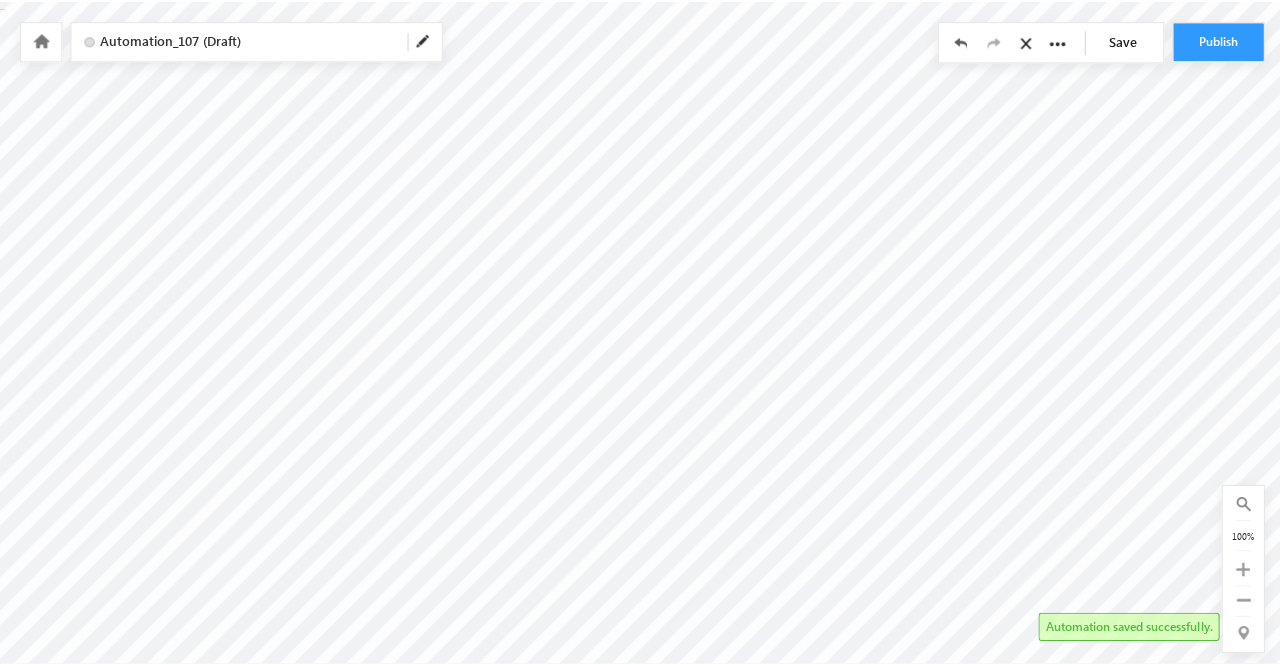 scroll, scrollTop: 0, scrollLeft: 0, axis: both 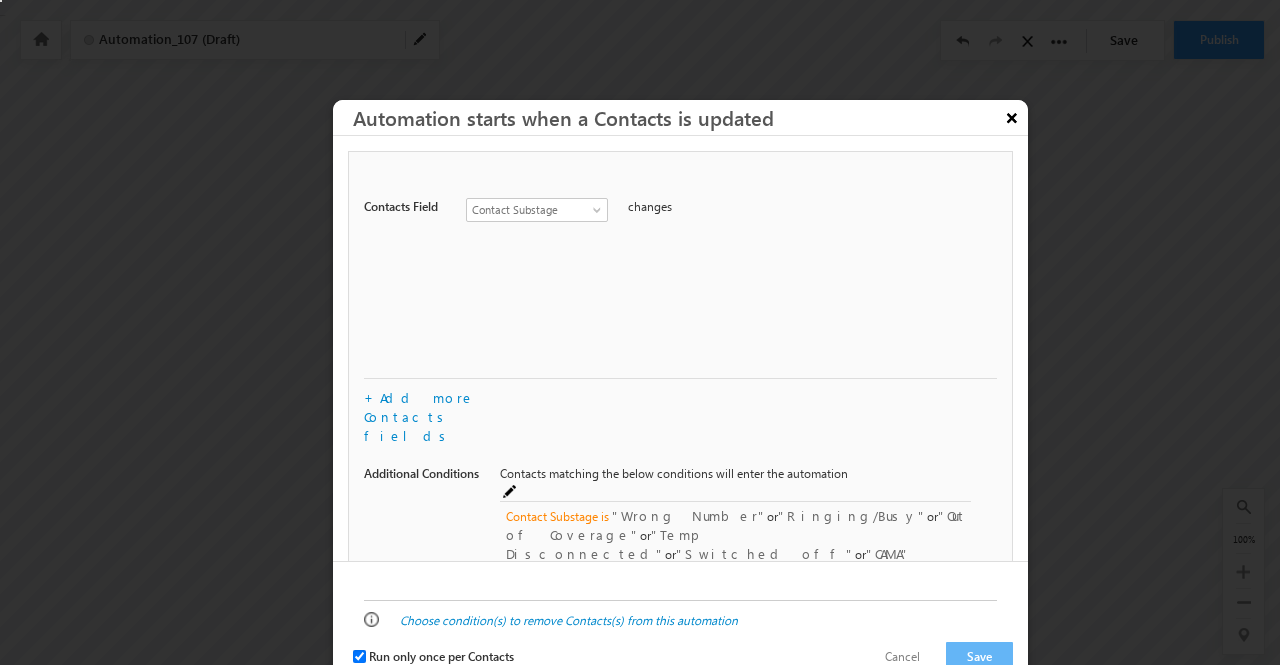 click on "×" at bounding box center (1012, 117) 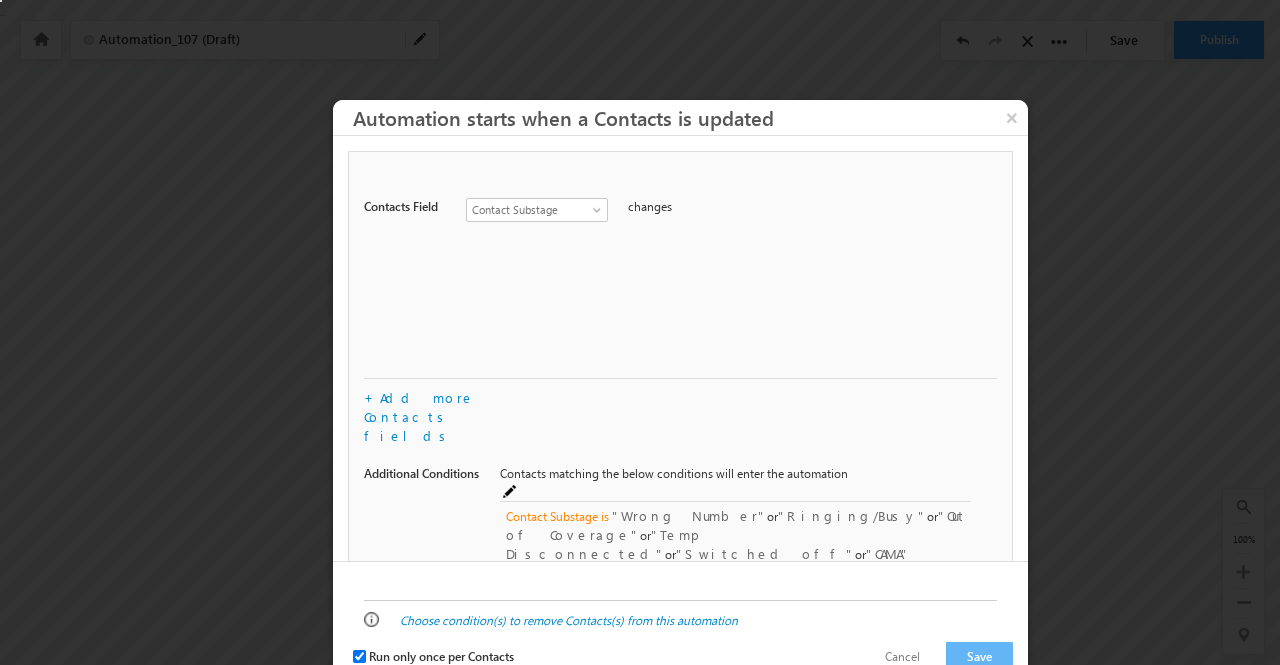 click at bounding box center [640, 332] 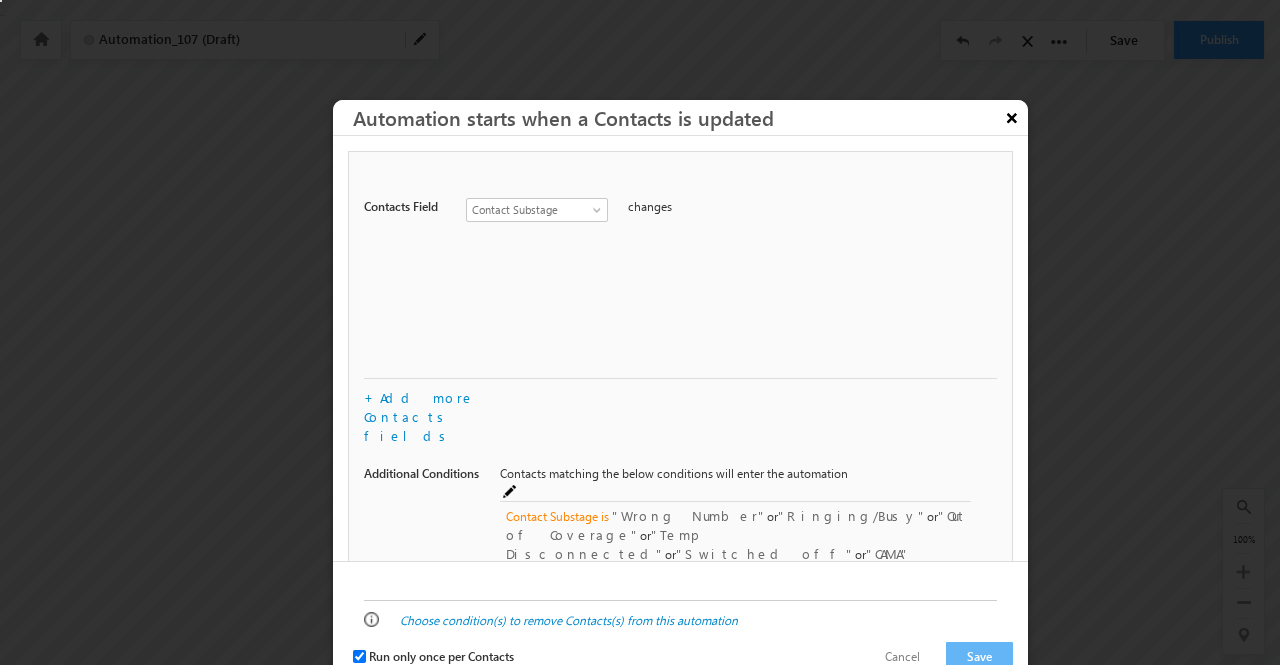 click on "×" at bounding box center [1012, 117] 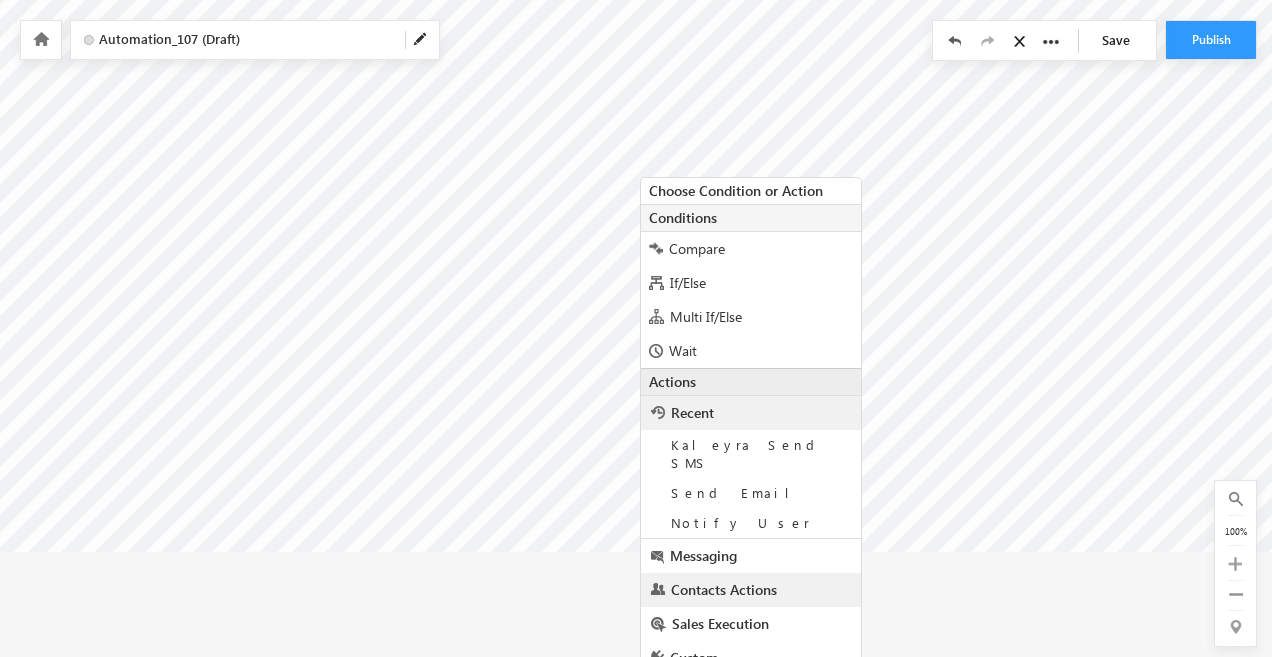 scroll, scrollTop: 148, scrollLeft: 0, axis: vertical 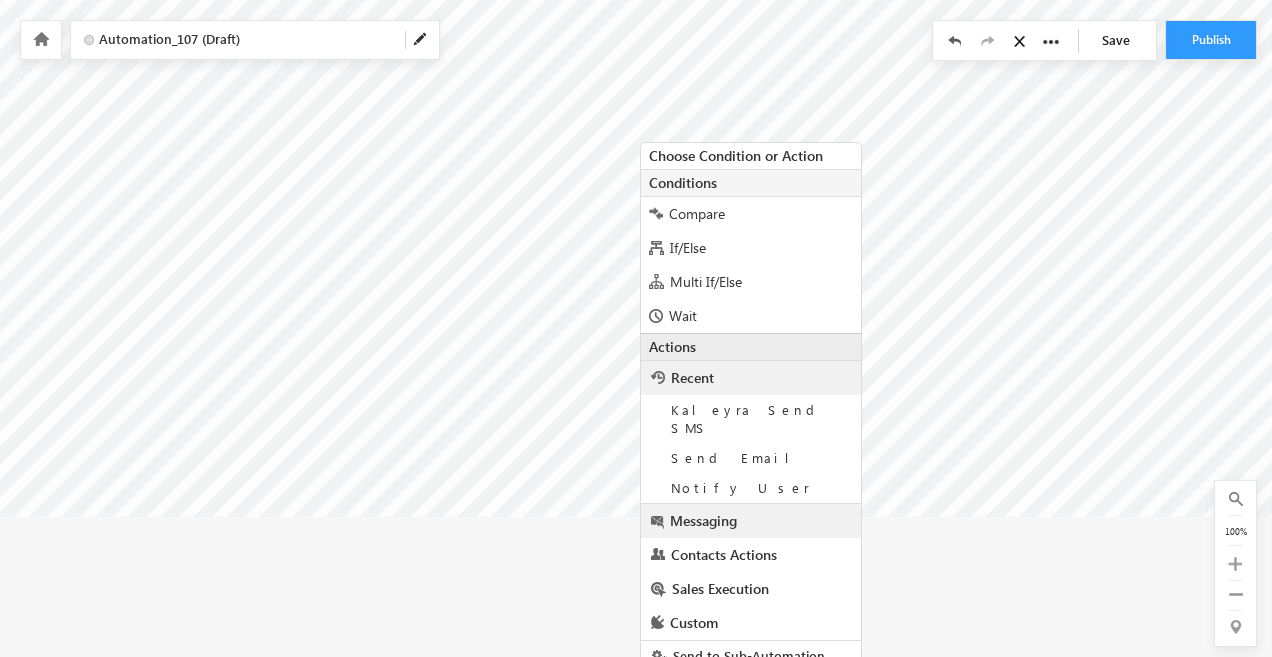 click on "Messaging" at bounding box center (751, 521) 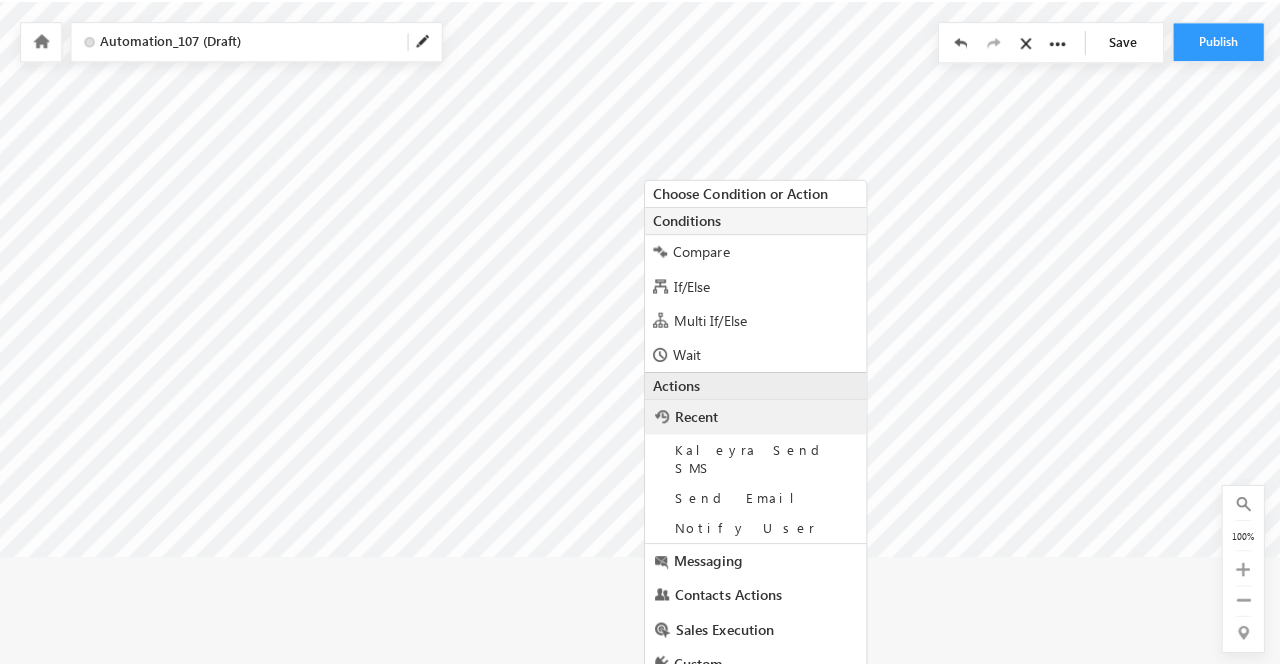 scroll, scrollTop: 0, scrollLeft: 0, axis: both 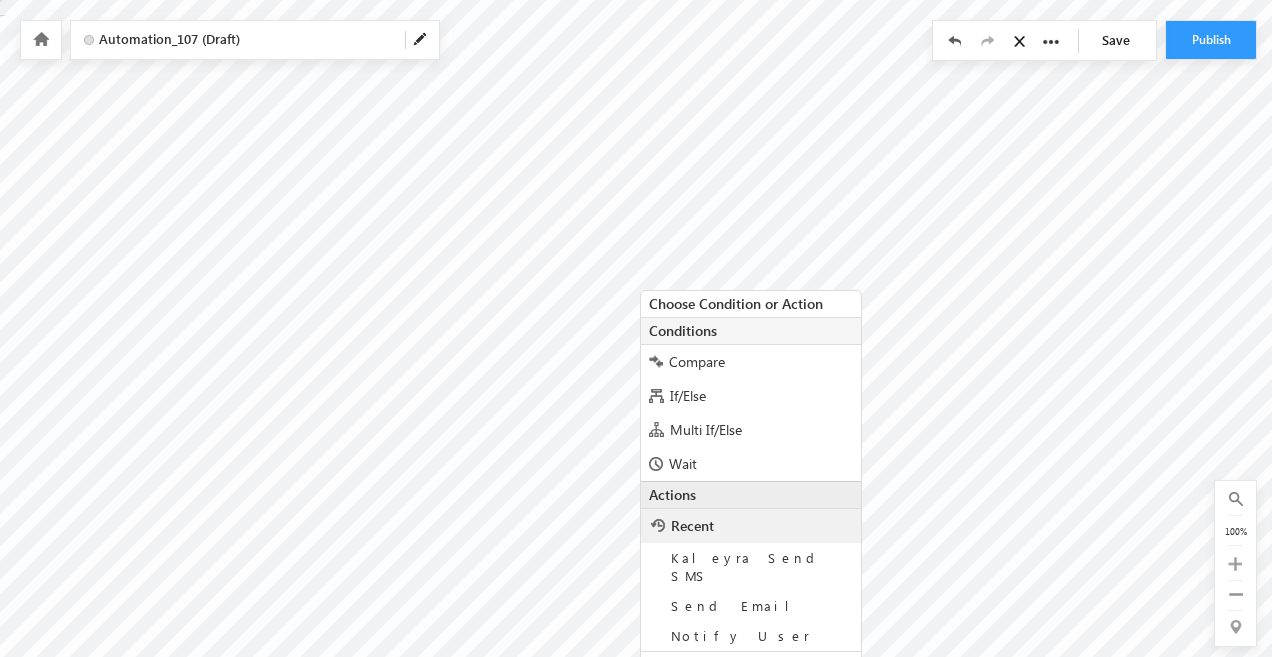 checkbox on "true" 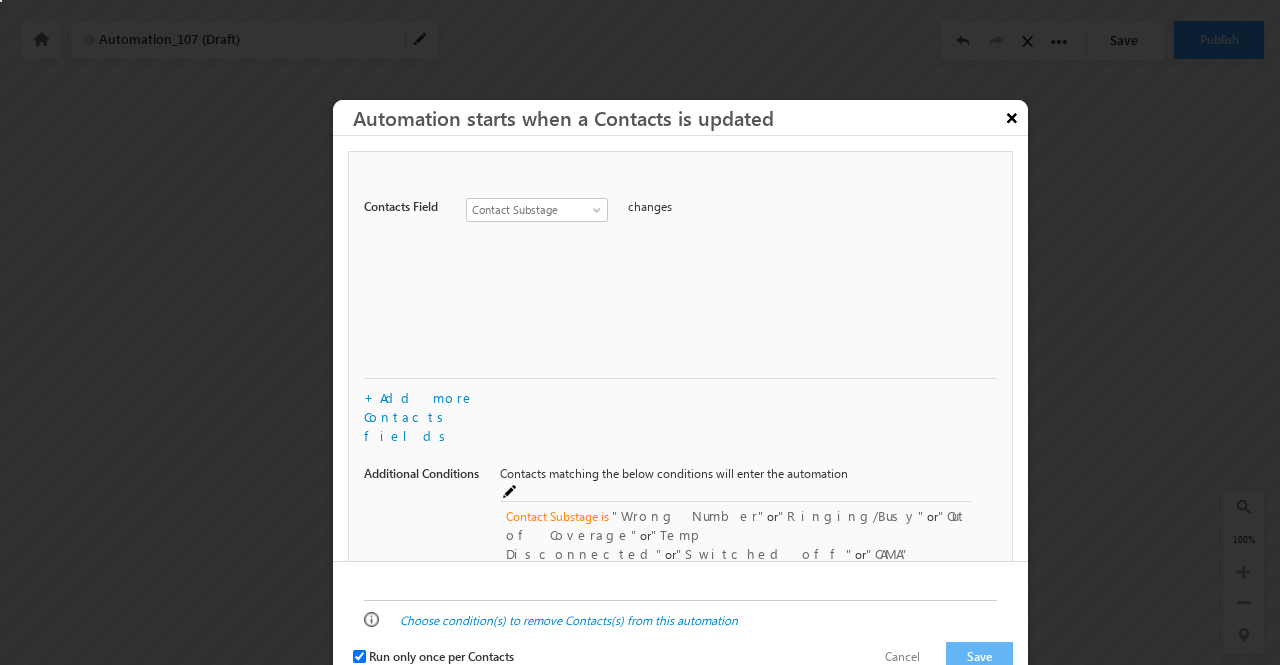 click on "×" at bounding box center [1012, 117] 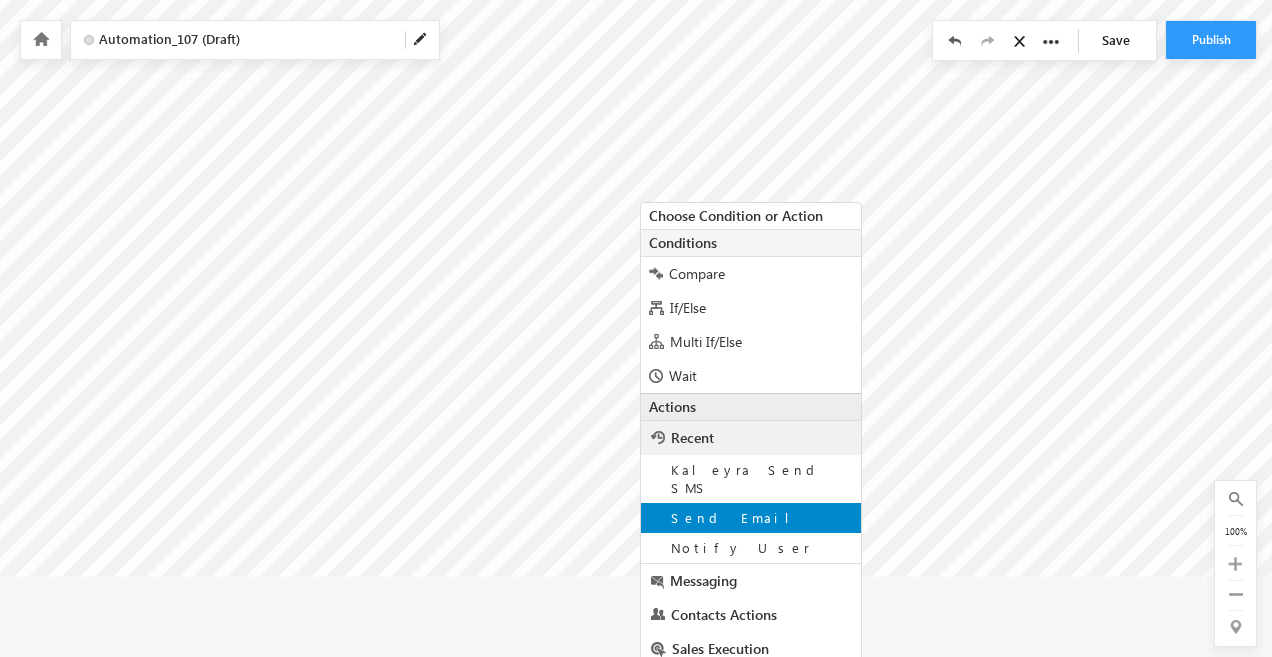 scroll, scrollTop: 114, scrollLeft: 0, axis: vertical 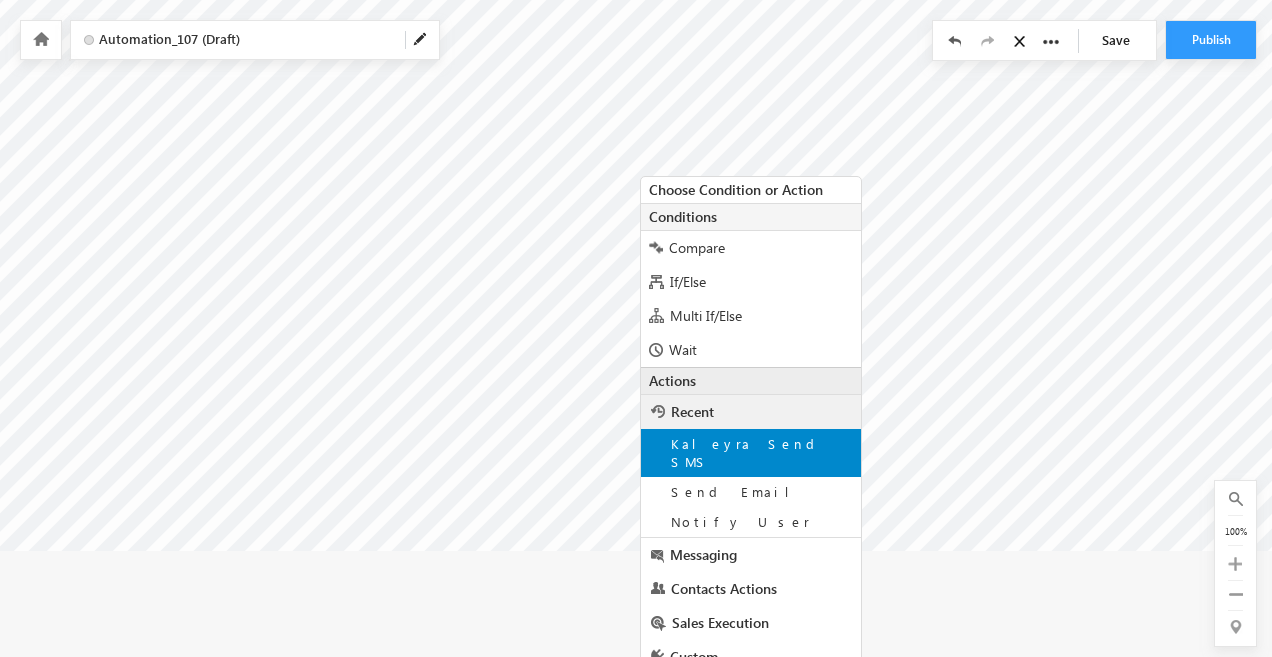 click on "Kaleyra Send SMS" at bounding box center (746, 452) 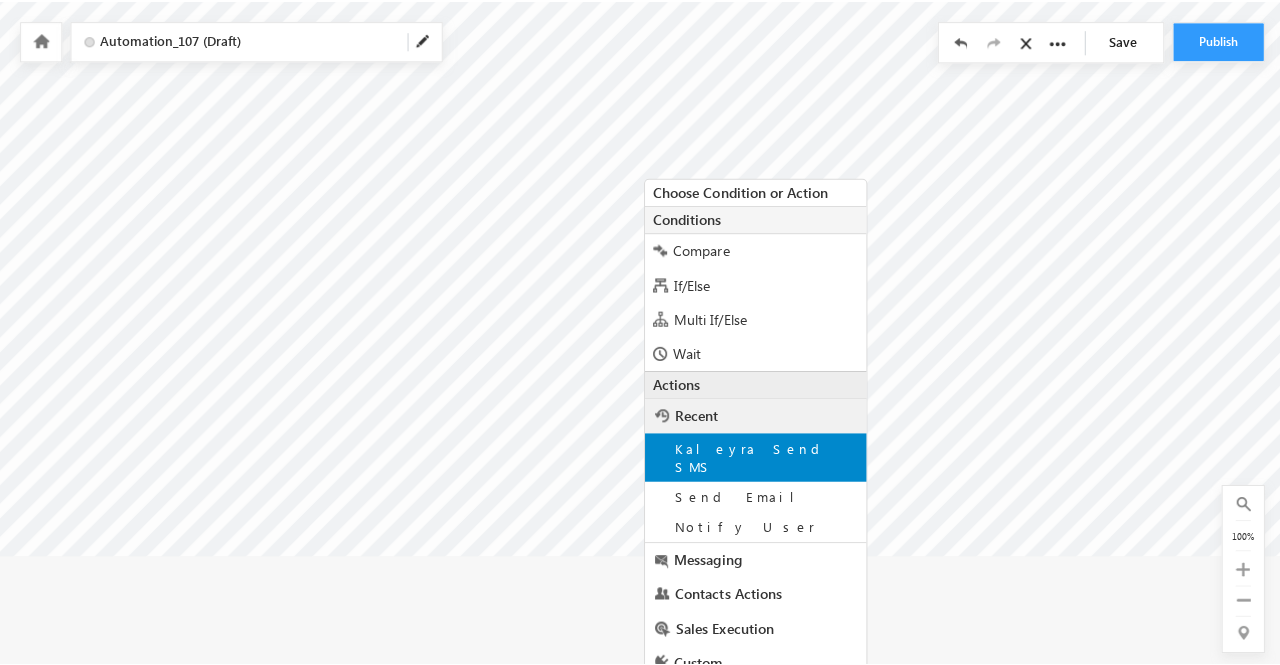 scroll, scrollTop: 0, scrollLeft: 0, axis: both 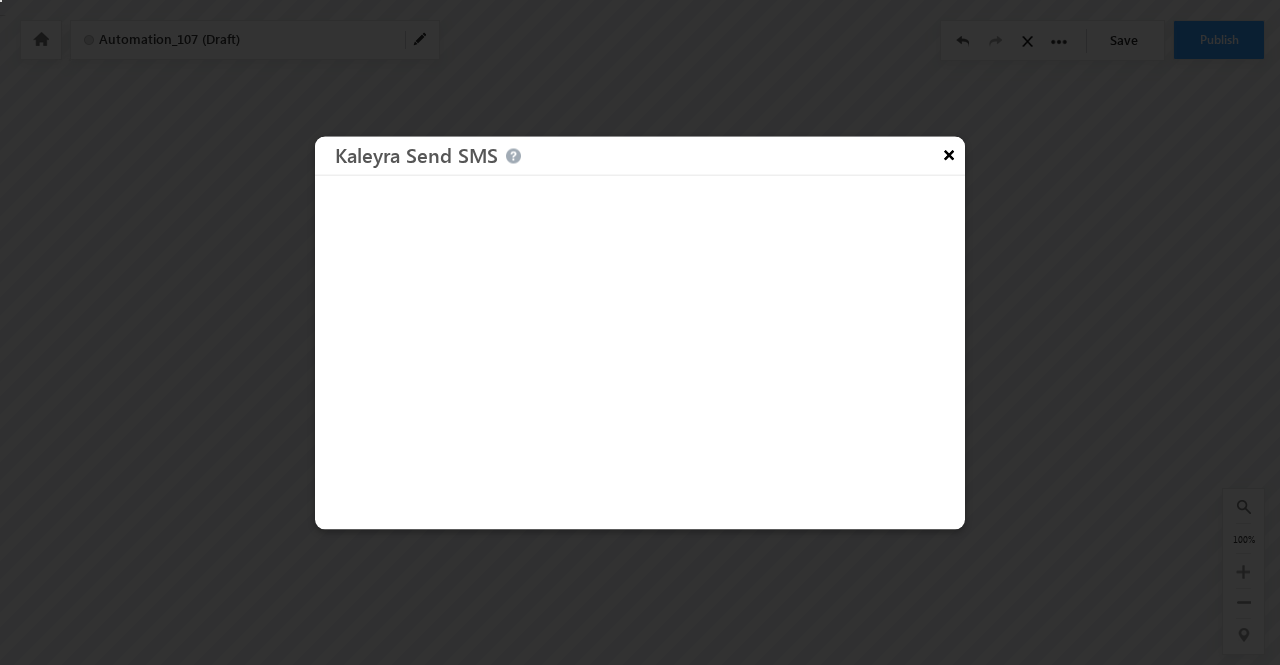 click on "×" at bounding box center [949, 153] 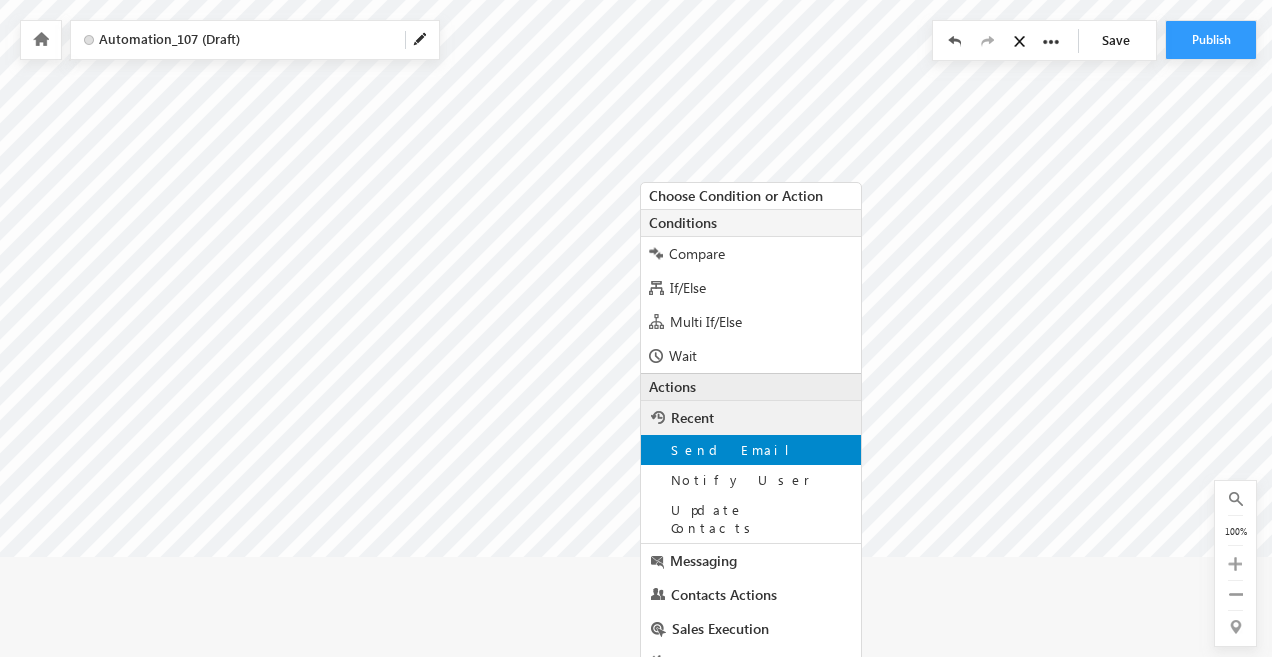 scroll, scrollTop: 114, scrollLeft: 0, axis: vertical 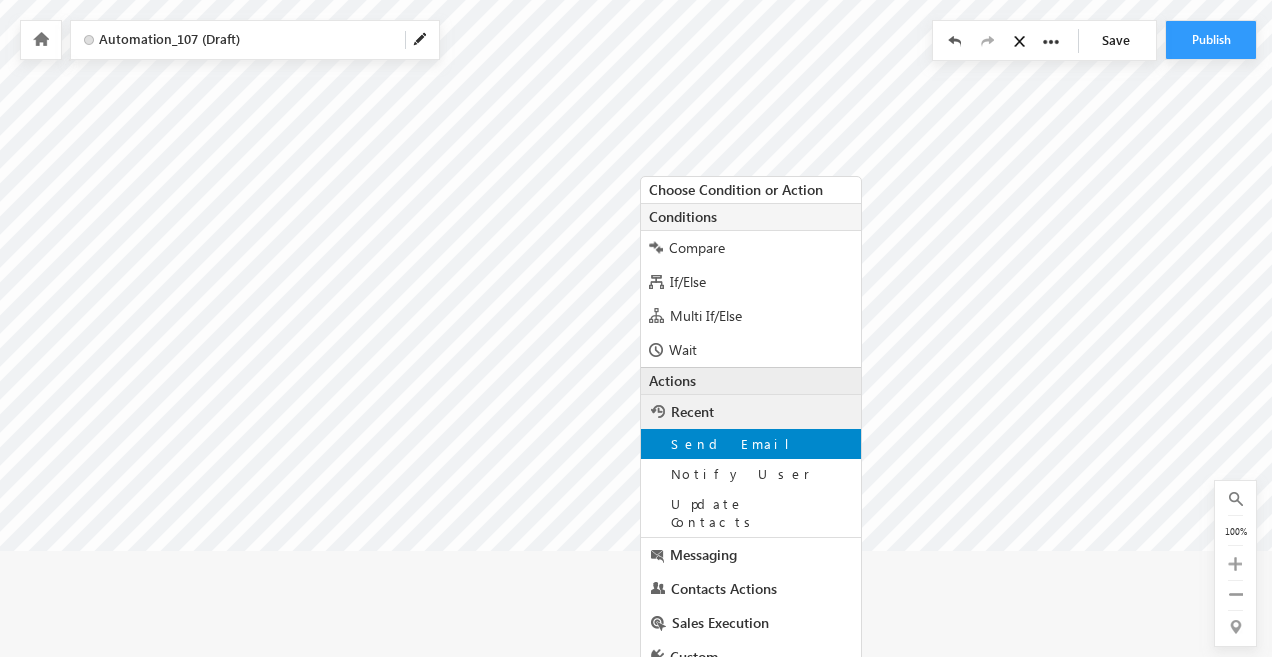 click on "Send Email" at bounding box center (751, 444) 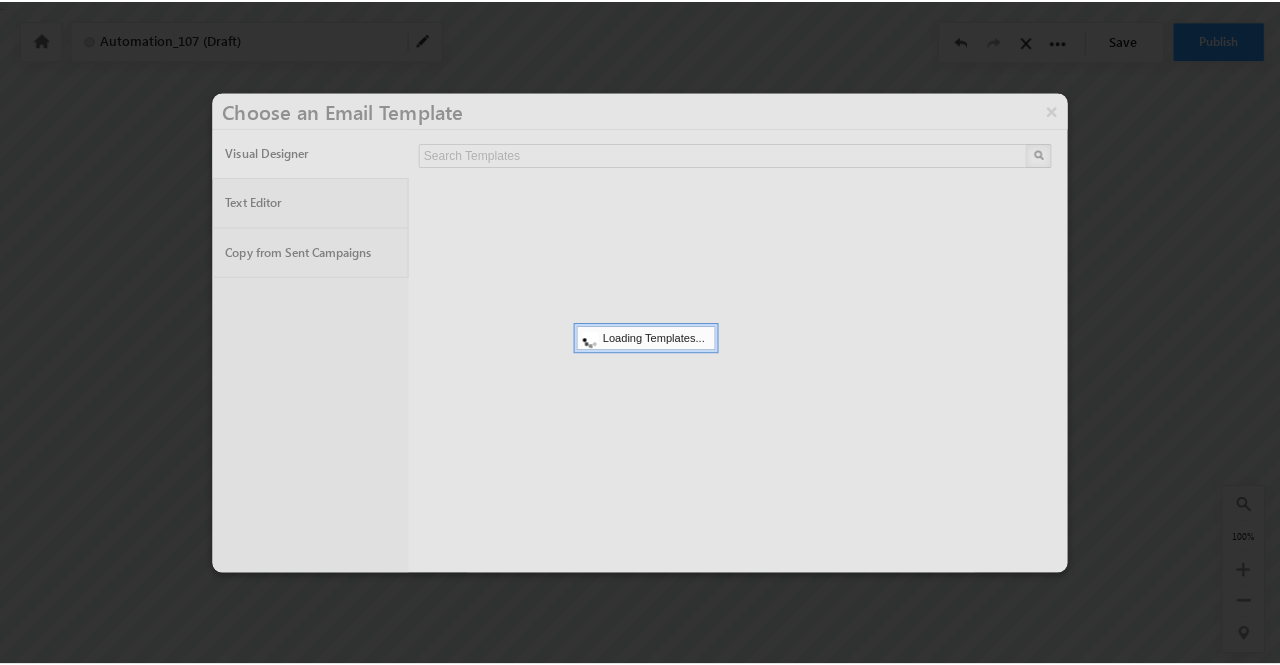 scroll, scrollTop: 0, scrollLeft: 0, axis: both 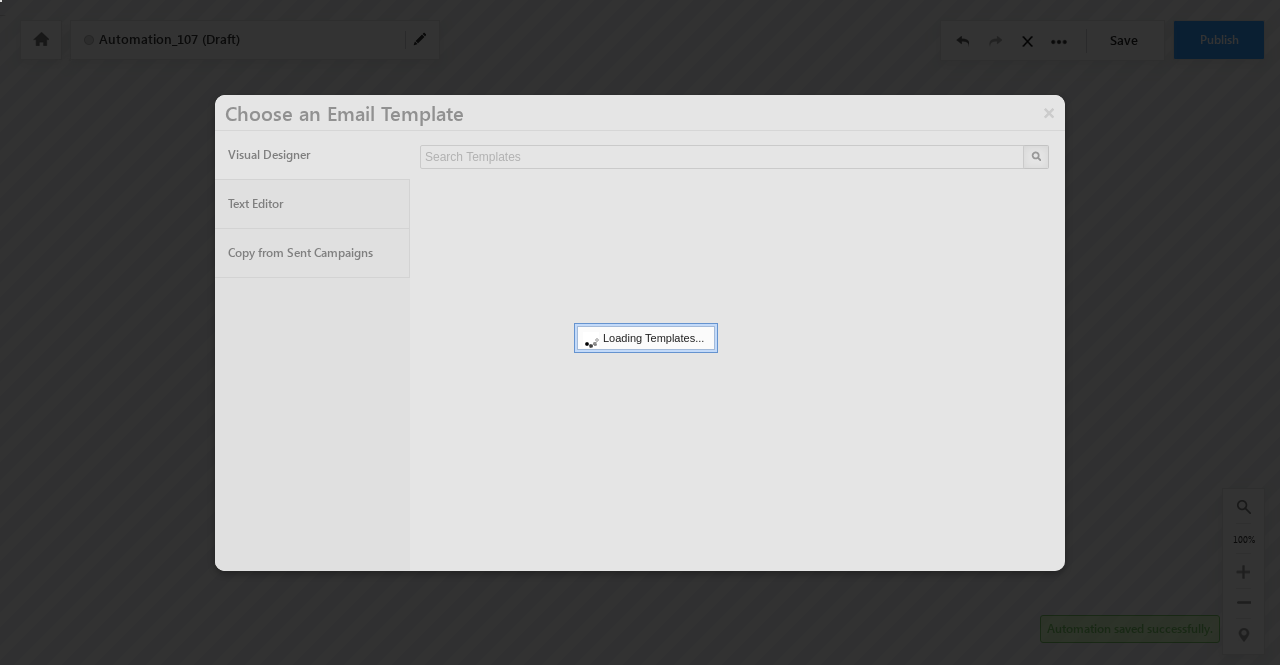 click at bounding box center [640, 333] 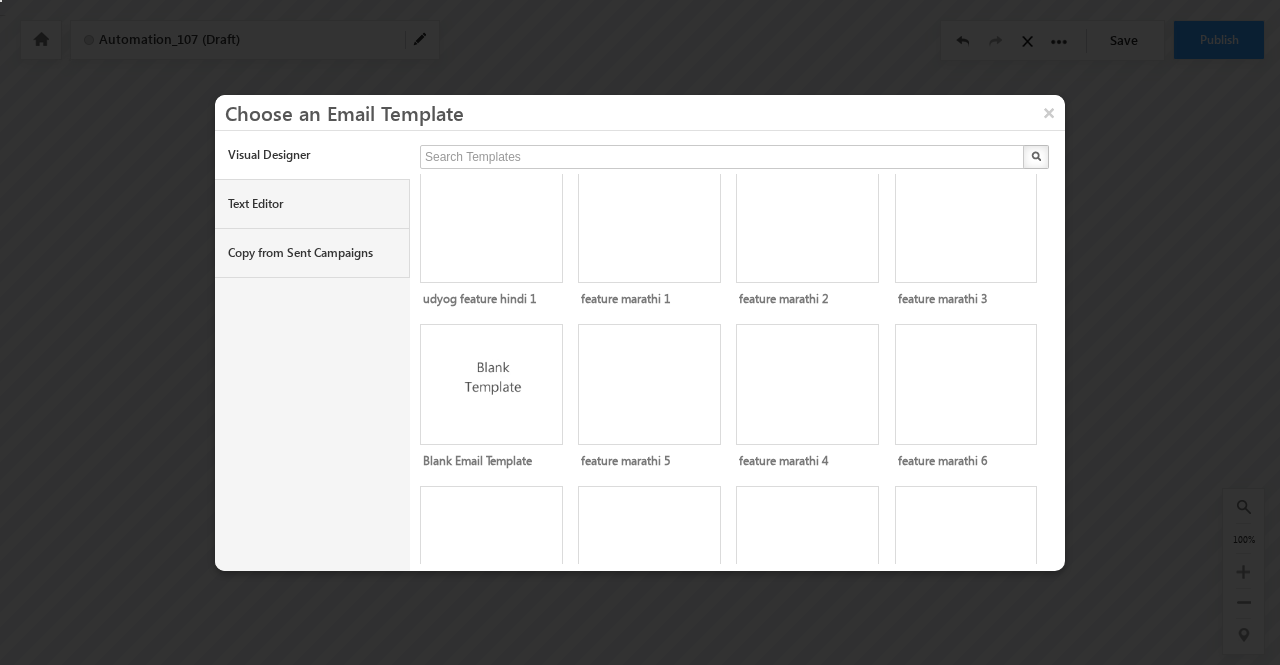 scroll, scrollTop: 0, scrollLeft: 0, axis: both 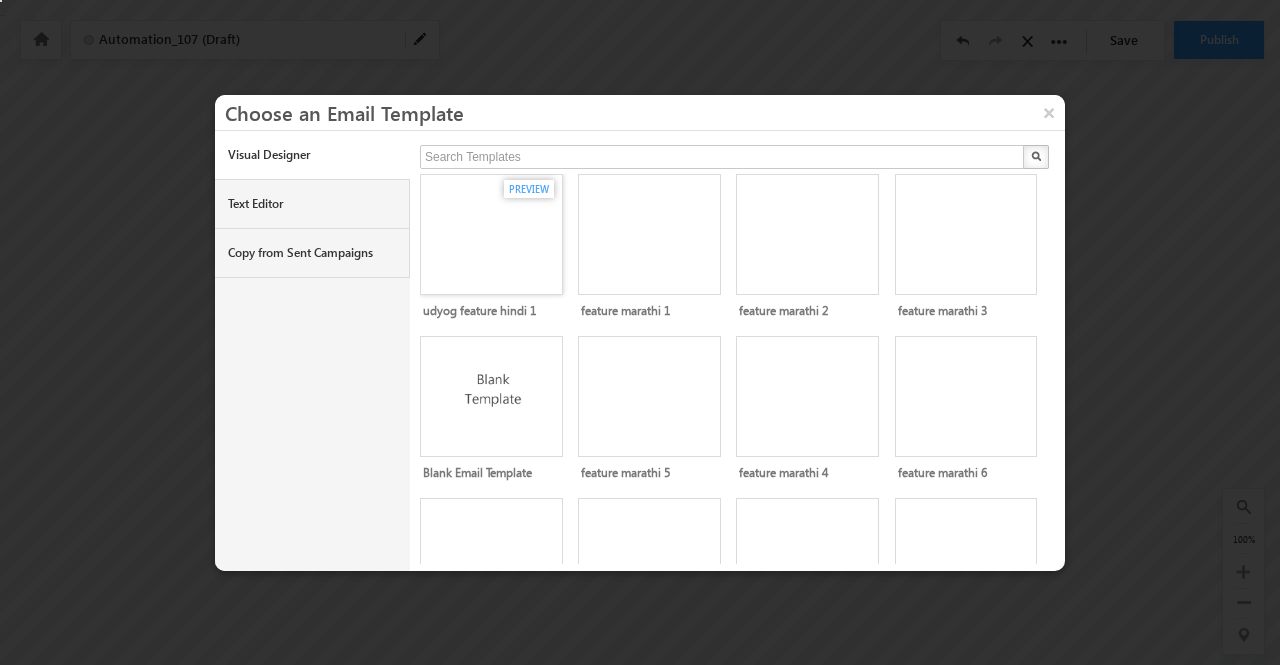 click at bounding box center [494, 228] 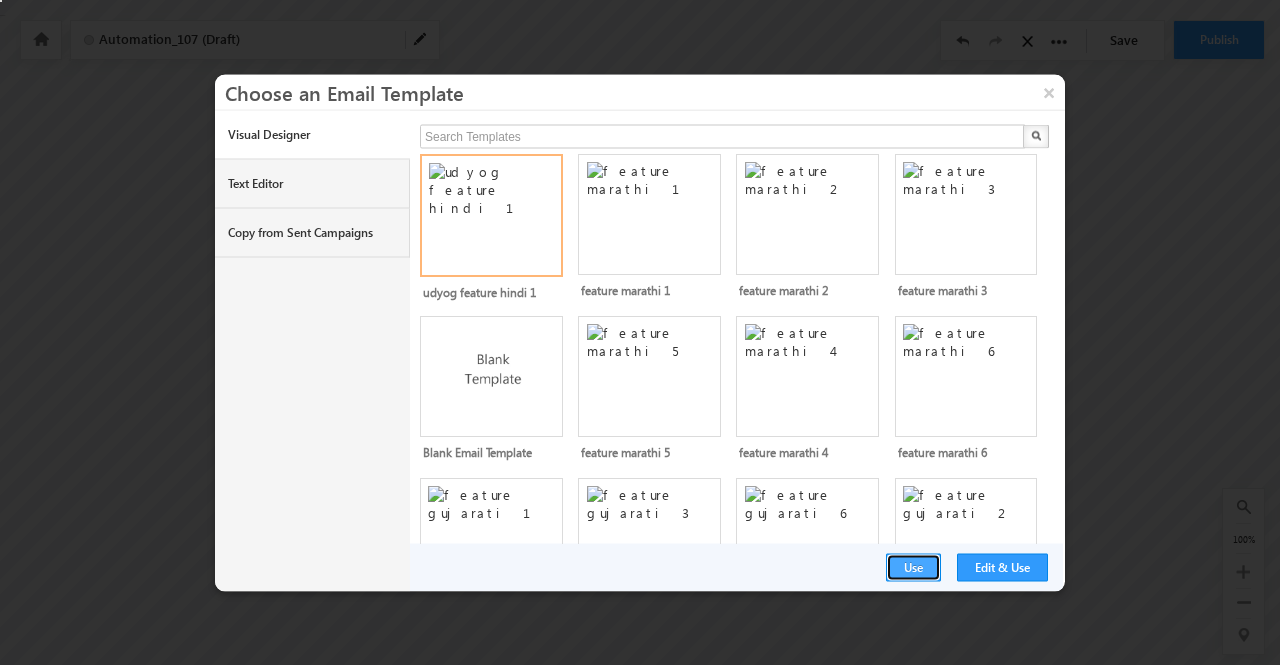 click on "Use" at bounding box center (913, 567) 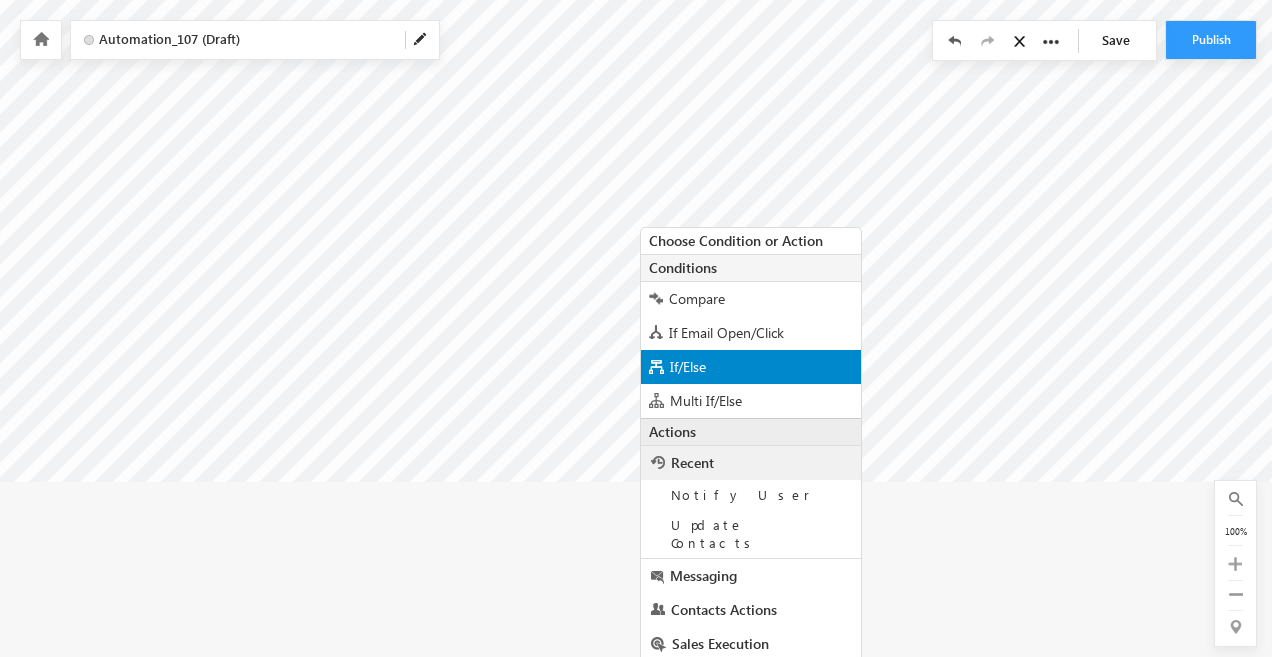 scroll, scrollTop: 197, scrollLeft: 0, axis: vertical 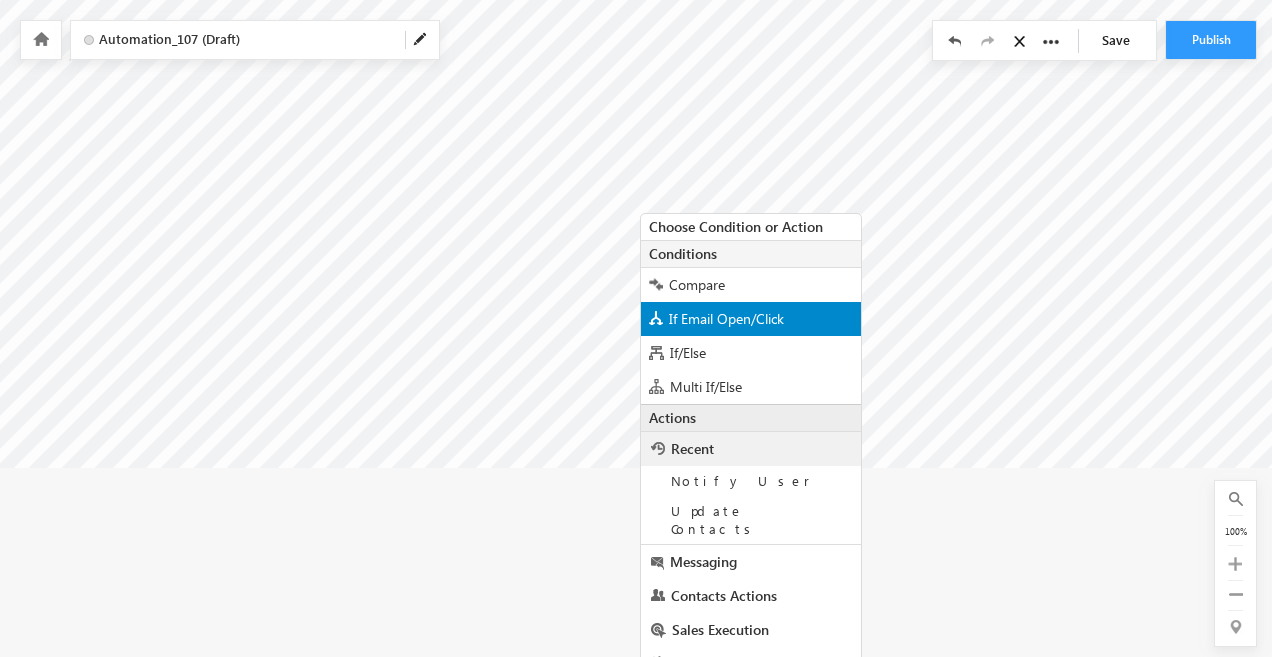 click on "If Email Open/Click" at bounding box center (751, 319) 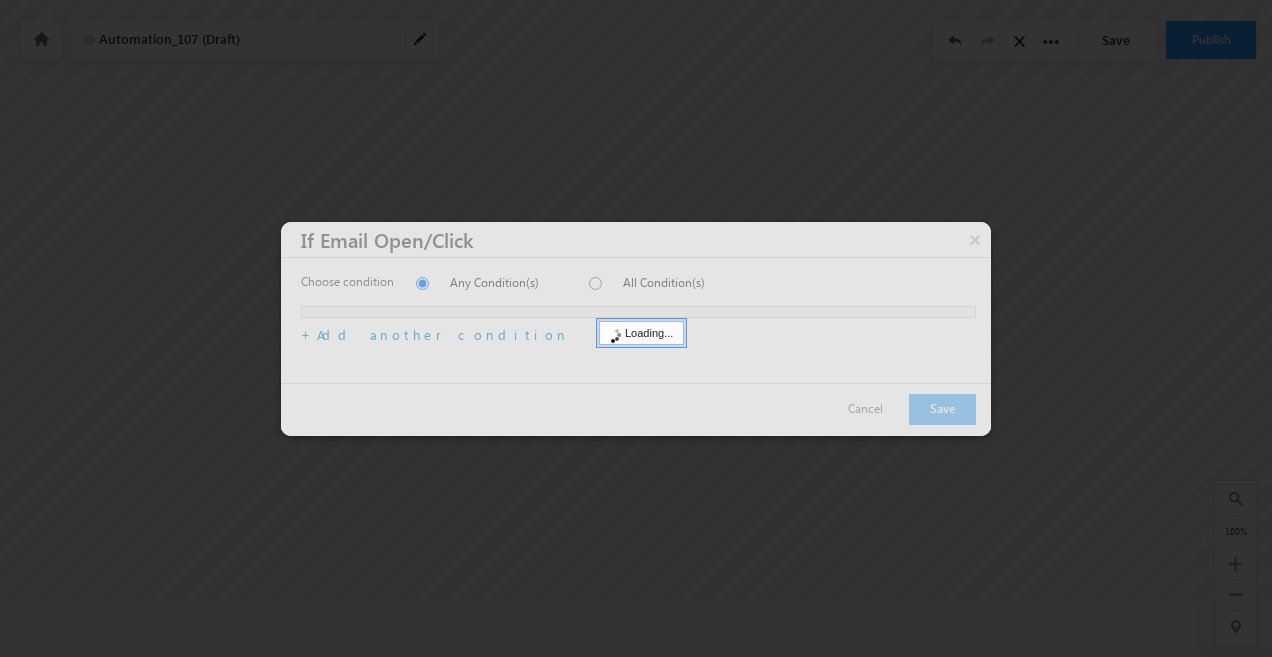 scroll, scrollTop: 54, scrollLeft: 0, axis: vertical 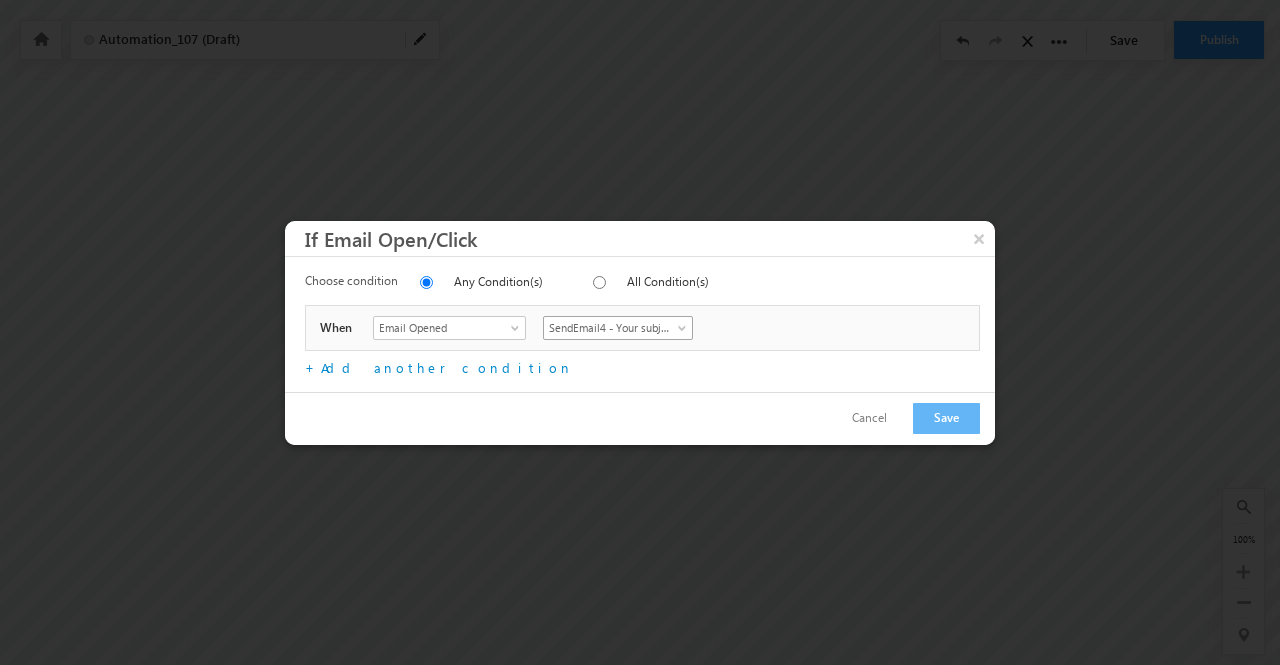 click at bounding box center (684, 332) 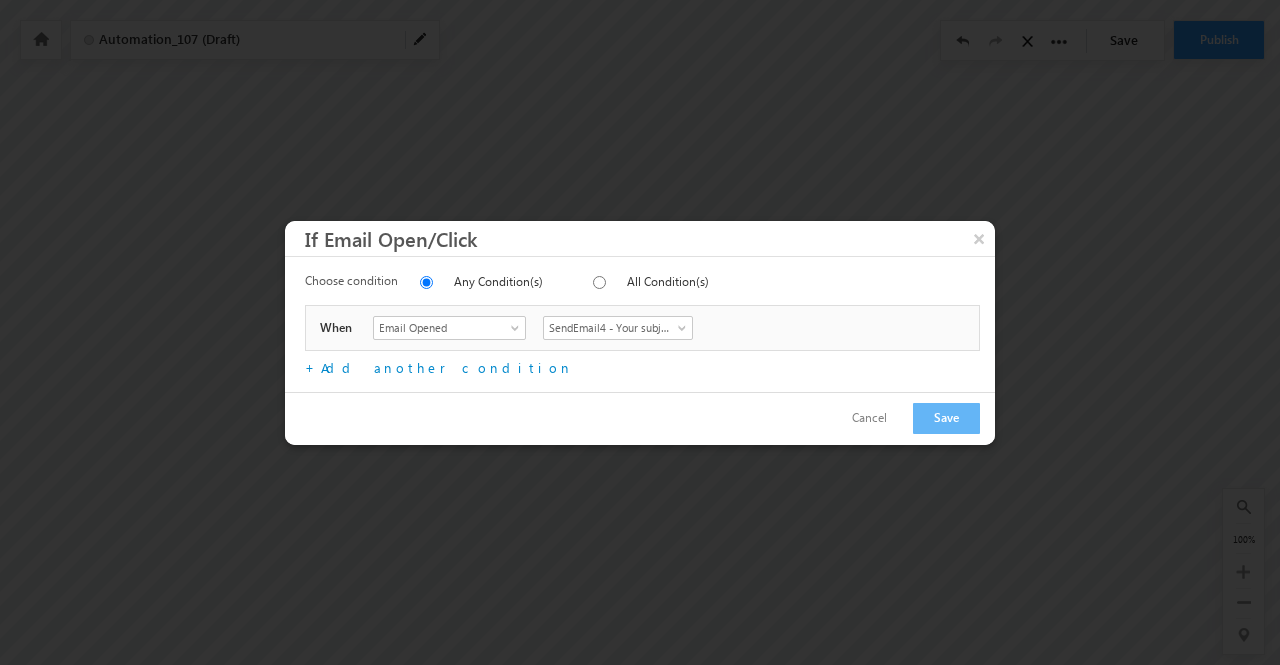 click on "+ Add another condition" at bounding box center [642, 364] 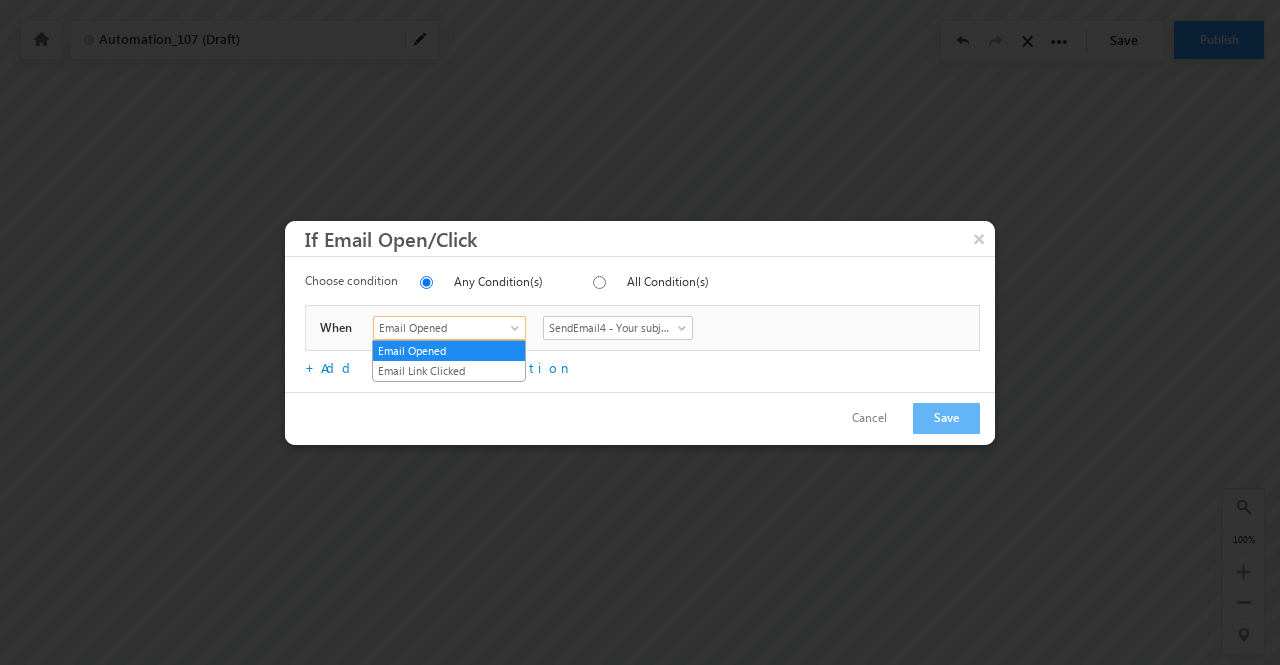 click at bounding box center (517, 332) 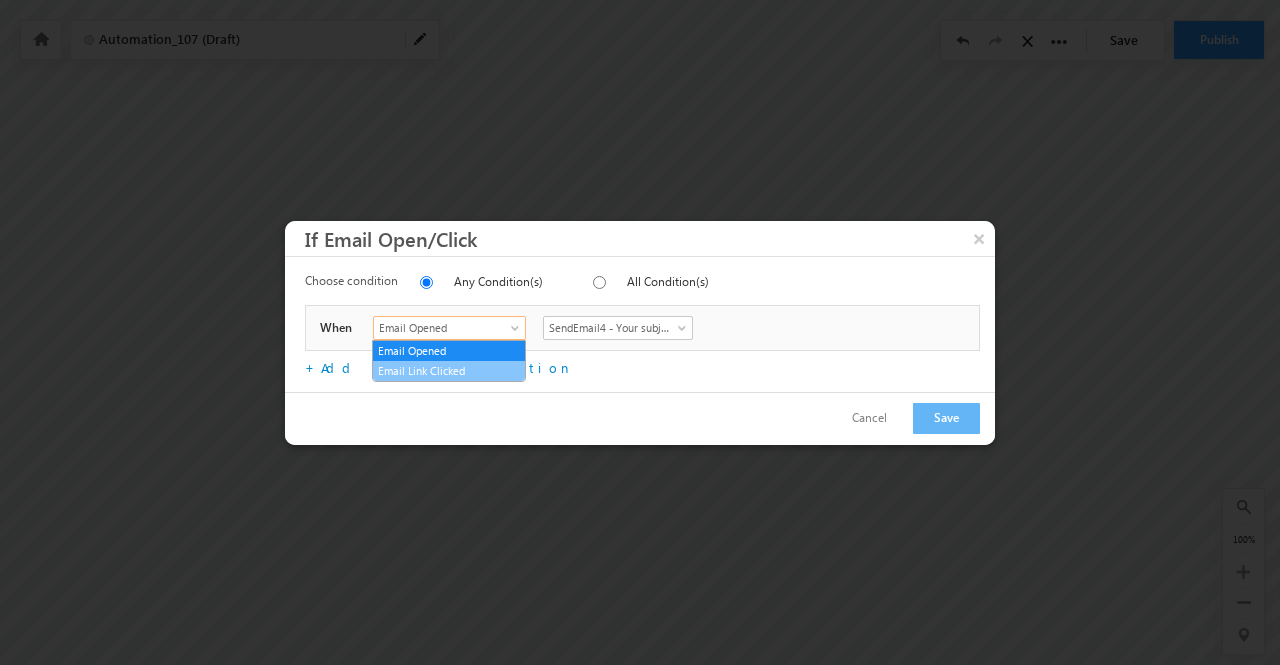 click on "Email Link Clicked" at bounding box center [449, 371] 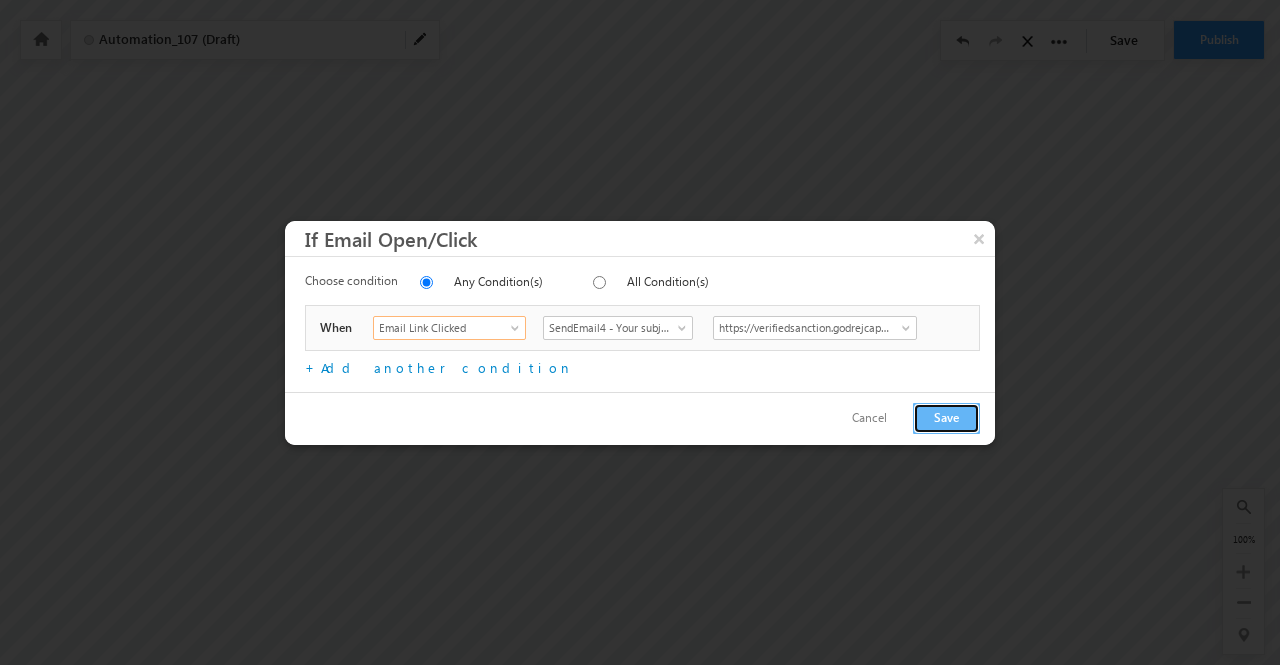 click on "Save" at bounding box center (946, 418) 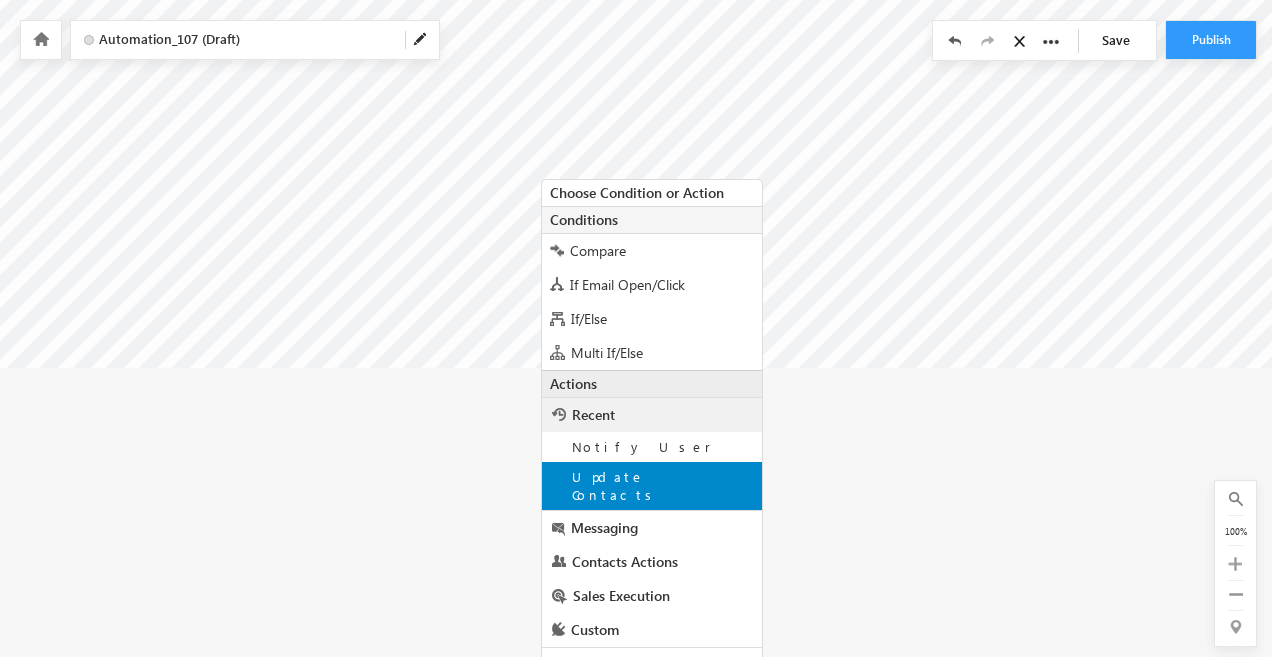 scroll, scrollTop: 358, scrollLeft: 0, axis: vertical 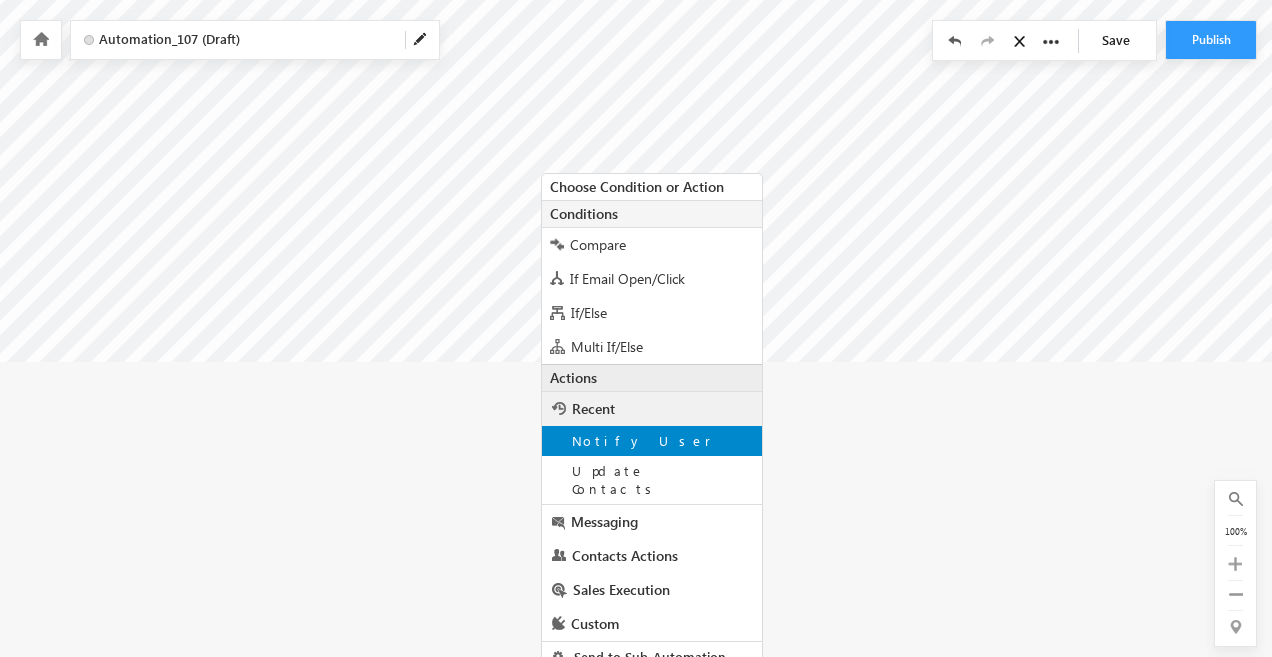 click on "Notify User" at bounding box center [641, 440] 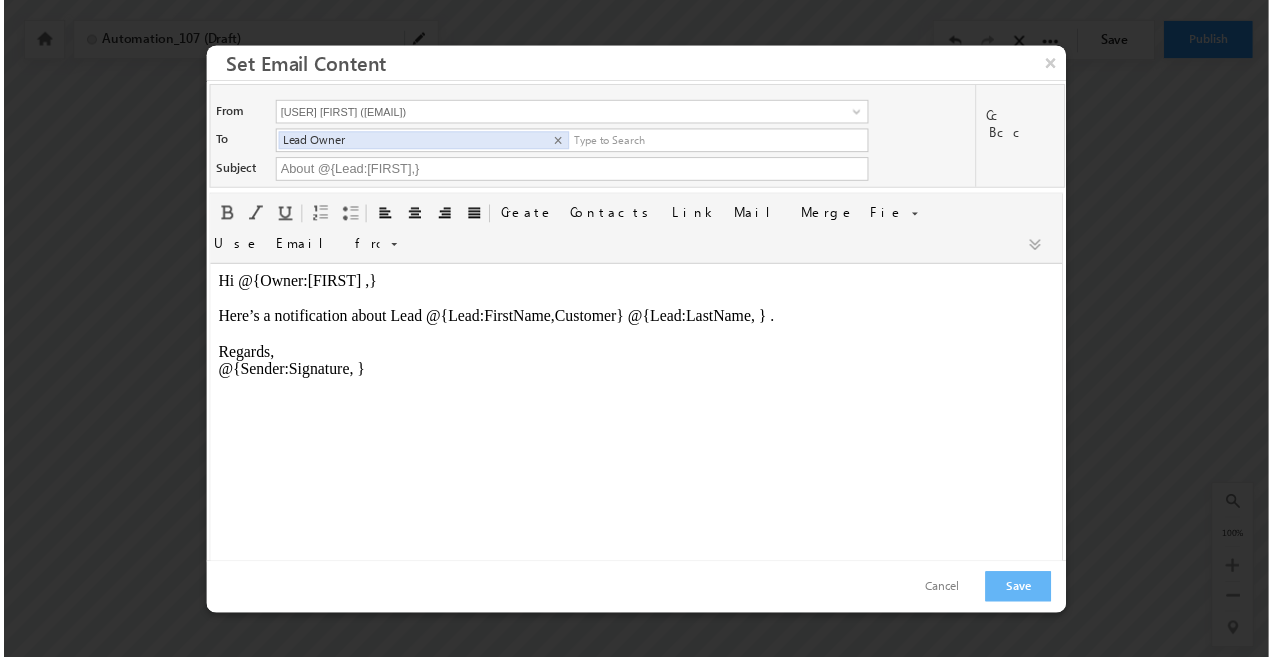 scroll, scrollTop: 0, scrollLeft: 0, axis: both 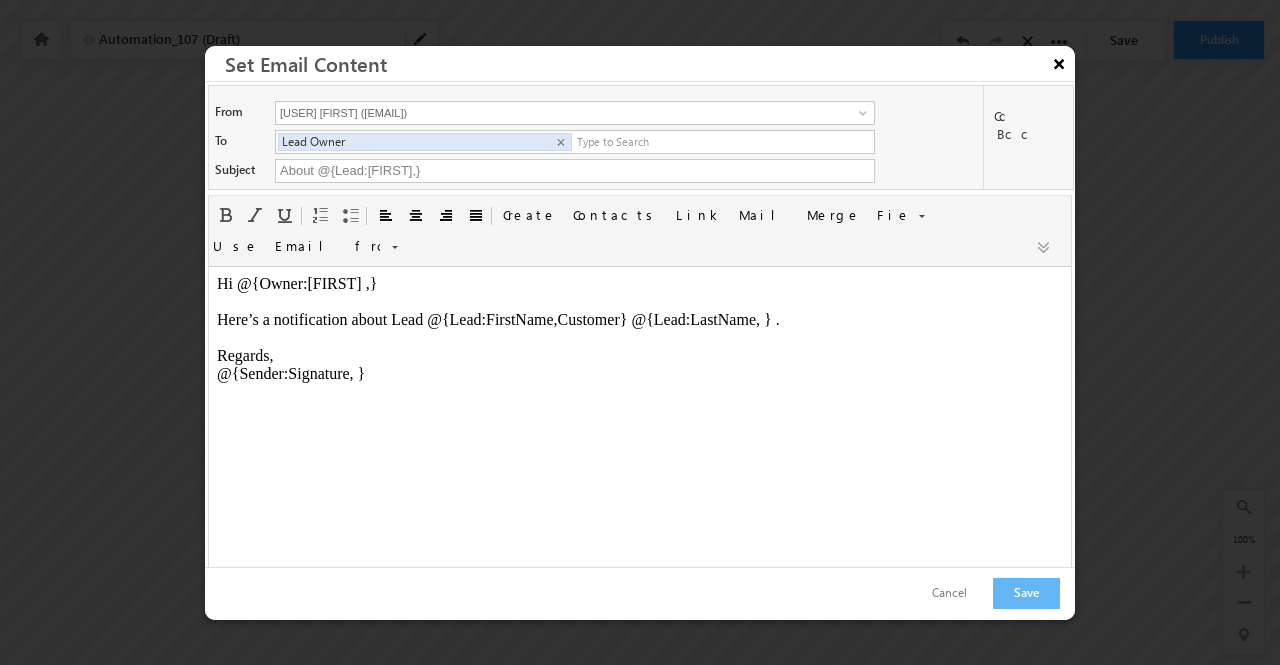 click on "×" at bounding box center [1059, 63] 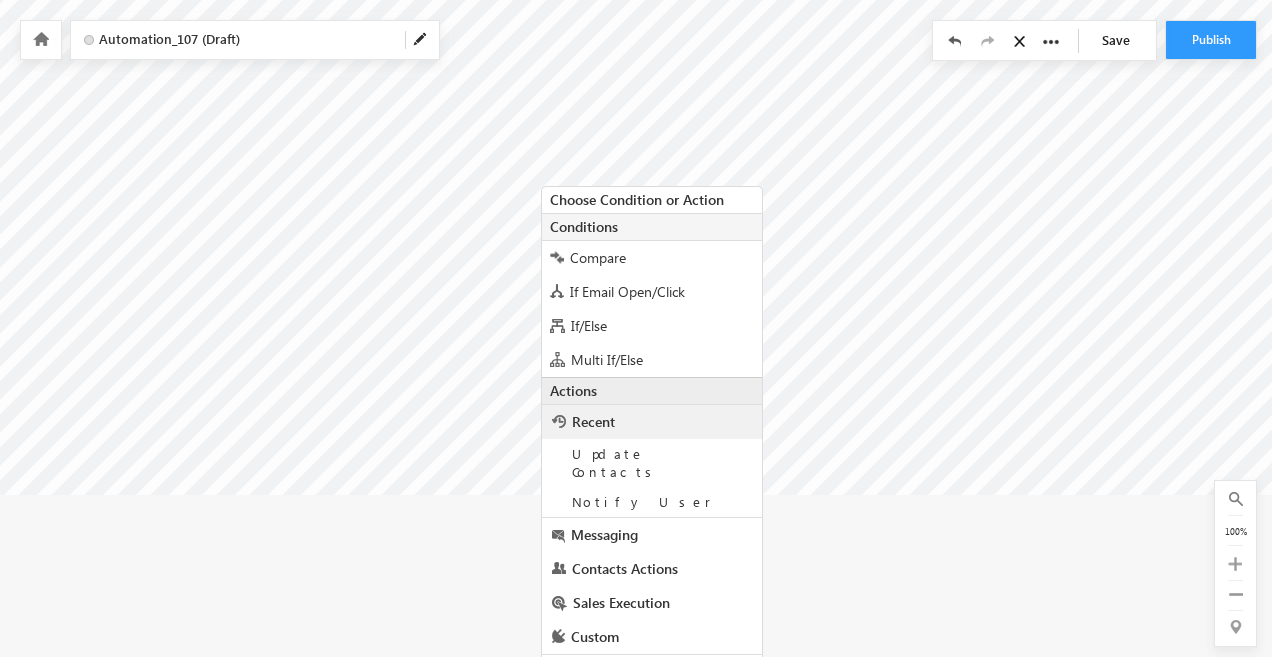scroll, scrollTop: 358, scrollLeft: 0, axis: vertical 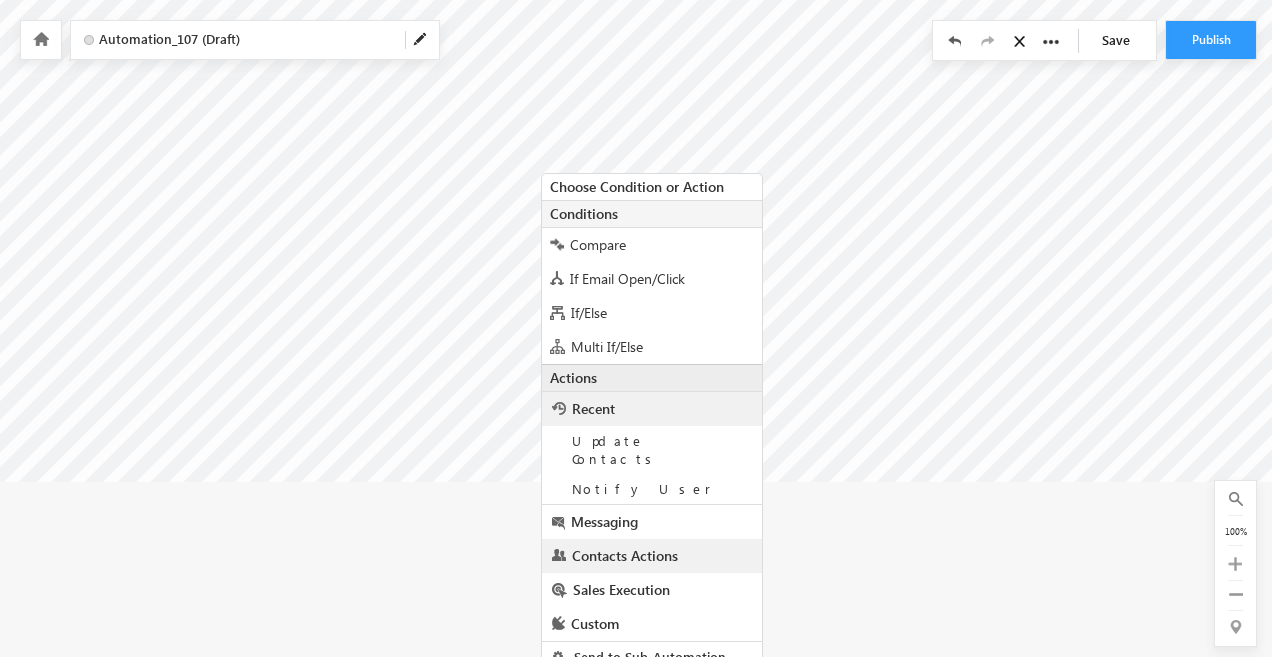 click on "Contacts Actions" at bounding box center [625, 555] 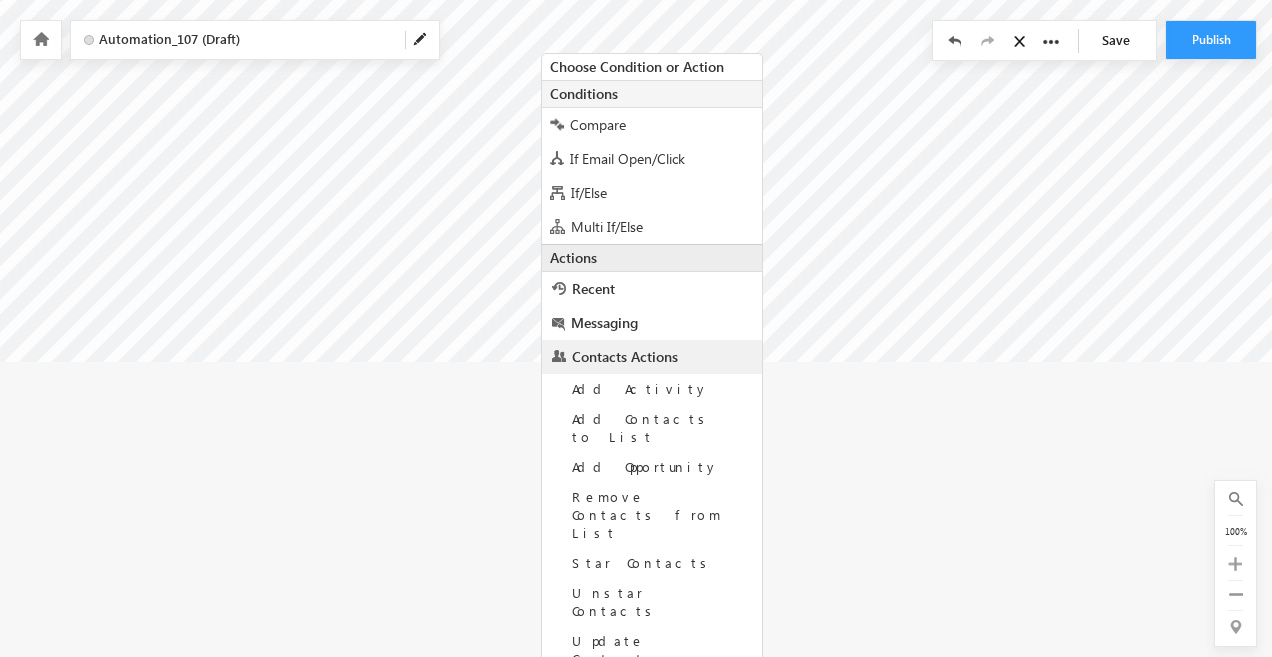 scroll, scrollTop: 512, scrollLeft: 0, axis: vertical 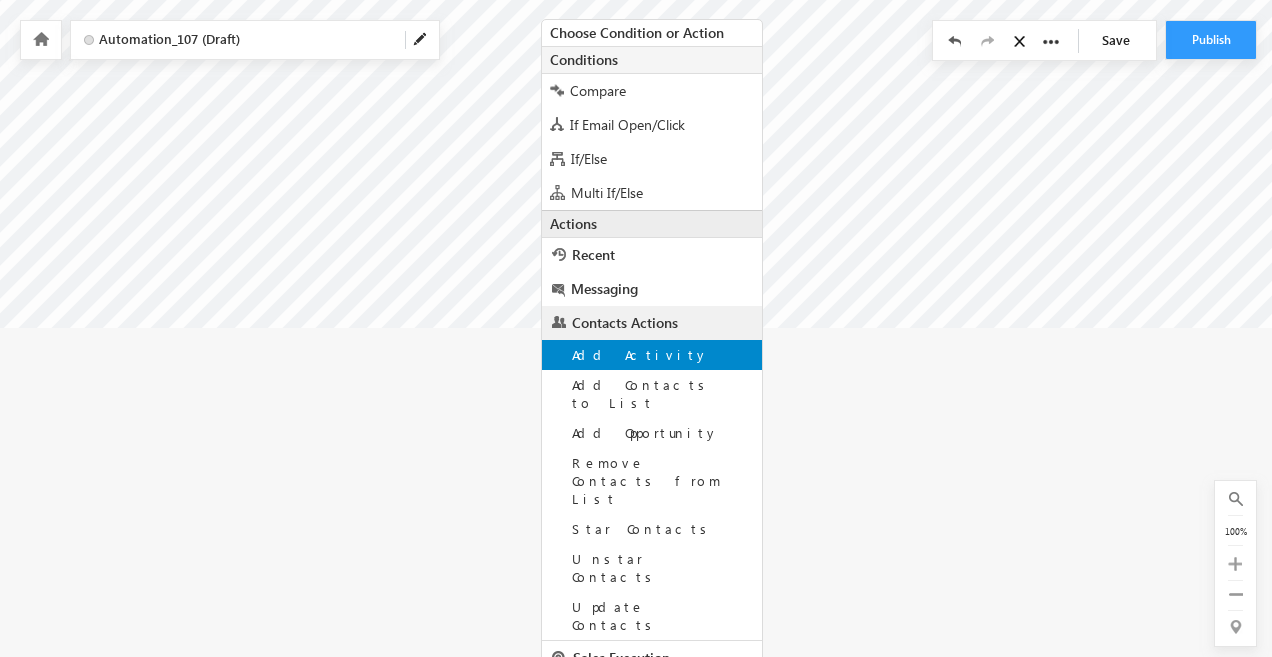click on "Add Activity" at bounding box center (652, 355) 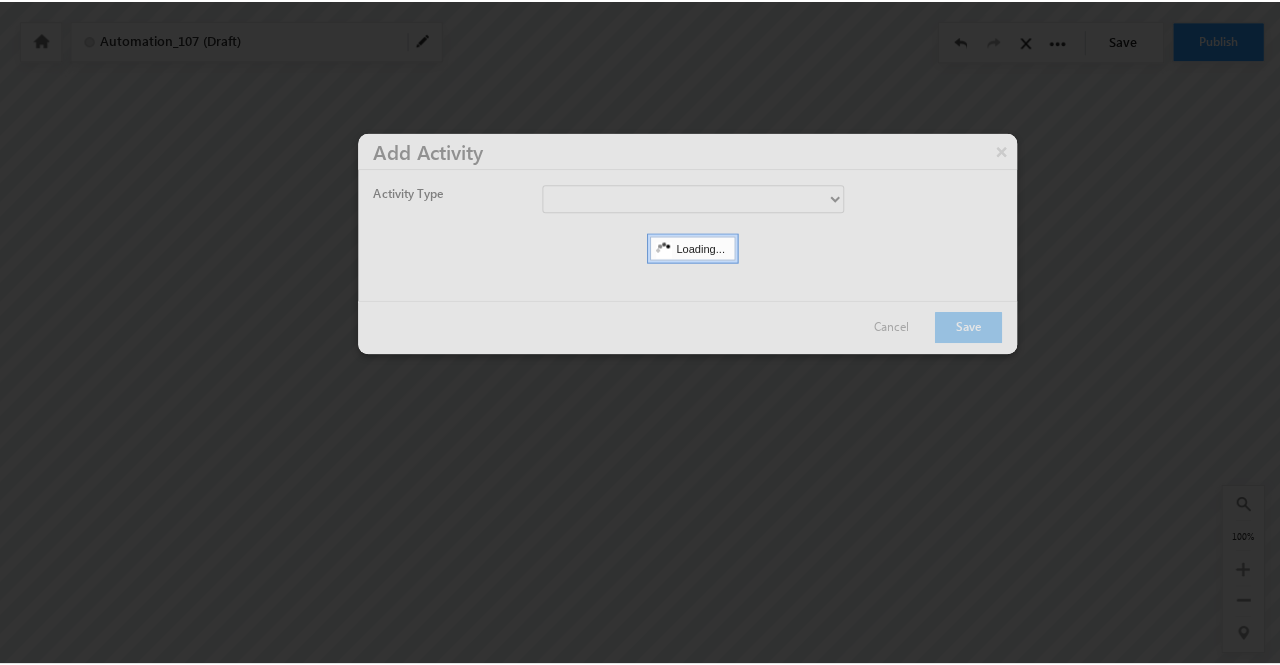 scroll, scrollTop: 174, scrollLeft: 0, axis: vertical 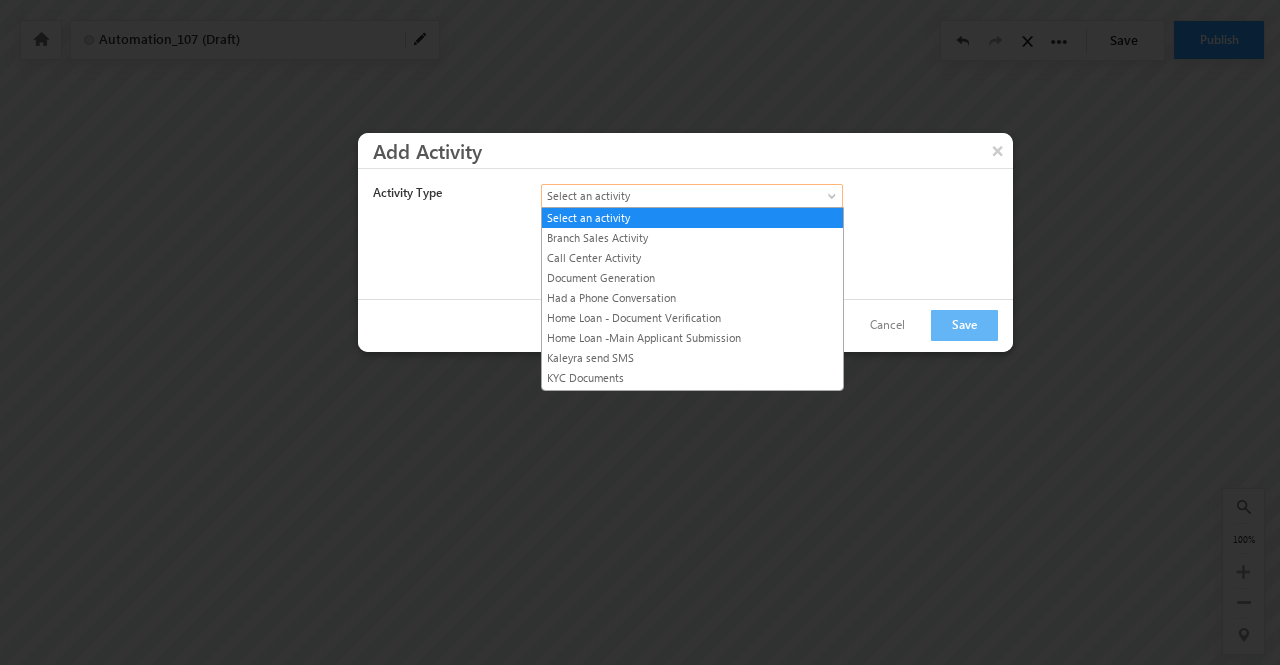 click on "Select an activity" at bounding box center [692, 196] 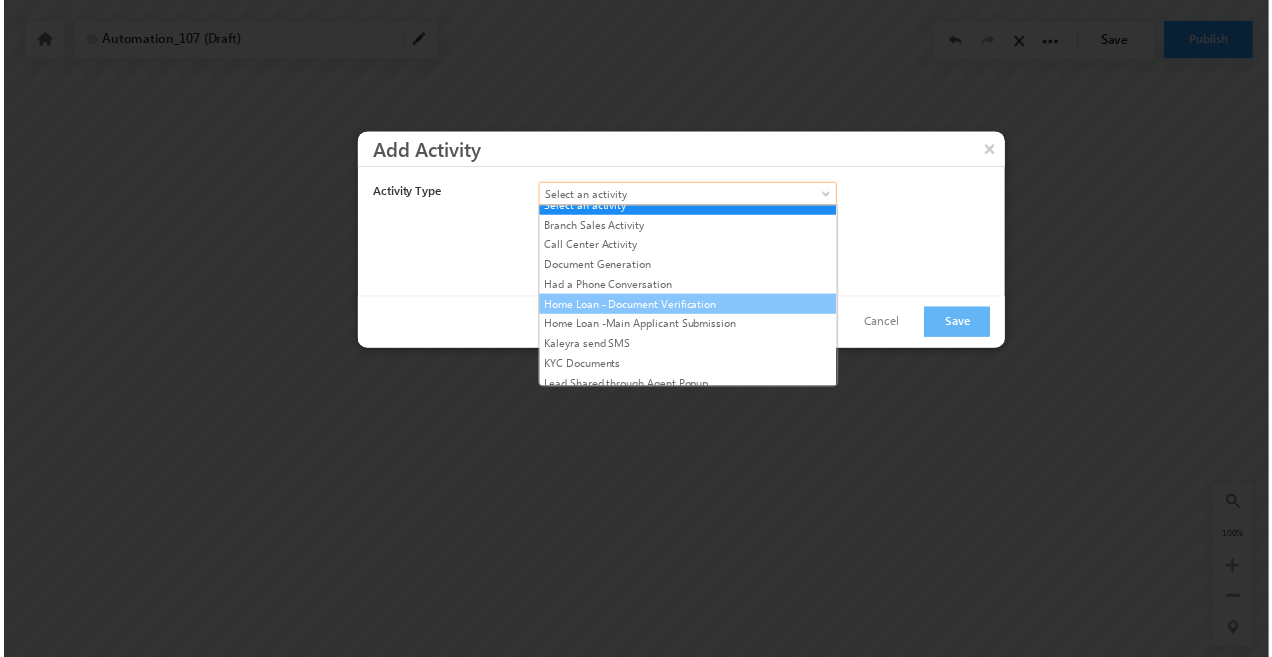 scroll, scrollTop: 0, scrollLeft: 0, axis: both 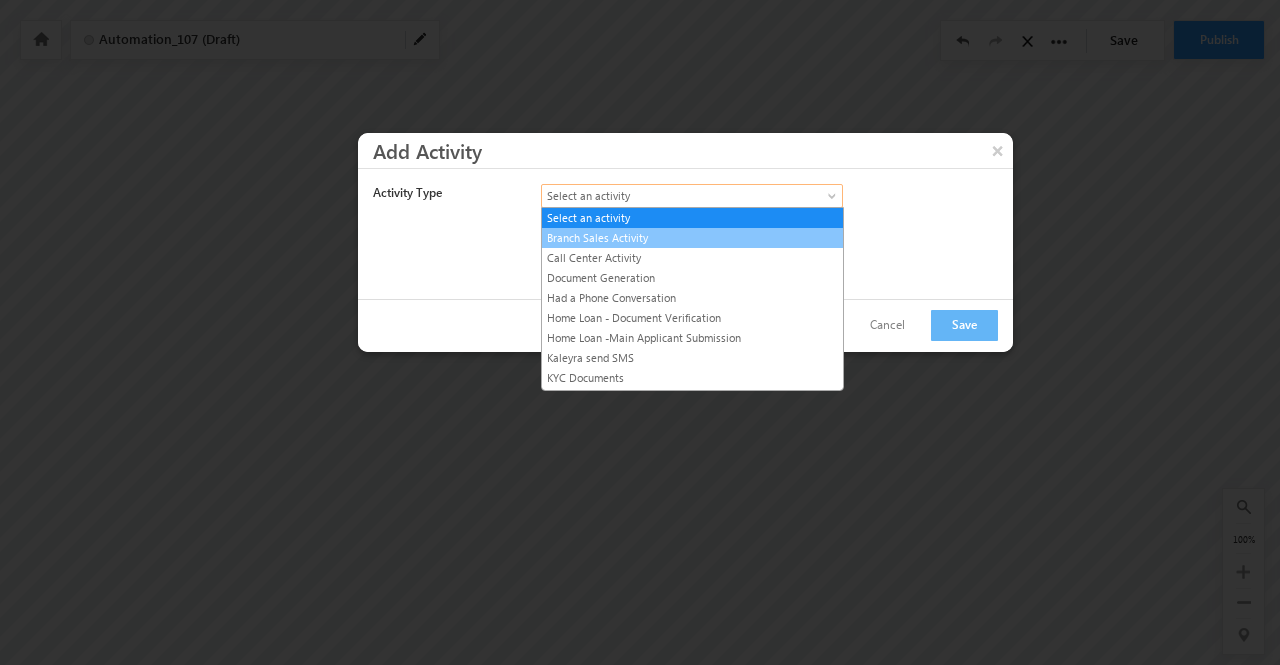 click on "Branch Sales Activity" at bounding box center [692, 238] 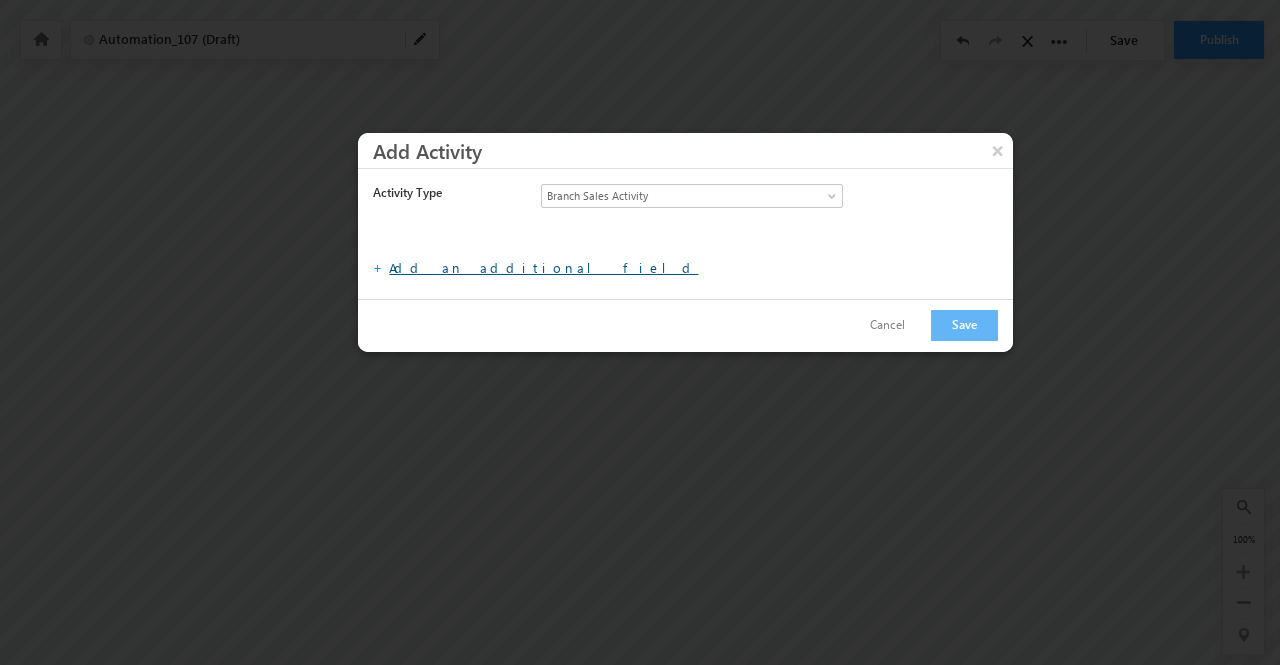 click on "Add an additional field" at bounding box center [543, 267] 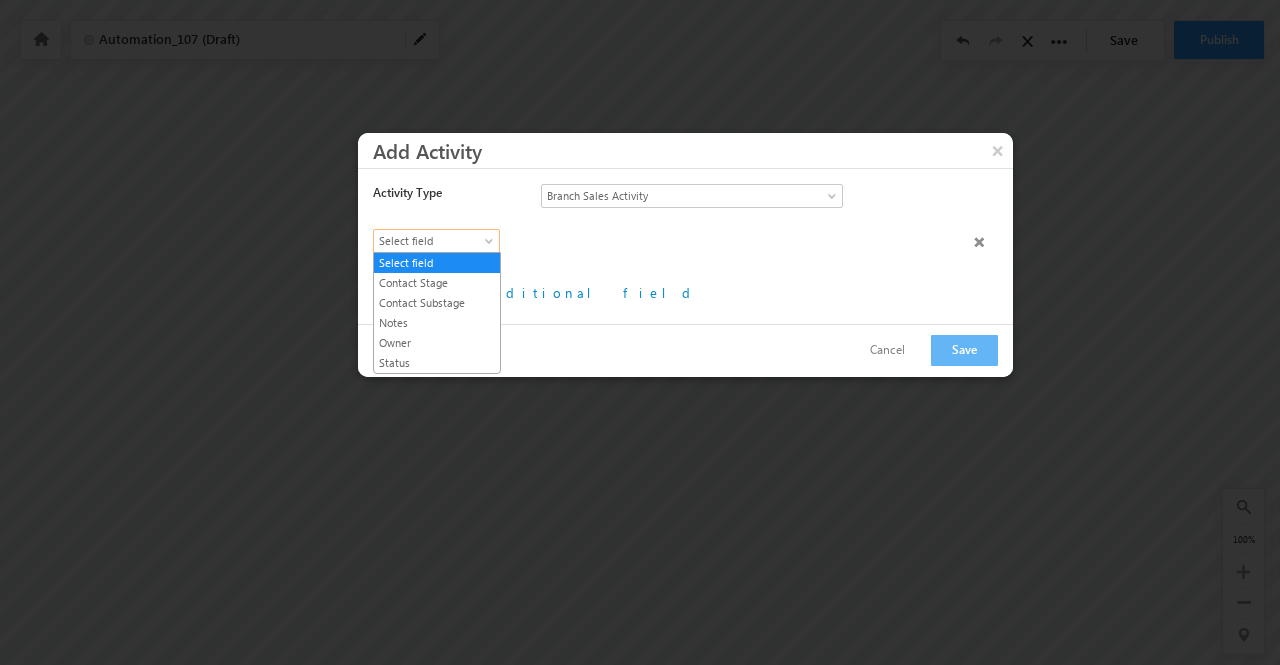 click at bounding box center [491, 245] 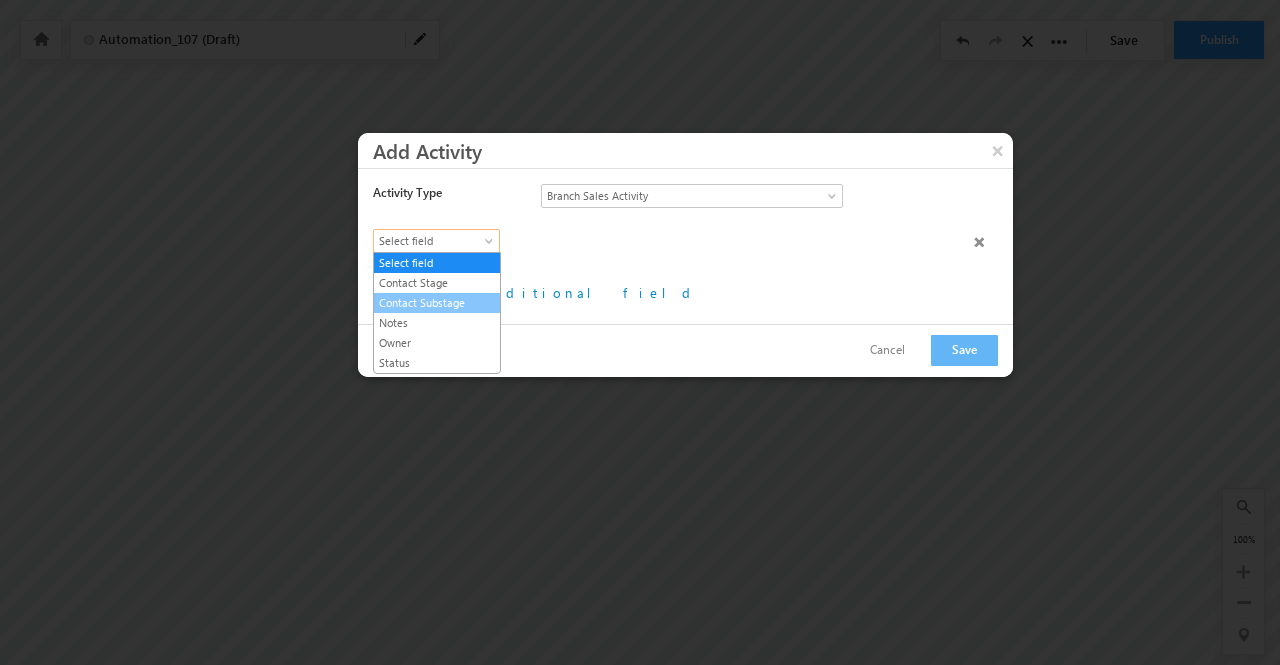 click on "Contact Substage" at bounding box center (437, 303) 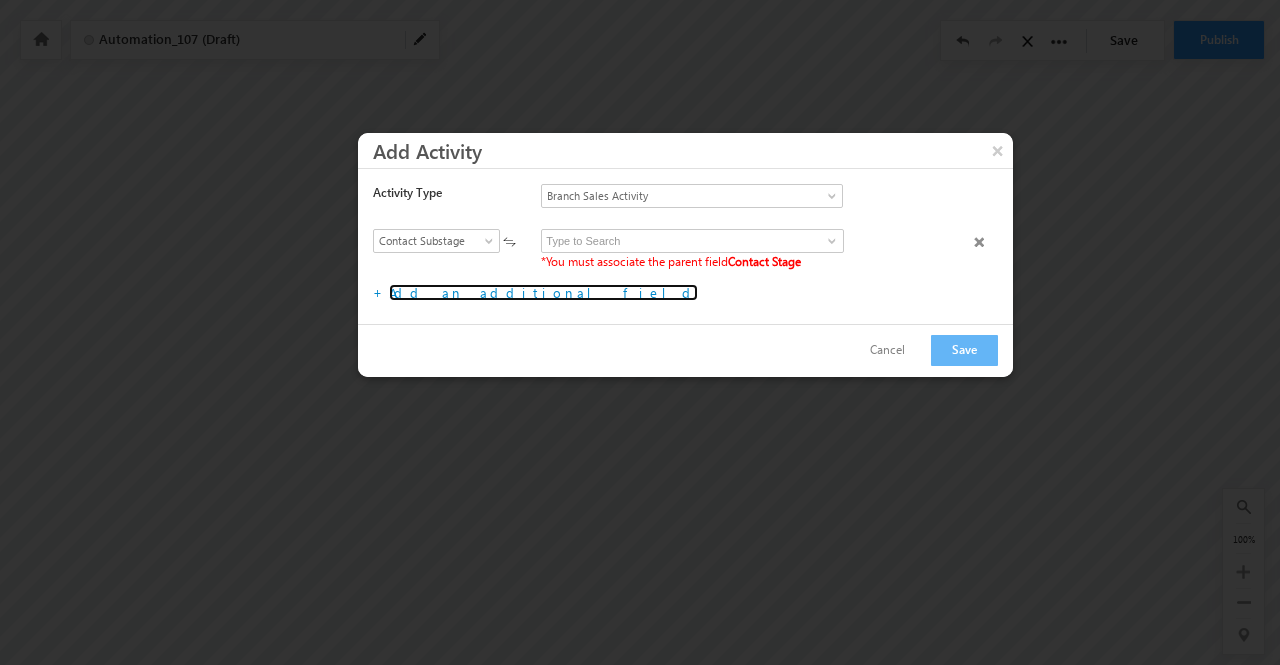 click on "Add an additional field" at bounding box center (543, 292) 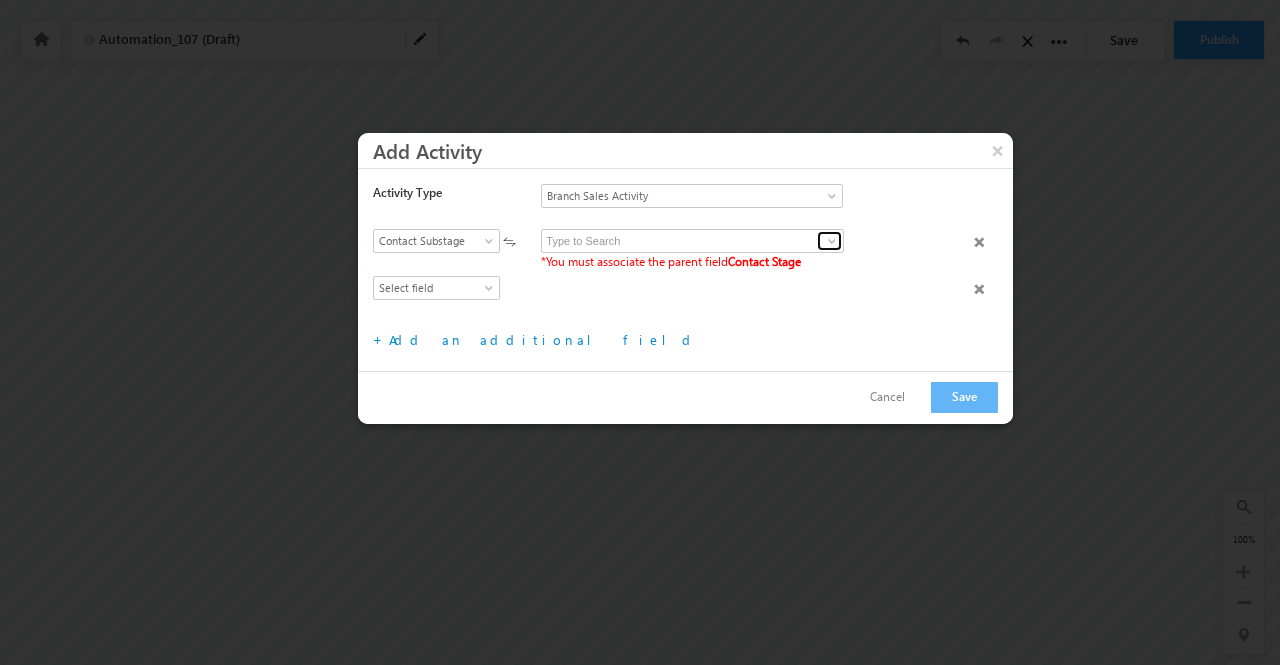 click at bounding box center [832, 241] 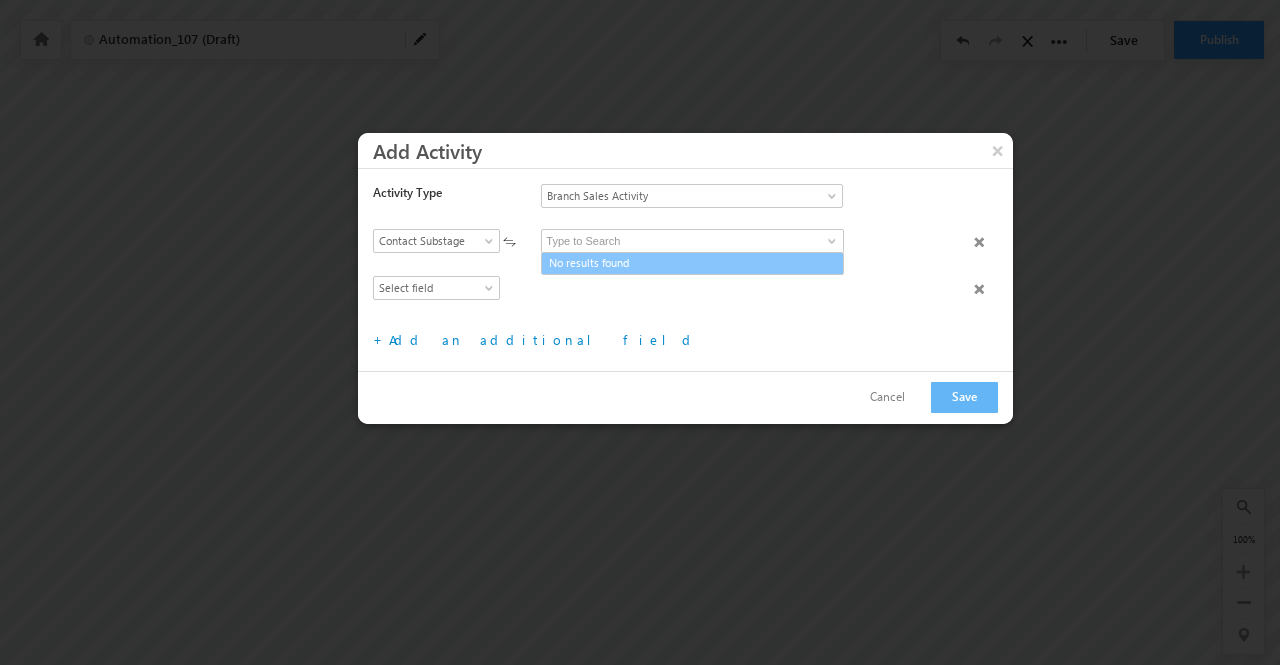 click on "Select field Contact Stage Contact Substage Notes Owner Status Select field" at bounding box center (700, 299) 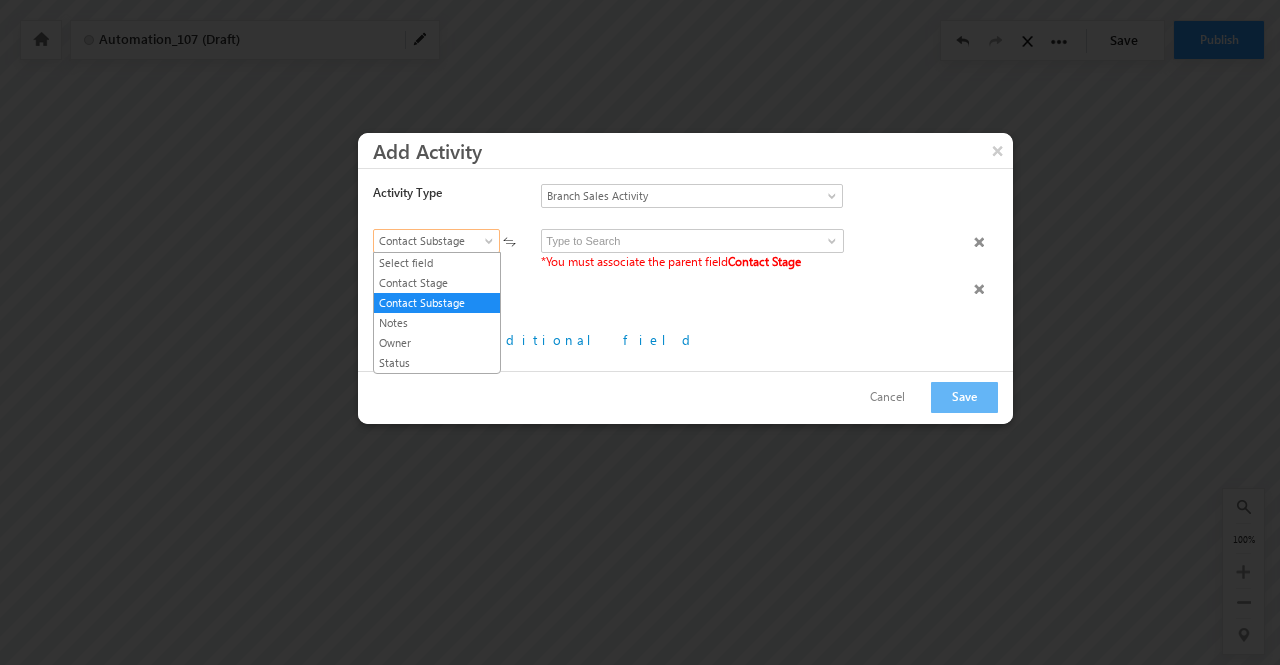 click at bounding box center [491, 245] 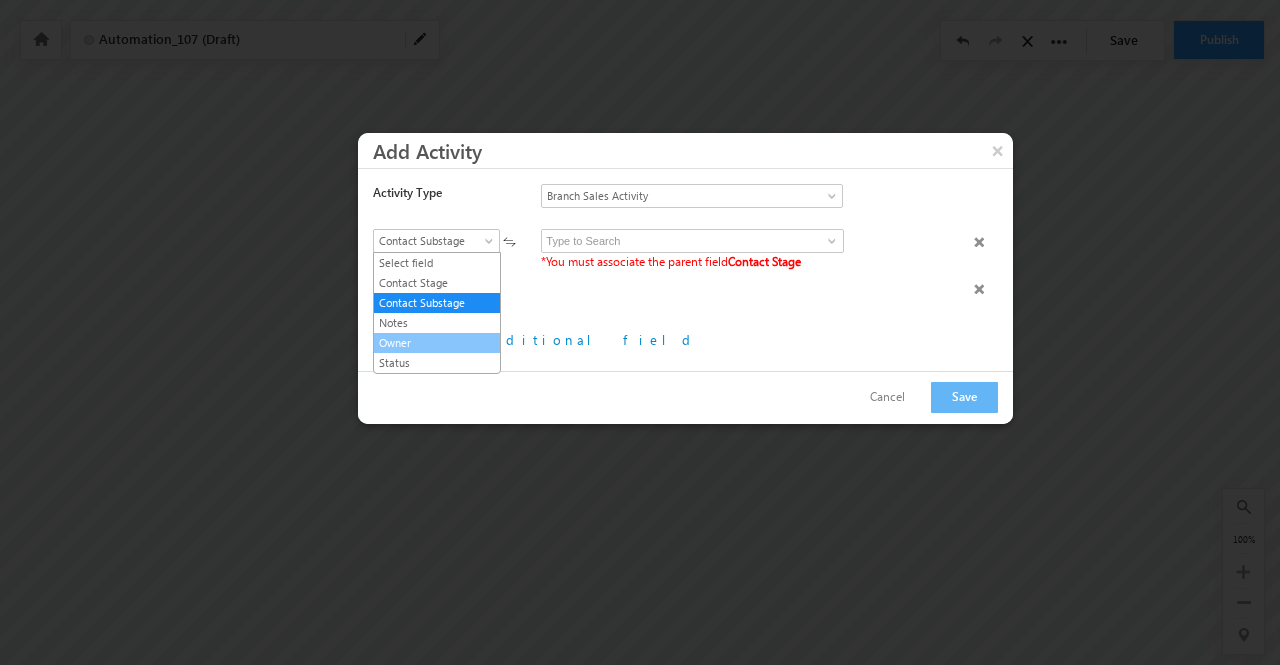 click on "Owner" at bounding box center [437, 343] 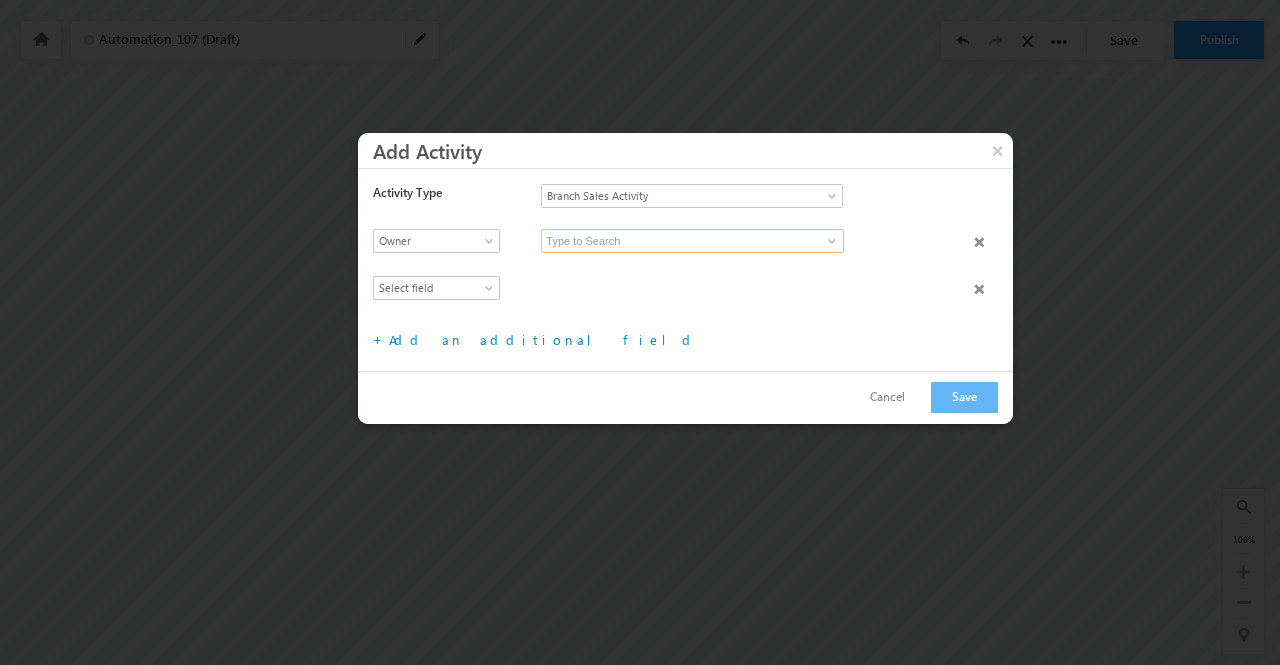click at bounding box center [692, 241] 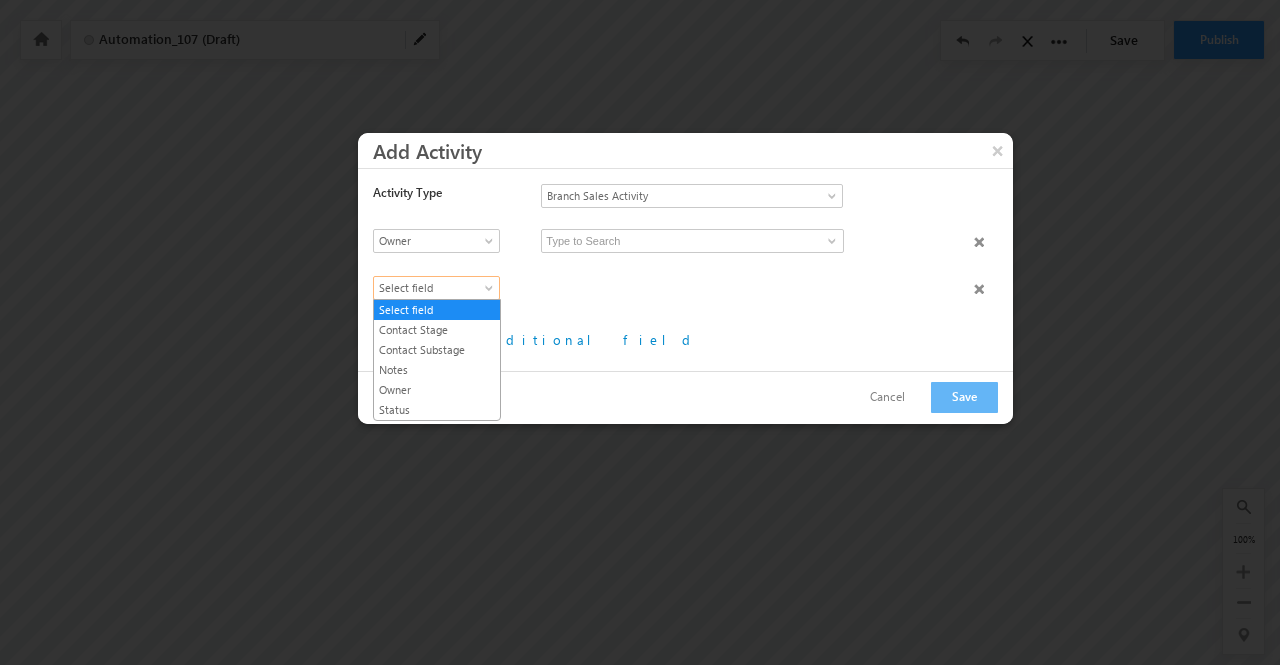 click at bounding box center [491, 292] 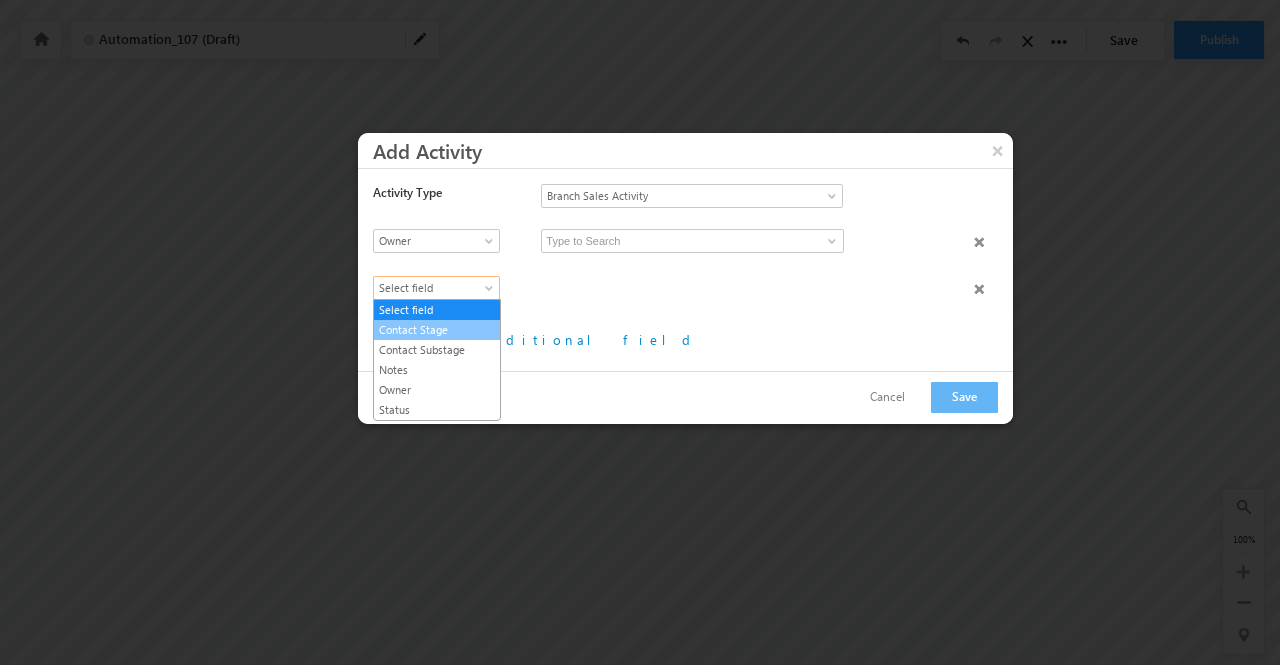 click on "Contact Stage" at bounding box center [437, 330] 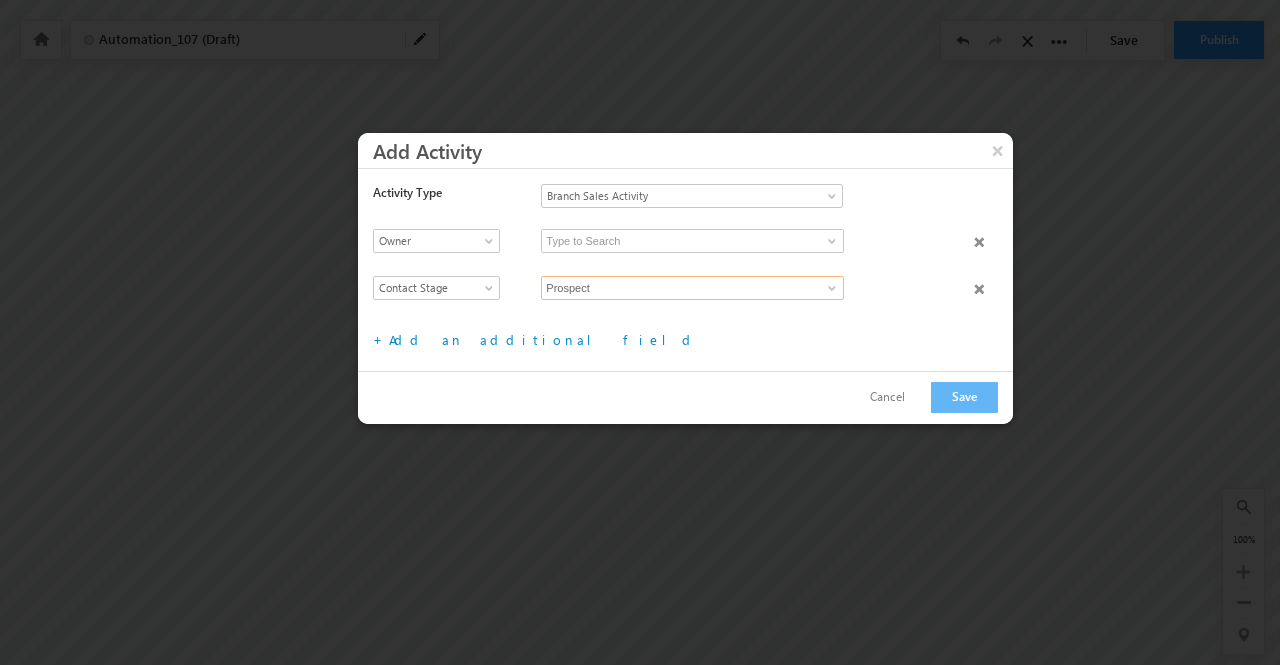 click on "Prospect" at bounding box center (692, 288) 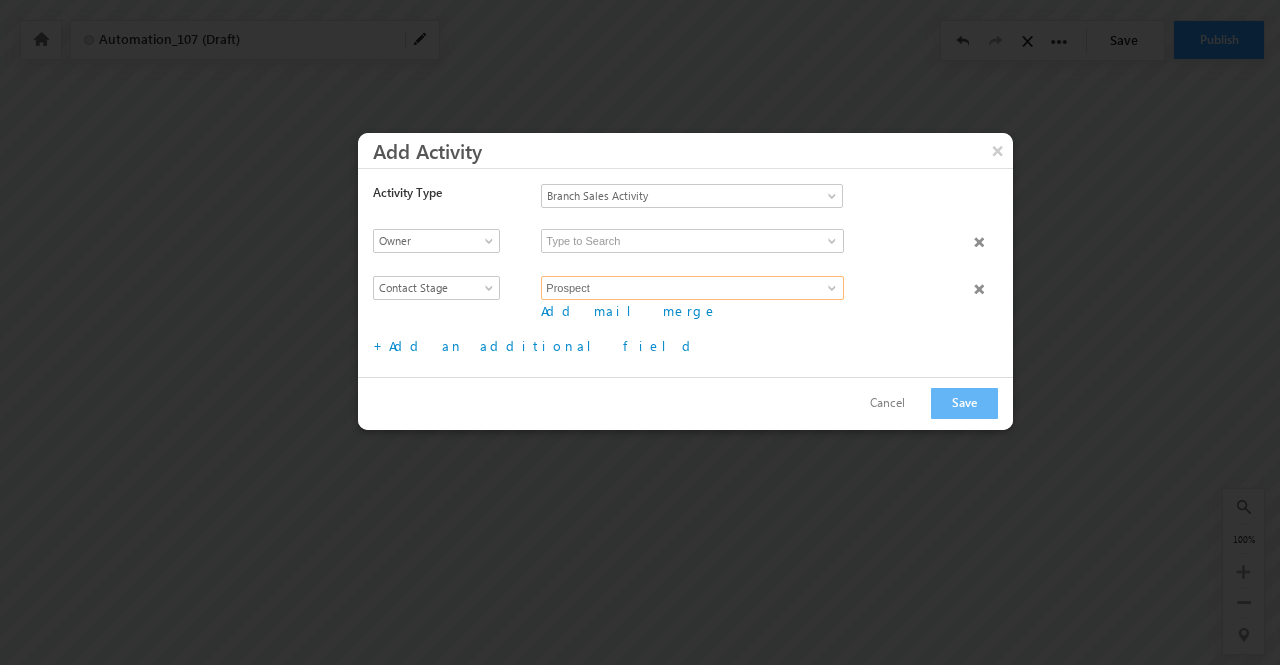 click on "Prospect" at bounding box center [692, 288] 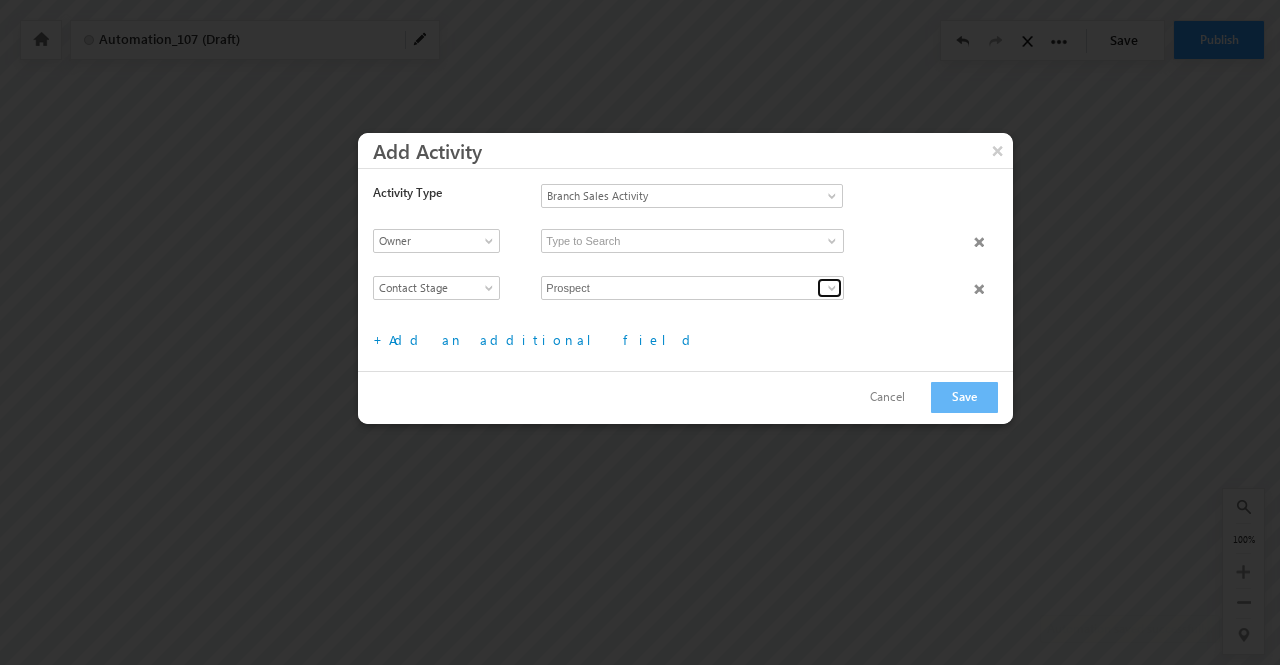 click at bounding box center [832, 288] 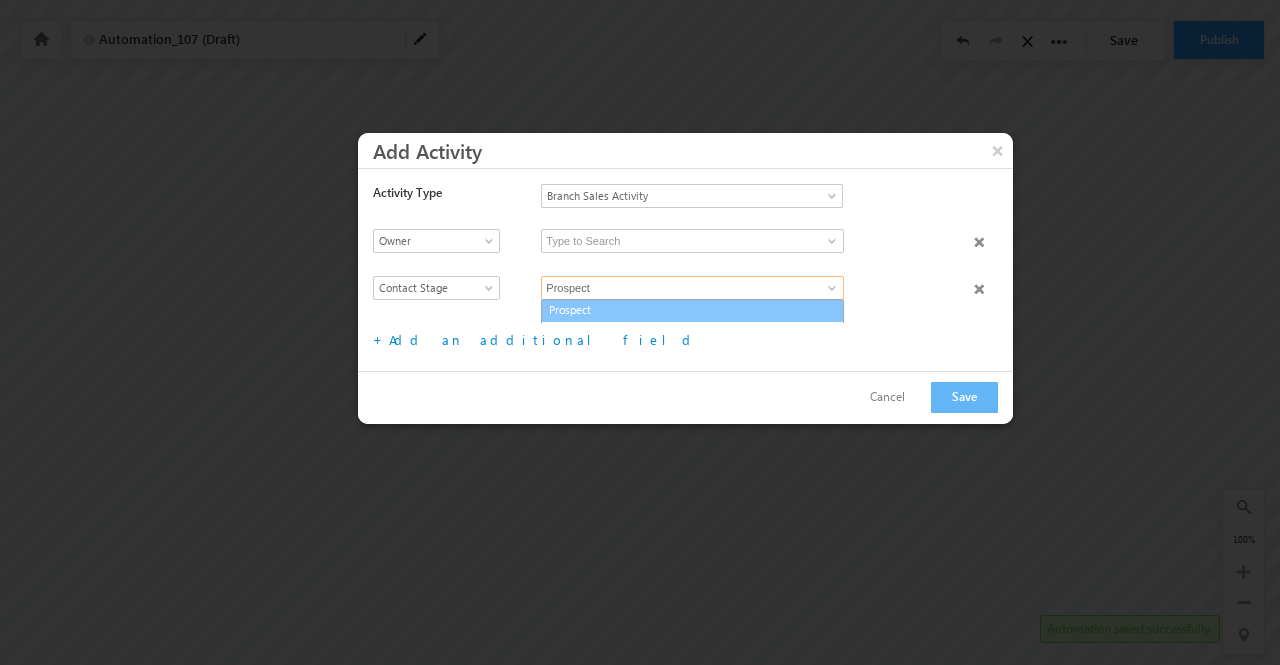 click on "Prospect" at bounding box center [692, 310] 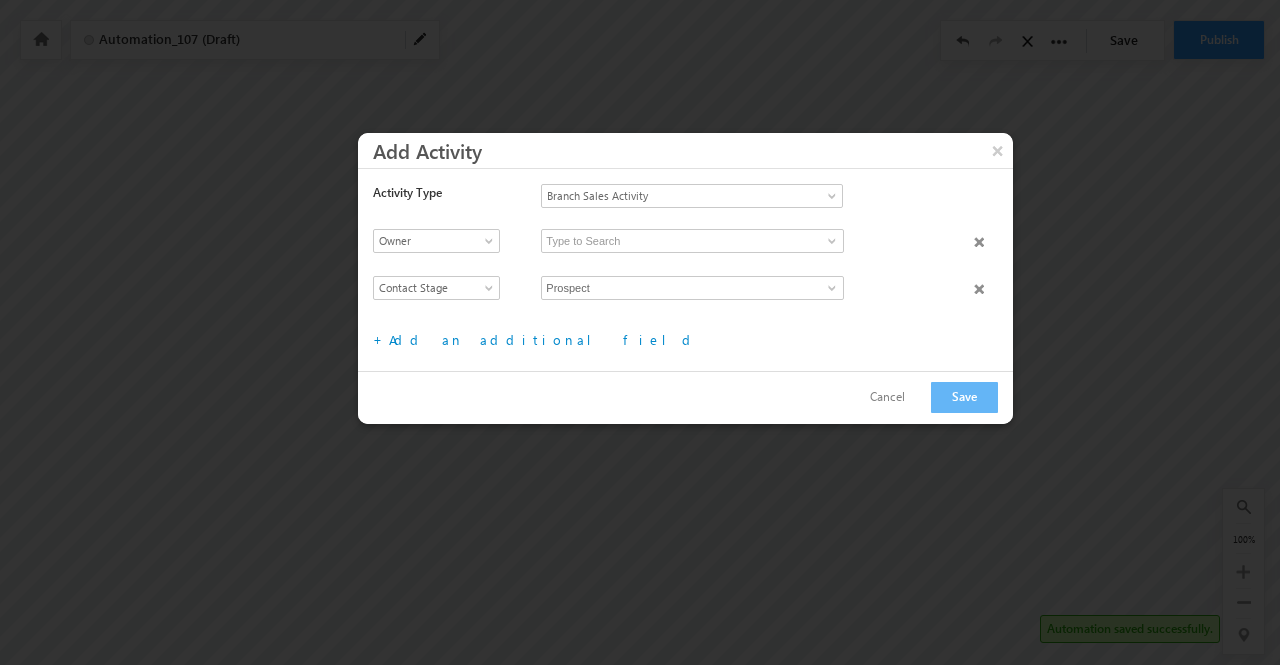 click on "Select field Contact Stage Contact Substage Notes Owner Status Contact Stage
Prospect
Opportunity
Prospect 2 results are available, use up and down arrow keys to navigate. Prospect Opportunity
Add mail merge" at bounding box center [700, 299] 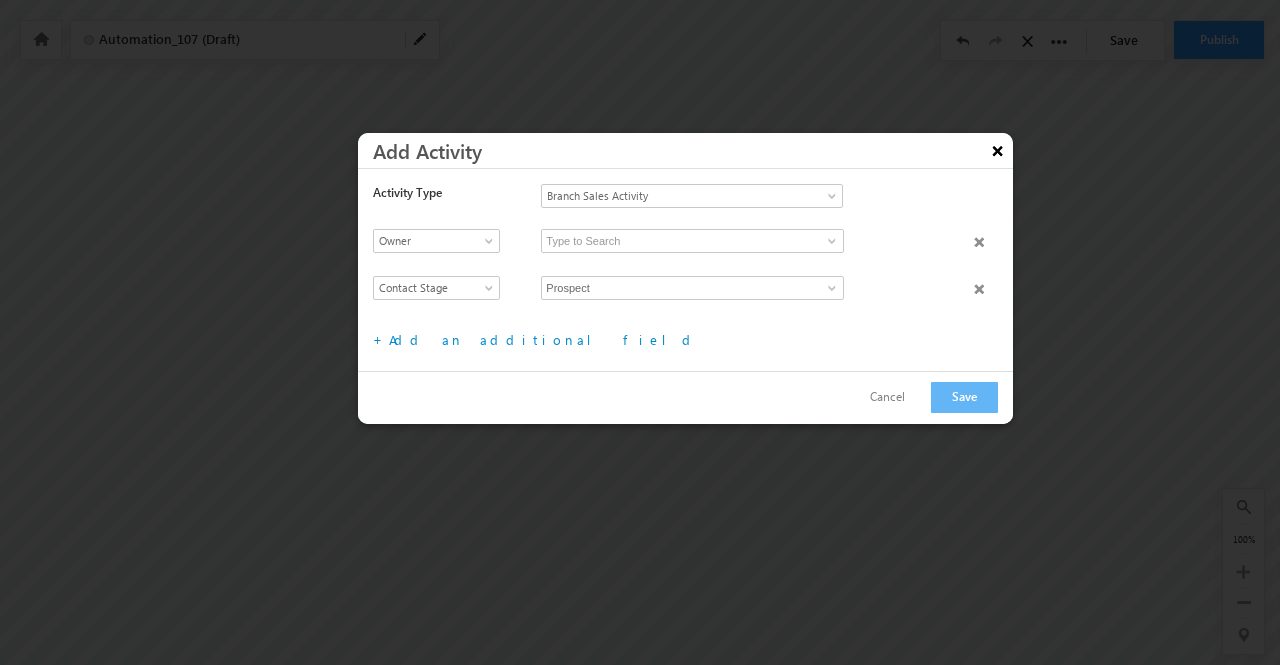 click on "×" at bounding box center [998, 150] 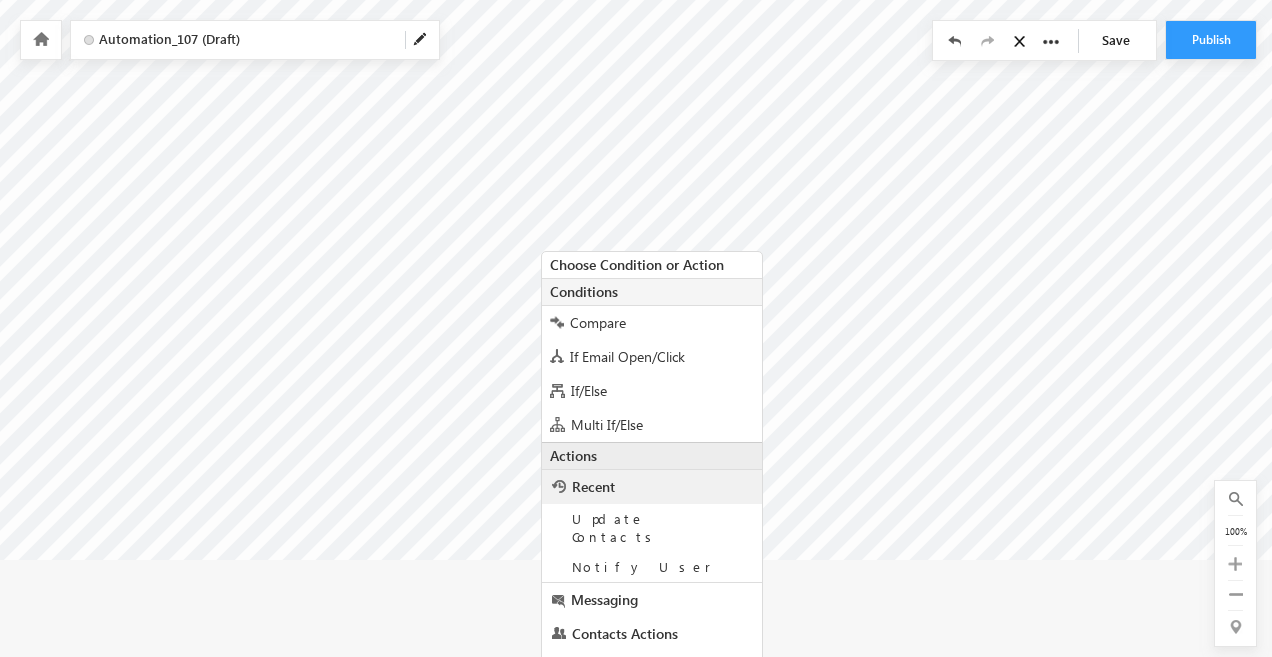 scroll, scrollTop: 321, scrollLeft: 0, axis: vertical 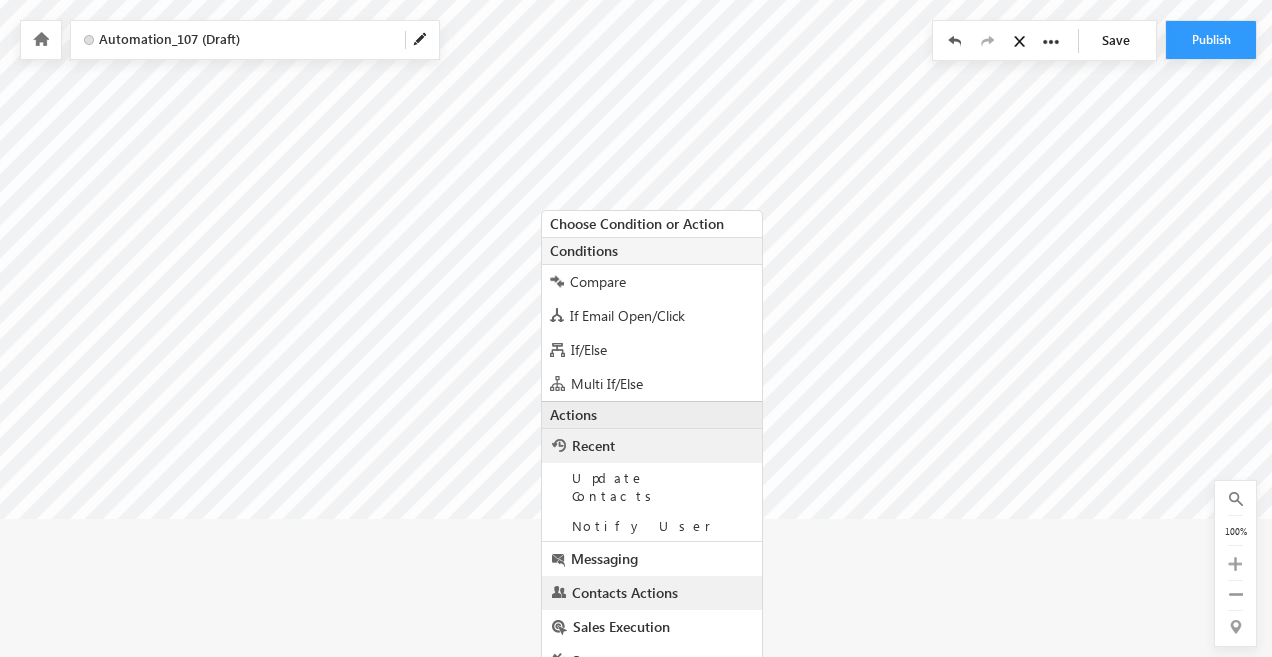 click on "Contacts Actions" at bounding box center (652, 593) 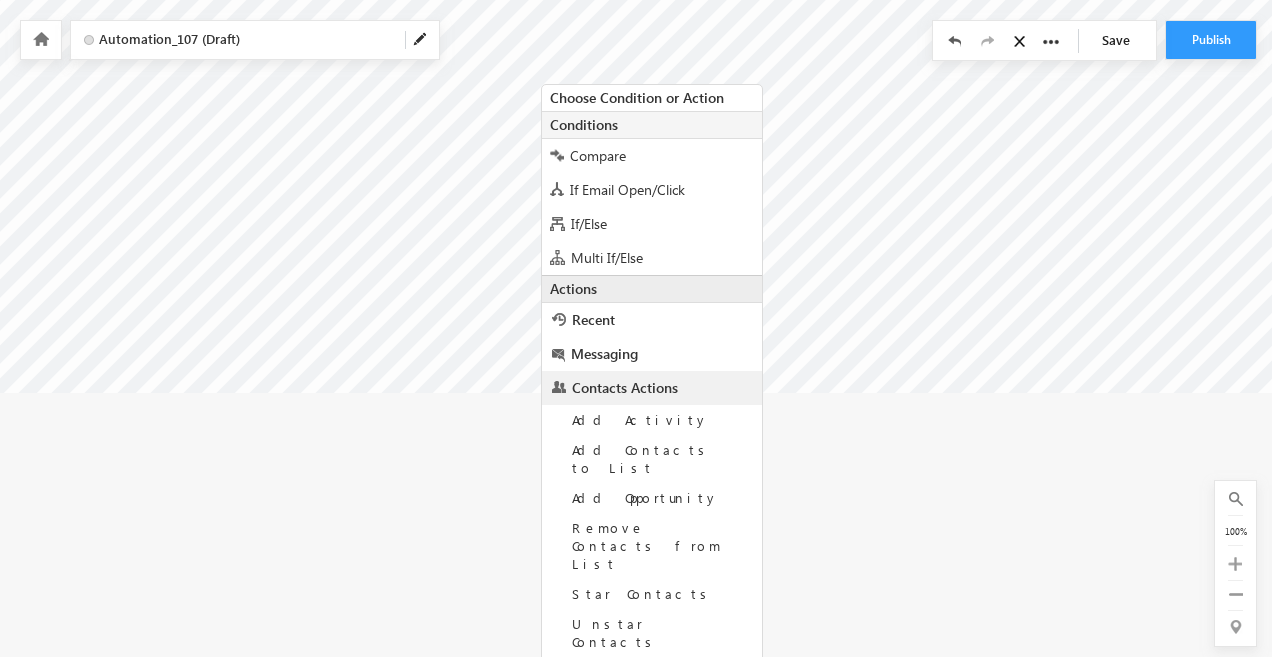 scroll, scrollTop: 512, scrollLeft: 0, axis: vertical 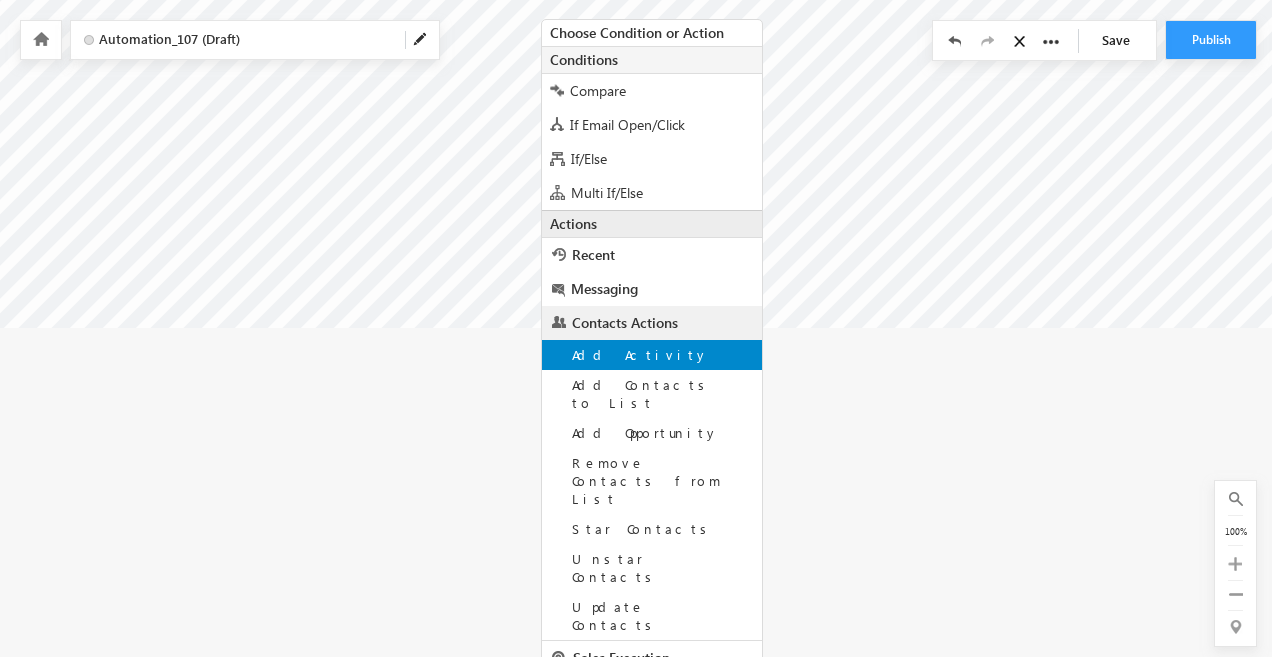 click on "Add Activity" at bounding box center [652, 355] 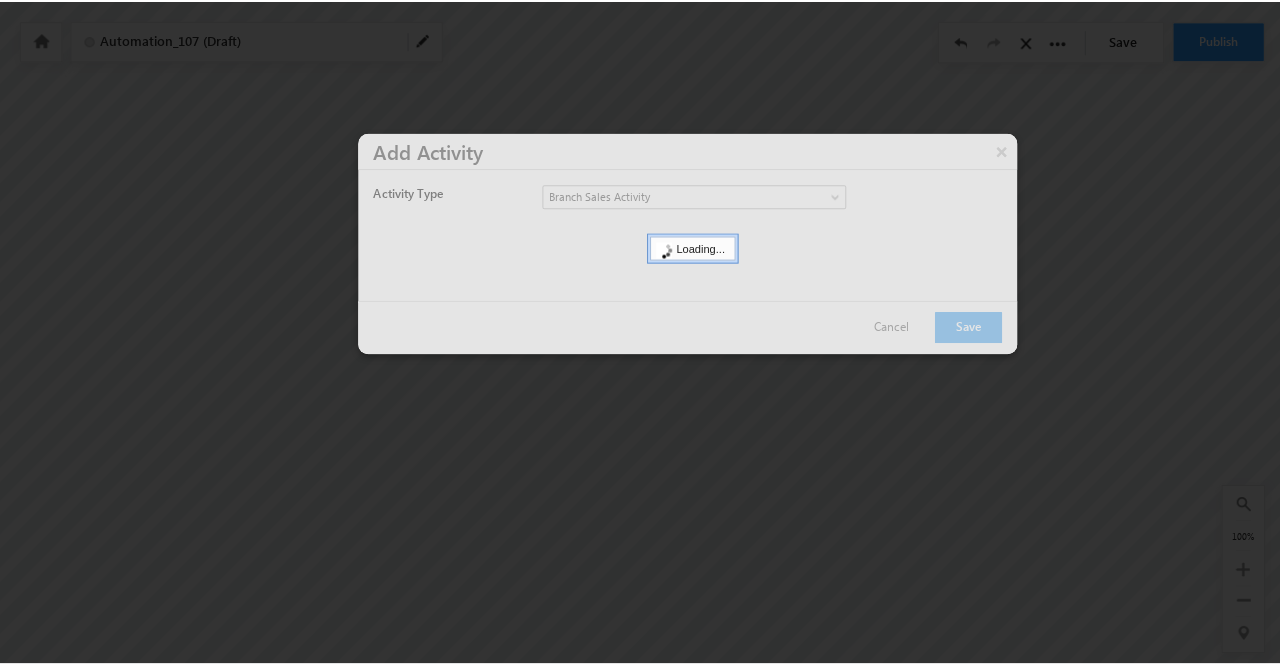 scroll, scrollTop: 174, scrollLeft: 0, axis: vertical 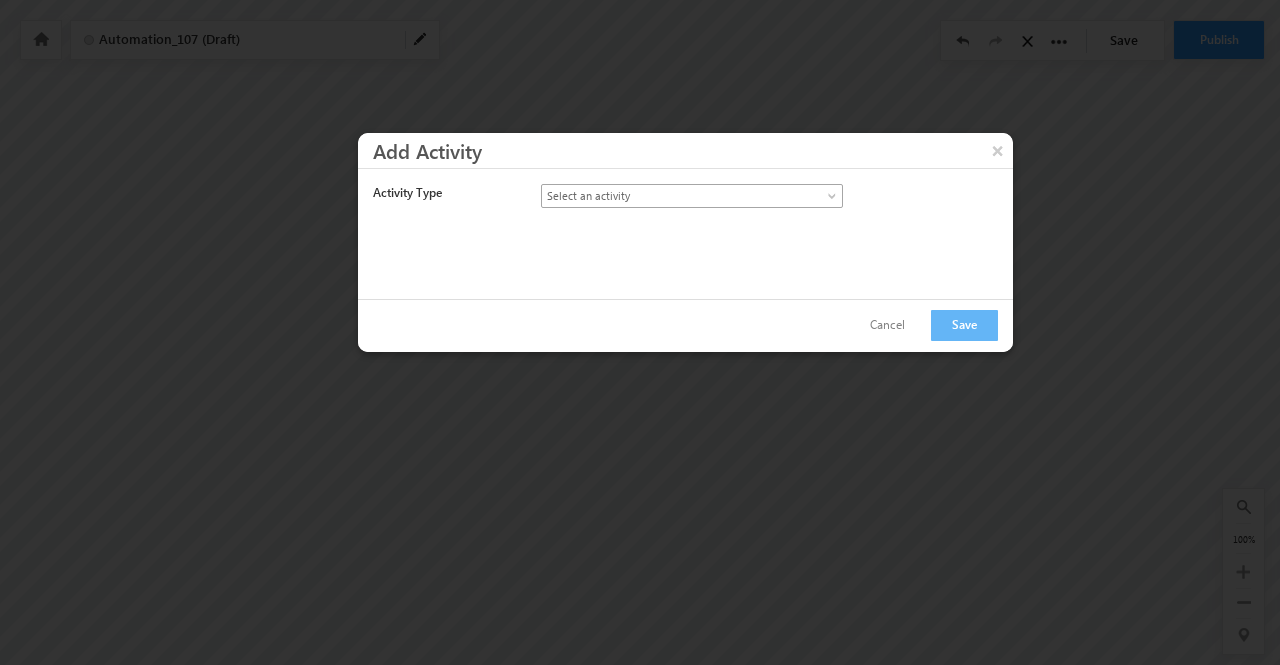 click on "Select an activity" at bounding box center [692, 196] 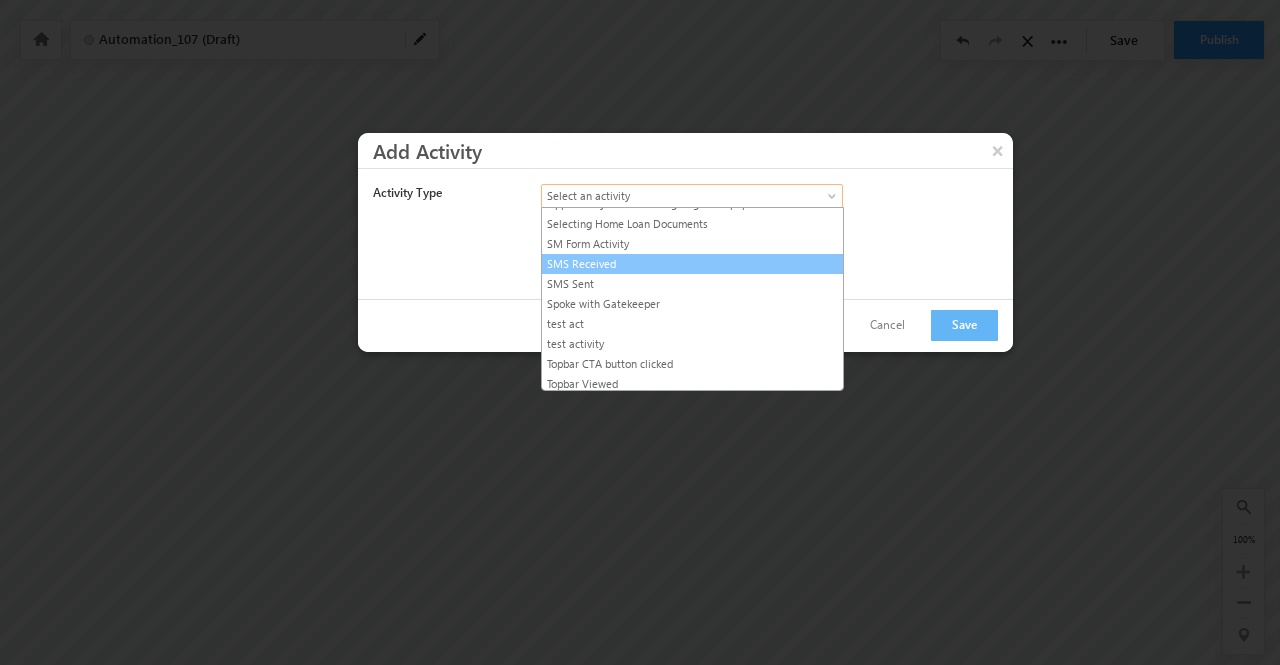 scroll, scrollTop: 282, scrollLeft: 0, axis: vertical 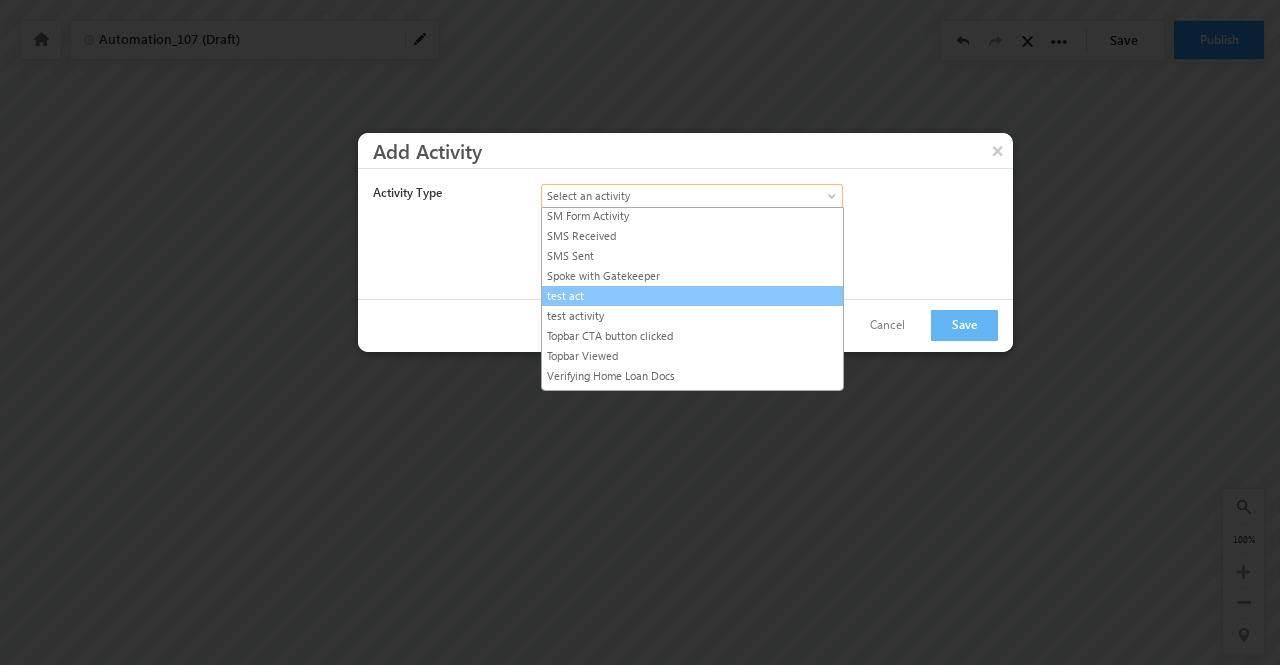 click on "test act" at bounding box center [692, 296] 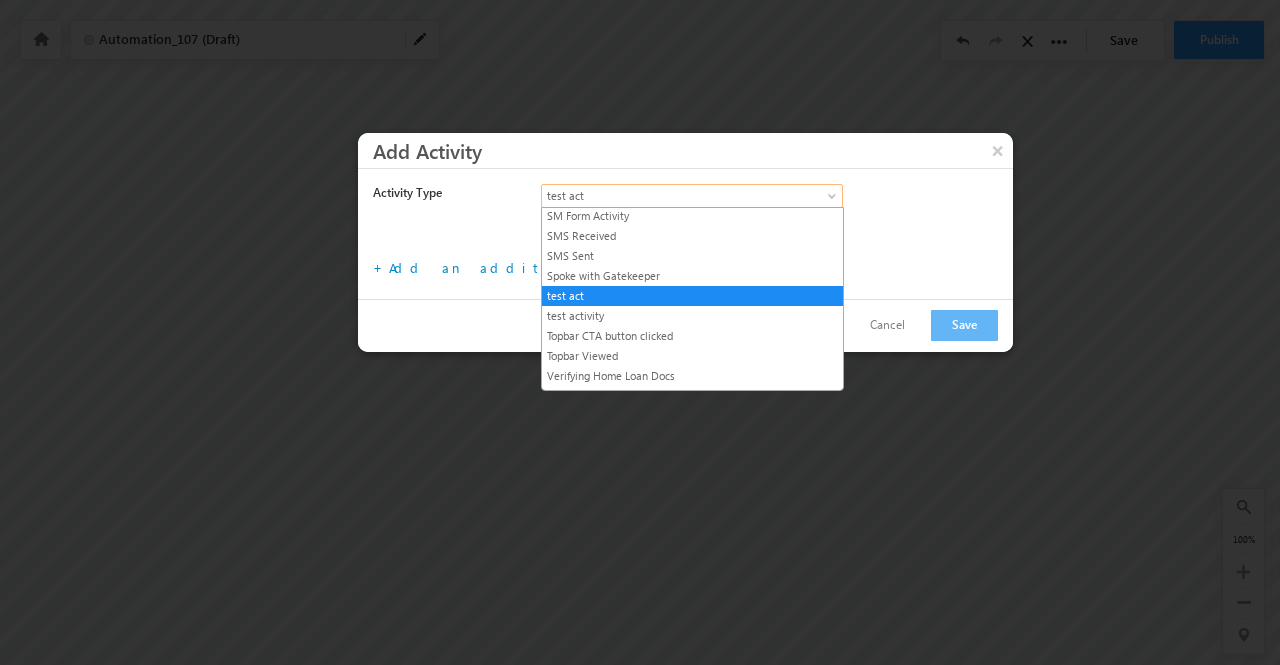 click on "test act" at bounding box center (674, 196) 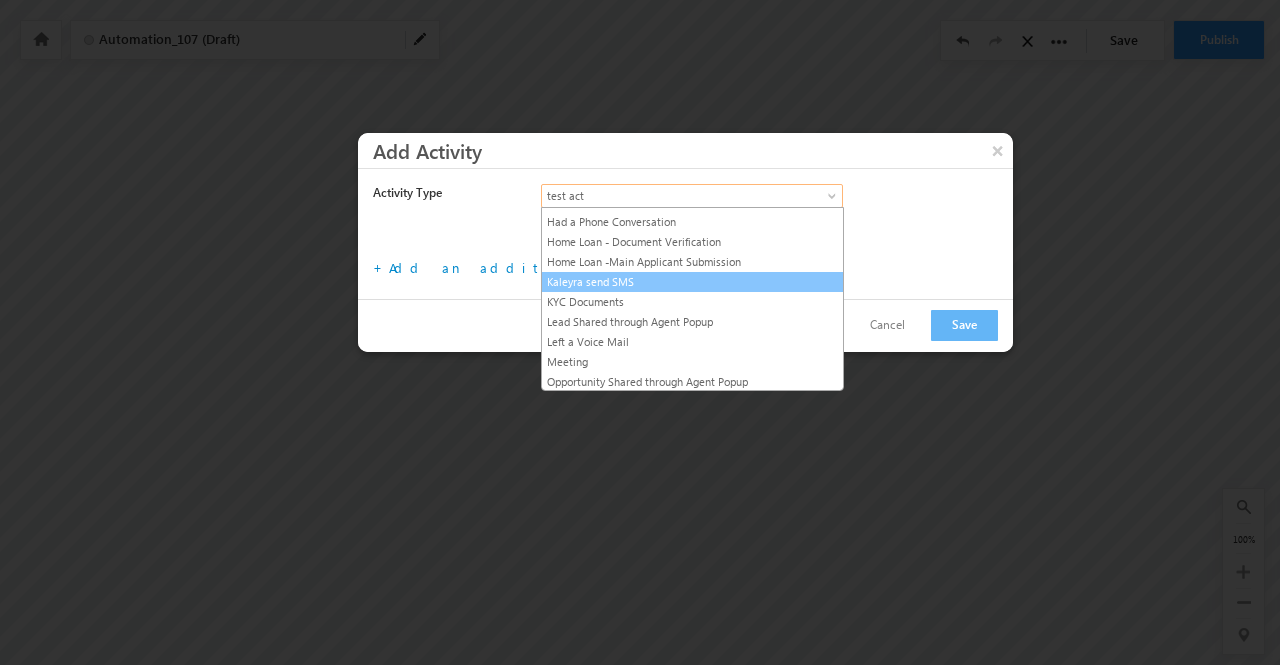 scroll, scrollTop: 0, scrollLeft: 0, axis: both 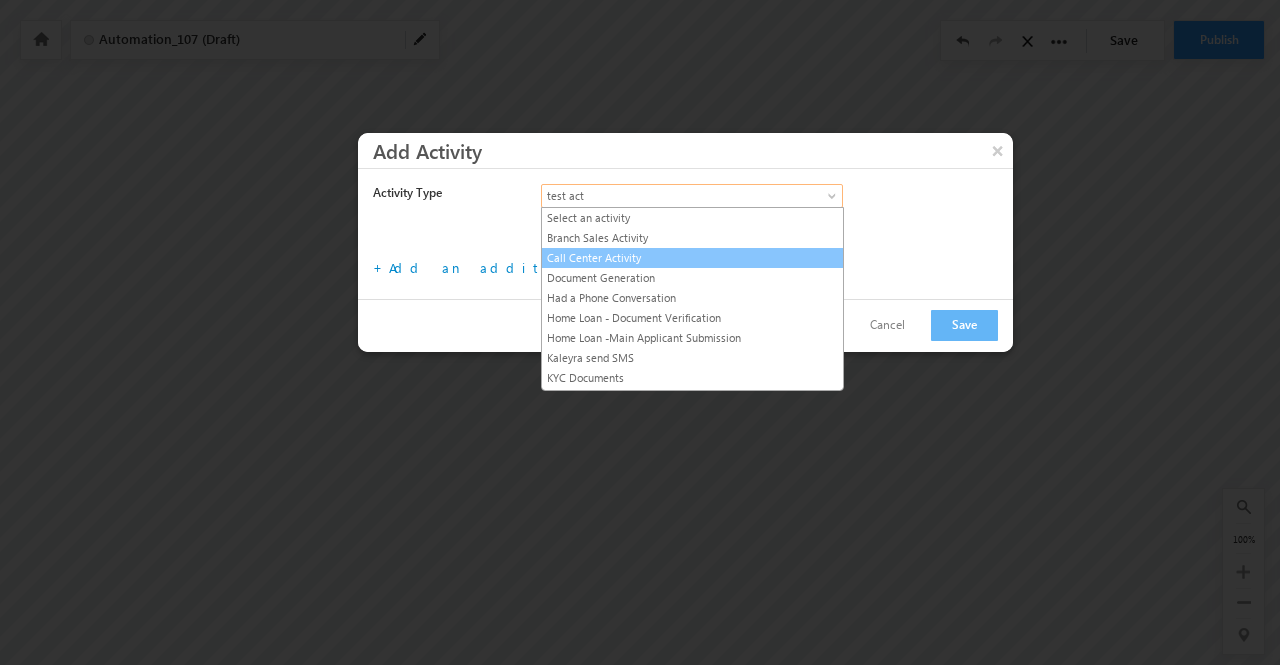 click on "Call Center Activity" at bounding box center (692, 258) 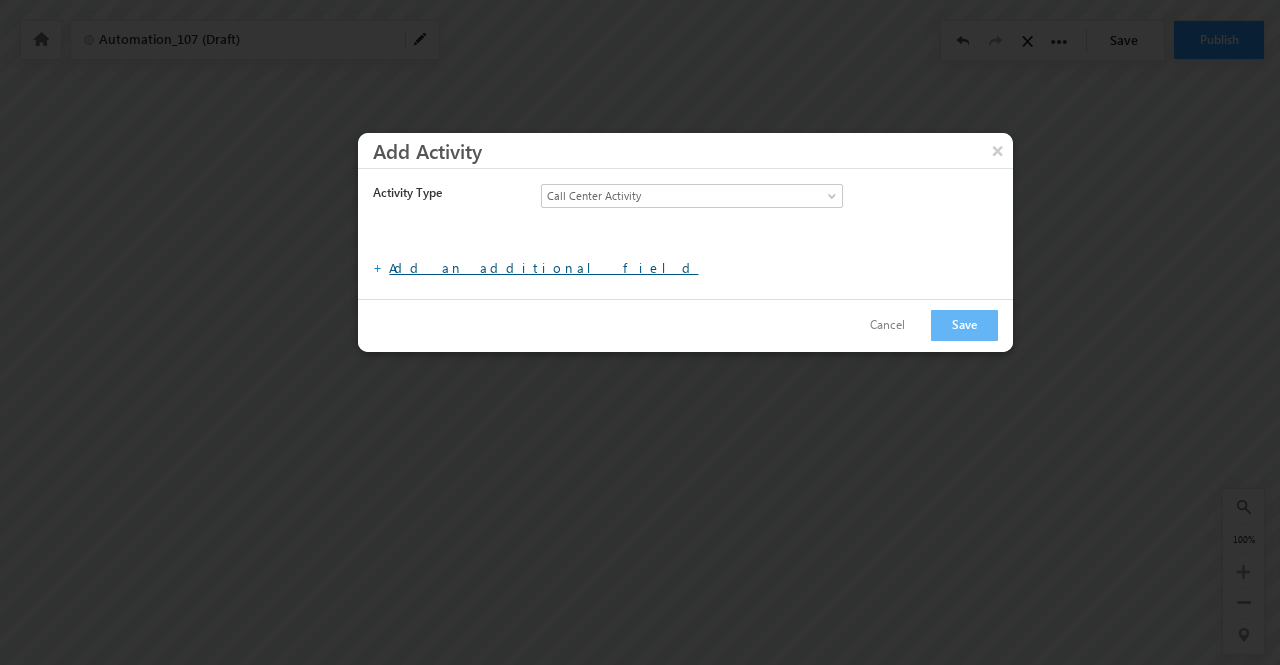 click on "Add an additional field" at bounding box center [543, 267] 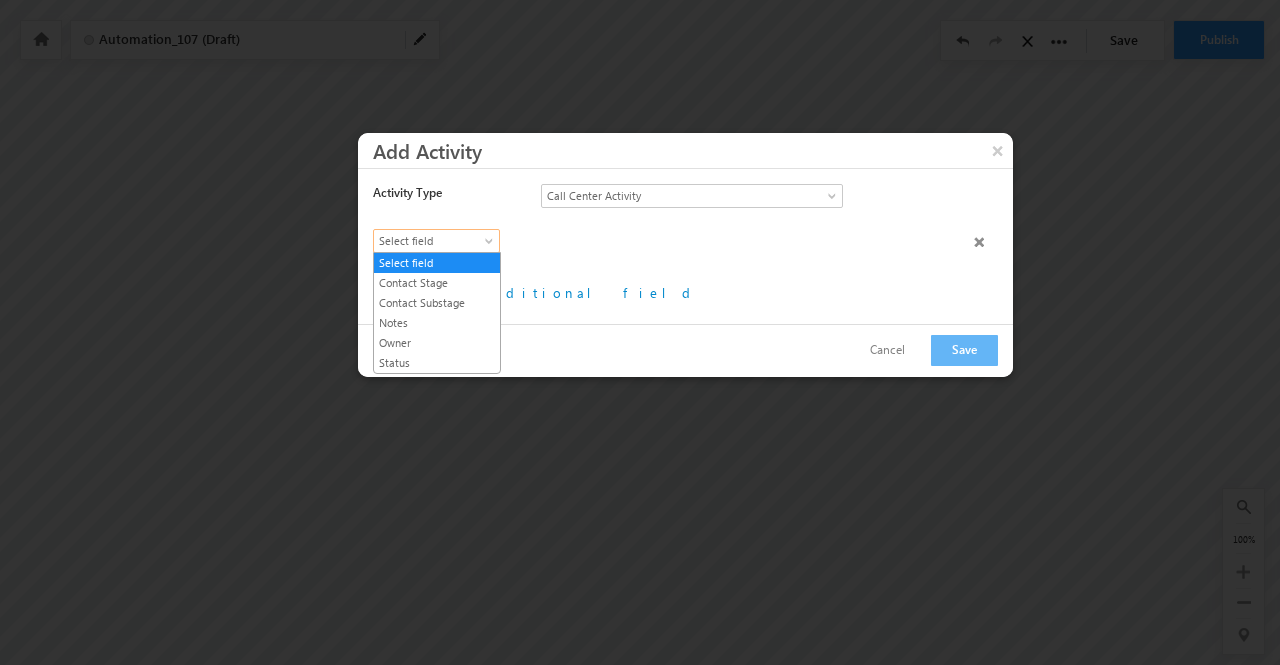 click on "Select field" at bounding box center [432, 241] 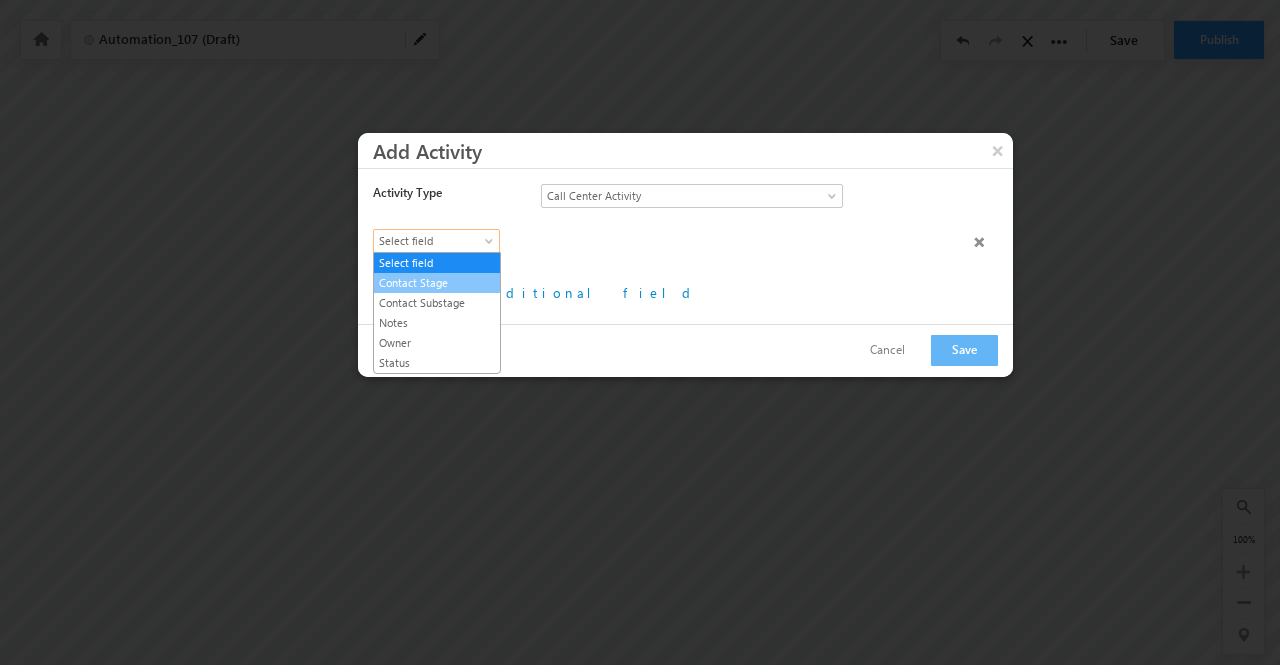 click on "Contact Stage" at bounding box center (437, 283) 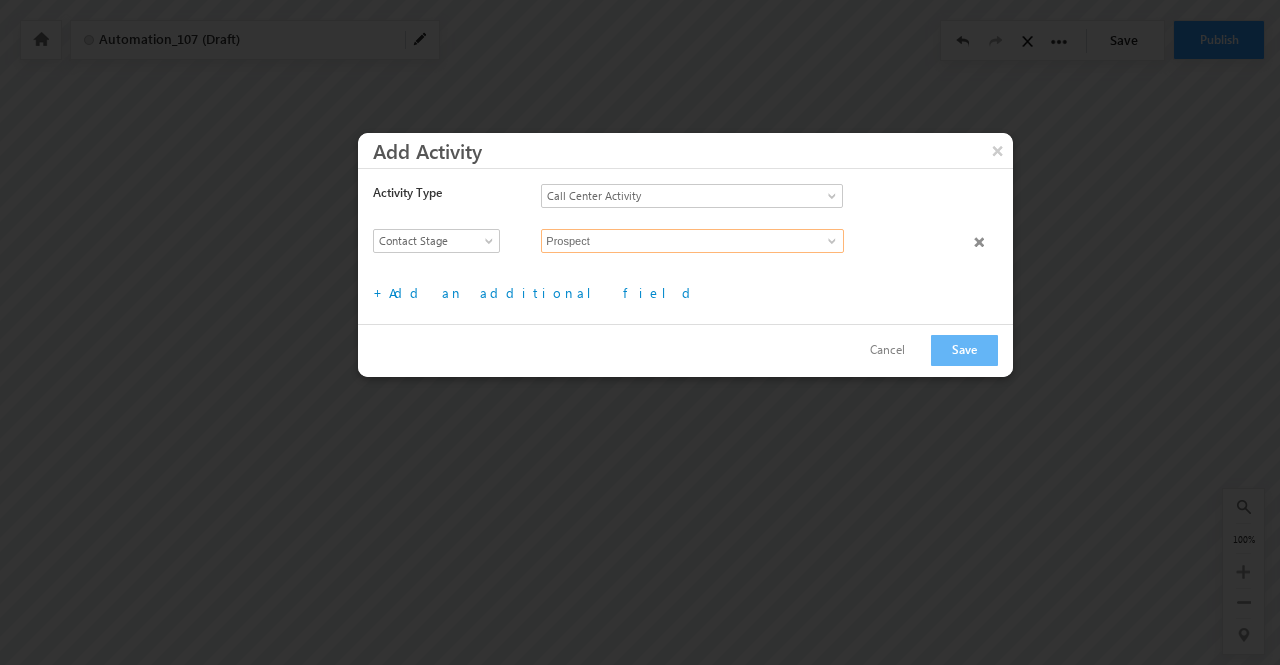 click on "Prospect" at bounding box center [692, 241] 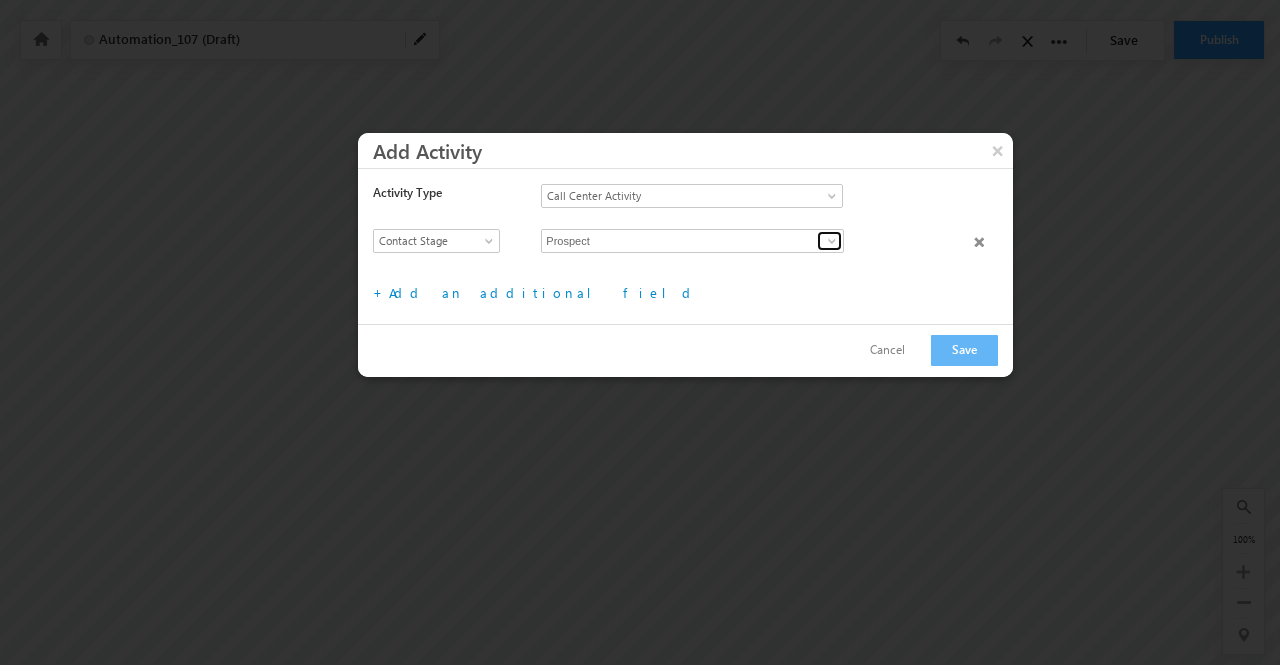 click at bounding box center [832, 241] 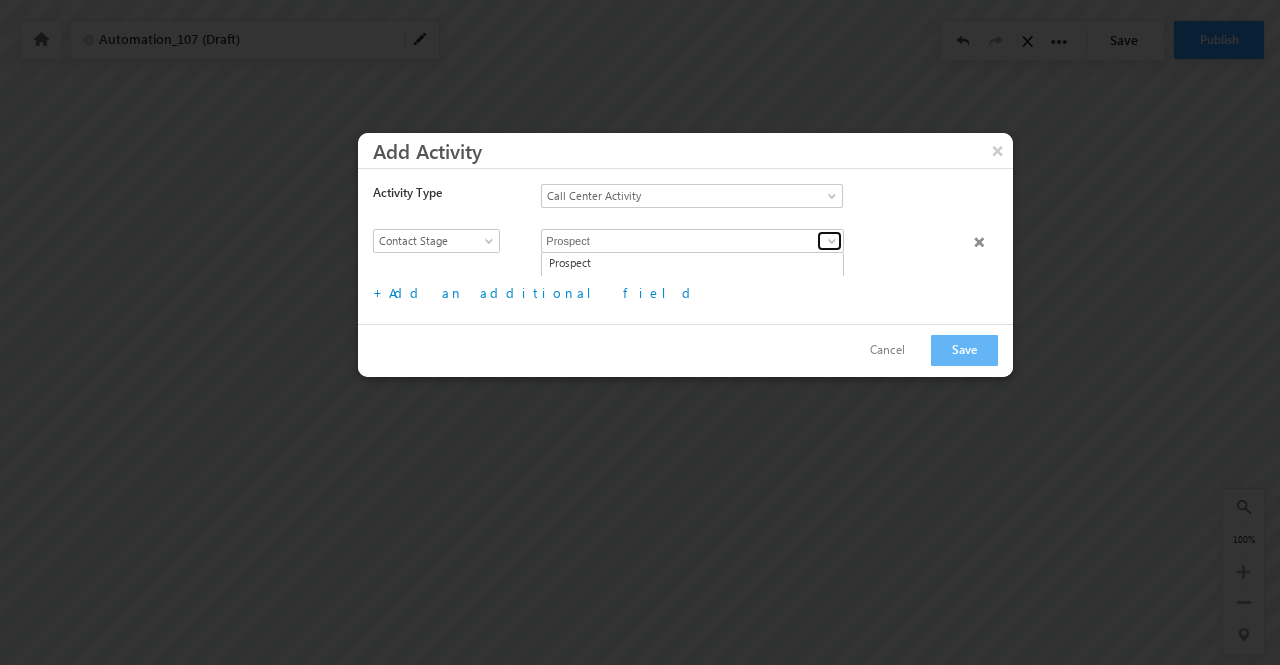 click at bounding box center [832, 241] 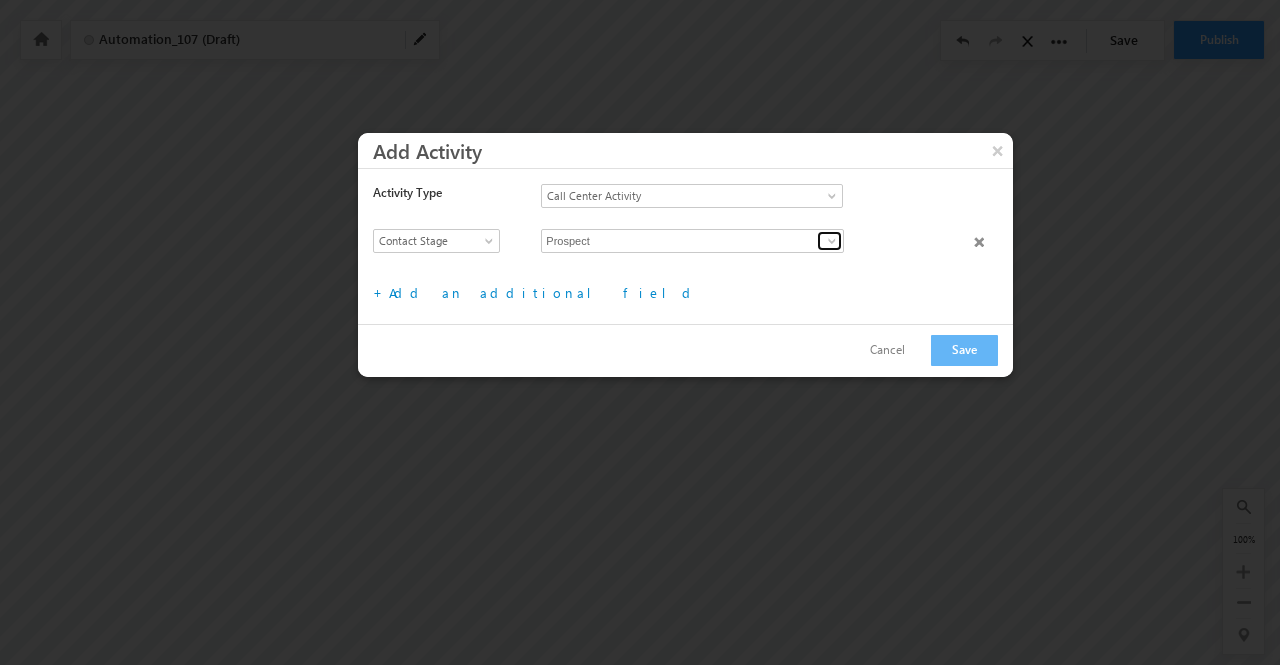 click at bounding box center (832, 241) 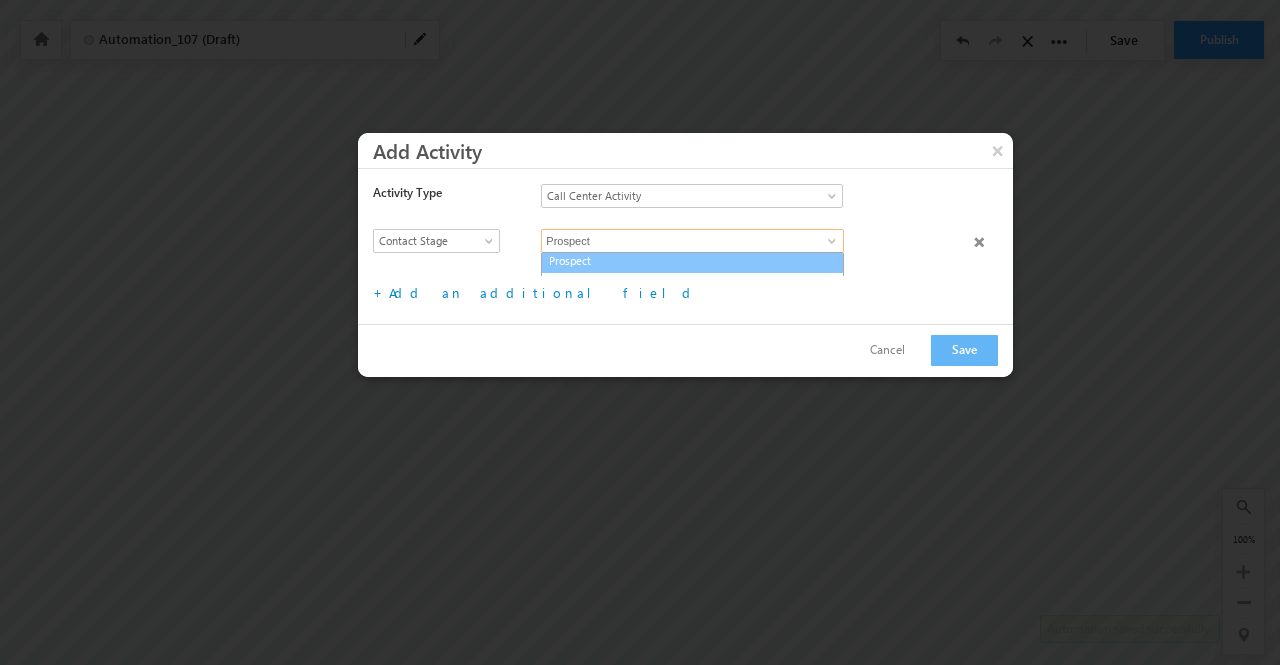 scroll, scrollTop: 0, scrollLeft: 0, axis: both 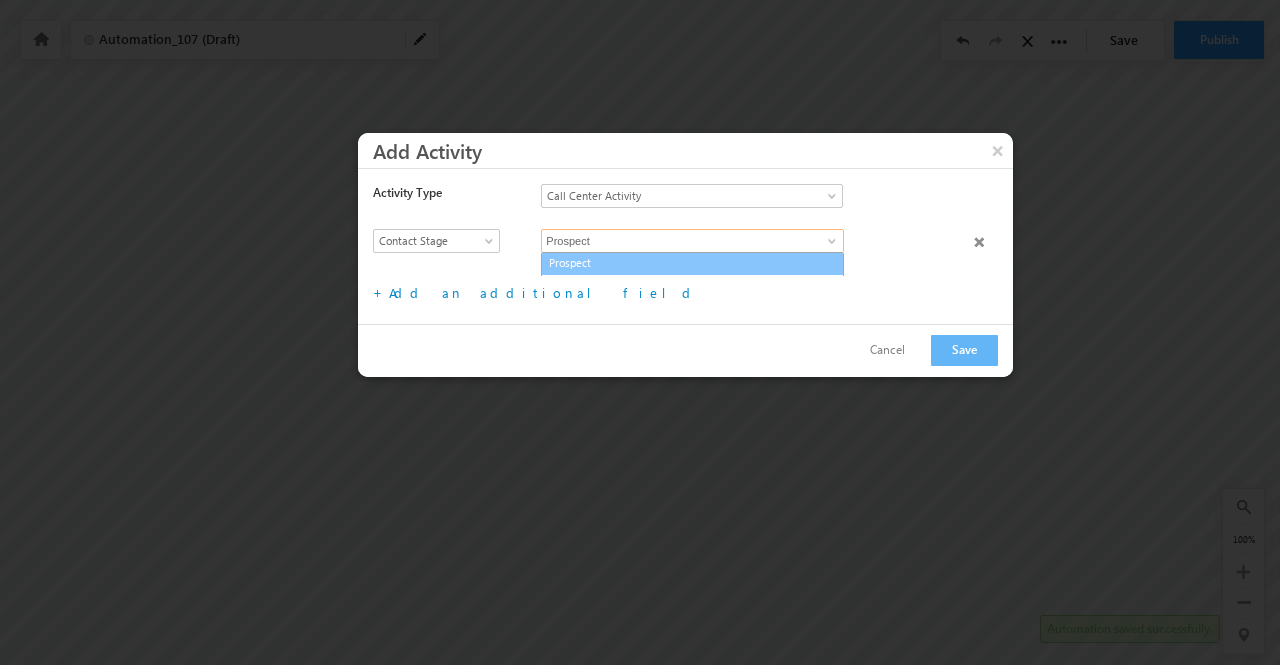 click on "Prospect" at bounding box center (692, 263) 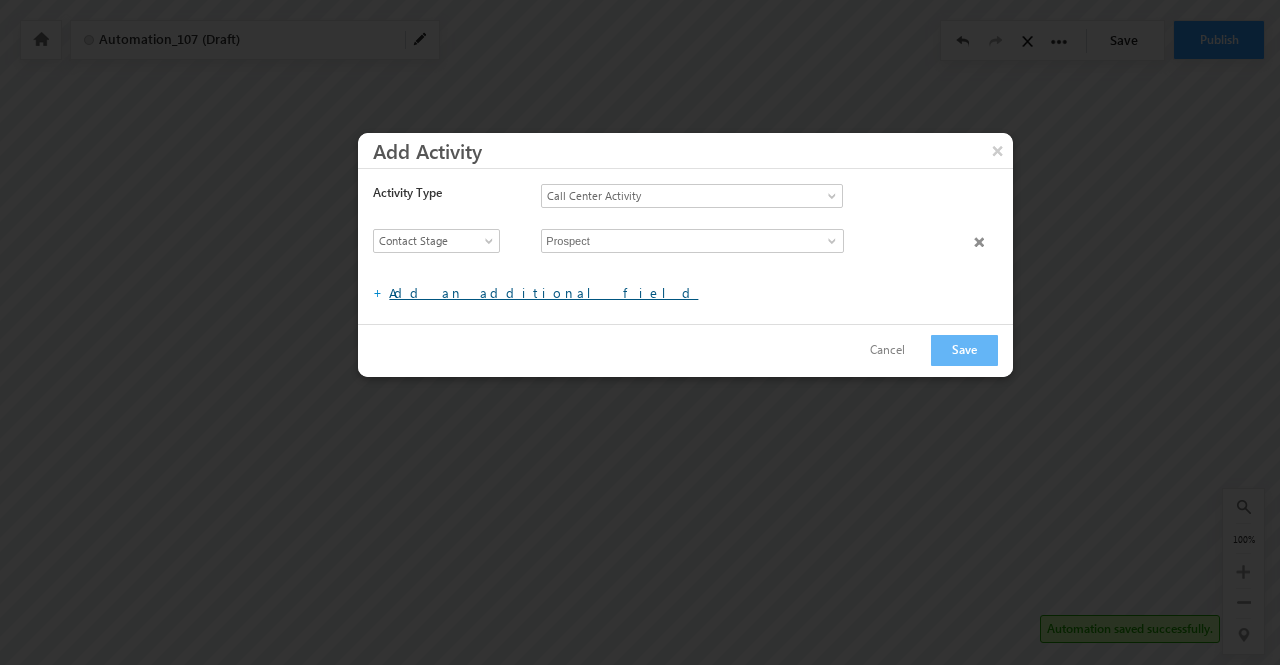 click on "Add an additional field" at bounding box center [543, 292] 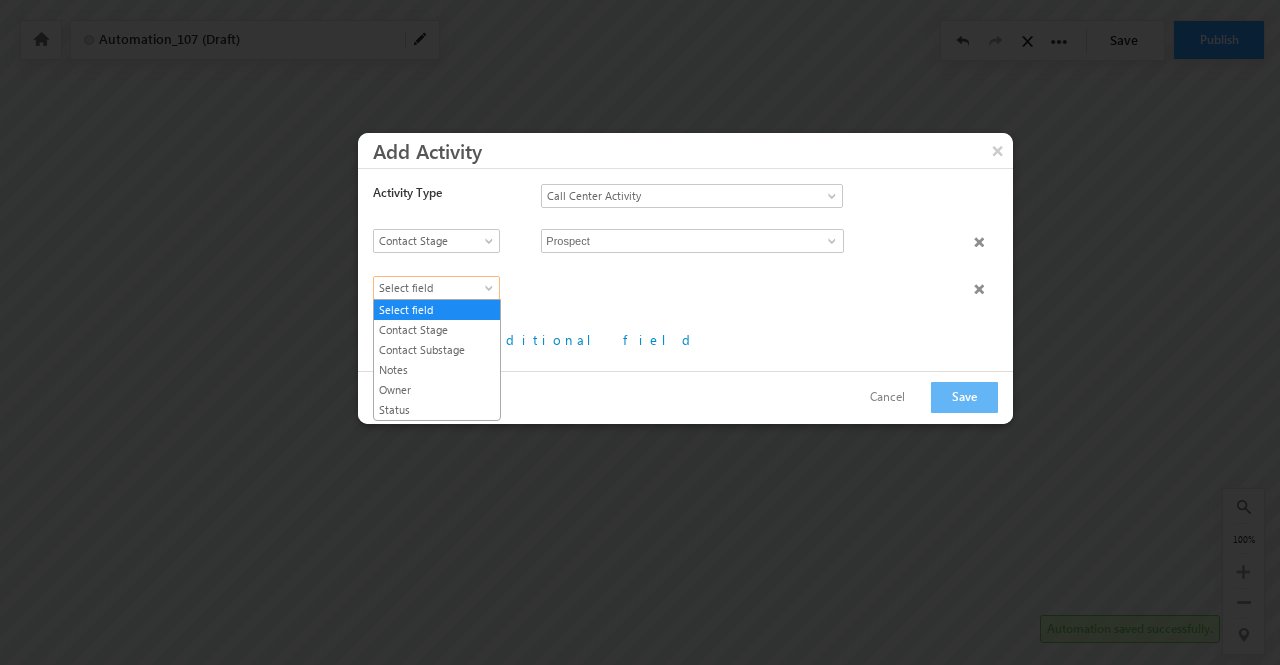click at bounding box center (491, 292) 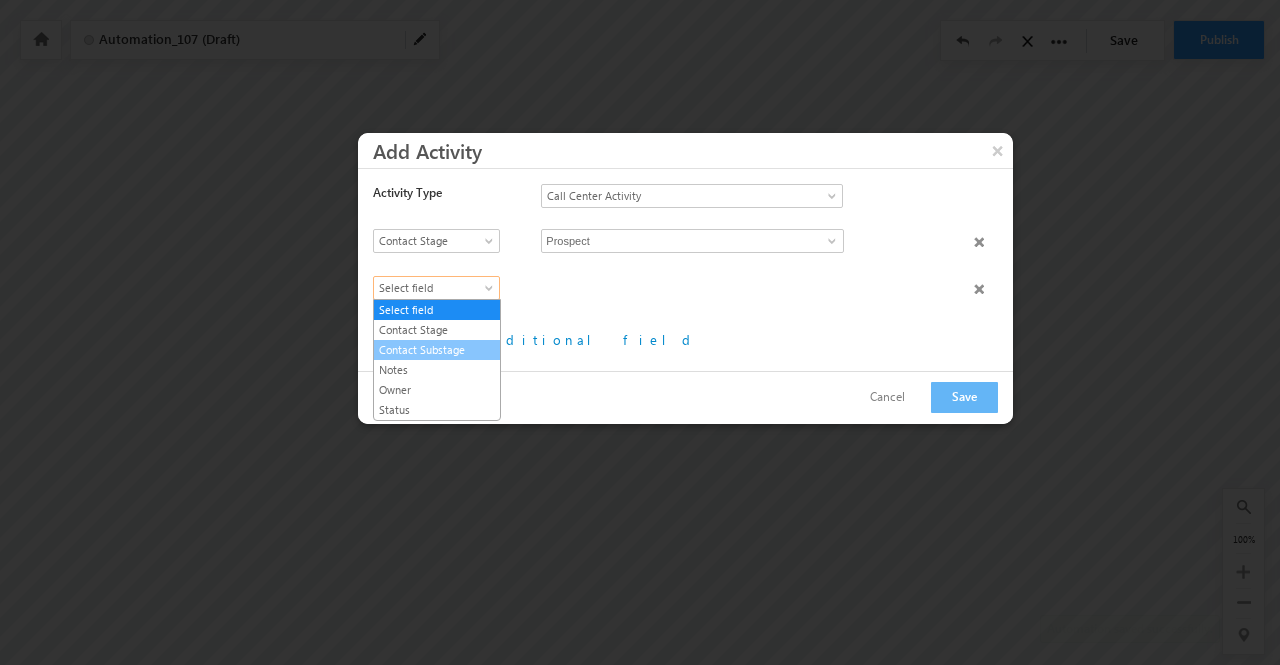 click on "Contact Substage" at bounding box center [437, 350] 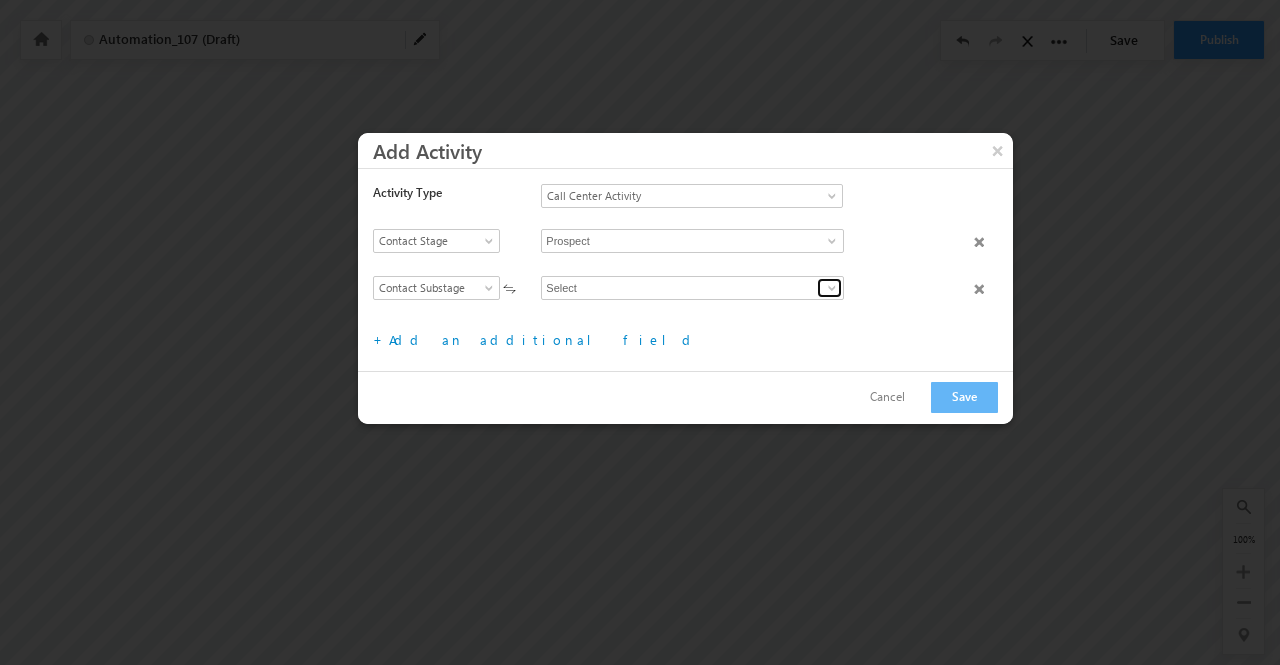 click at bounding box center [832, 288] 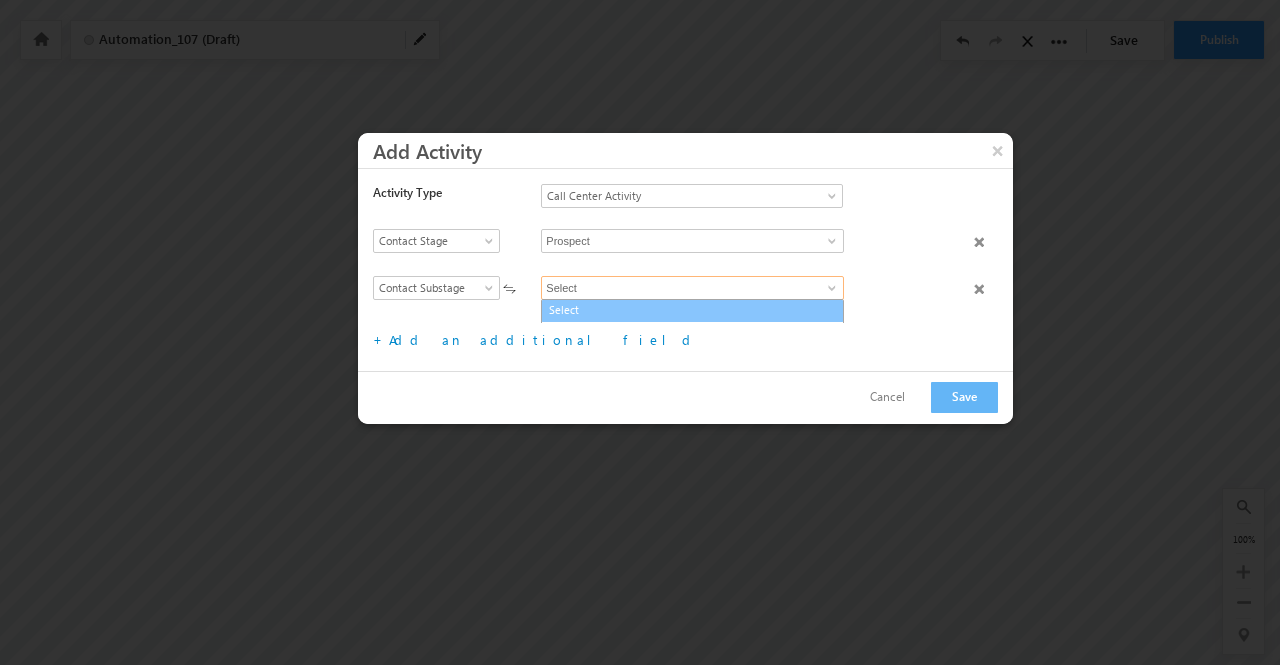 click on "Select" at bounding box center (692, 310) 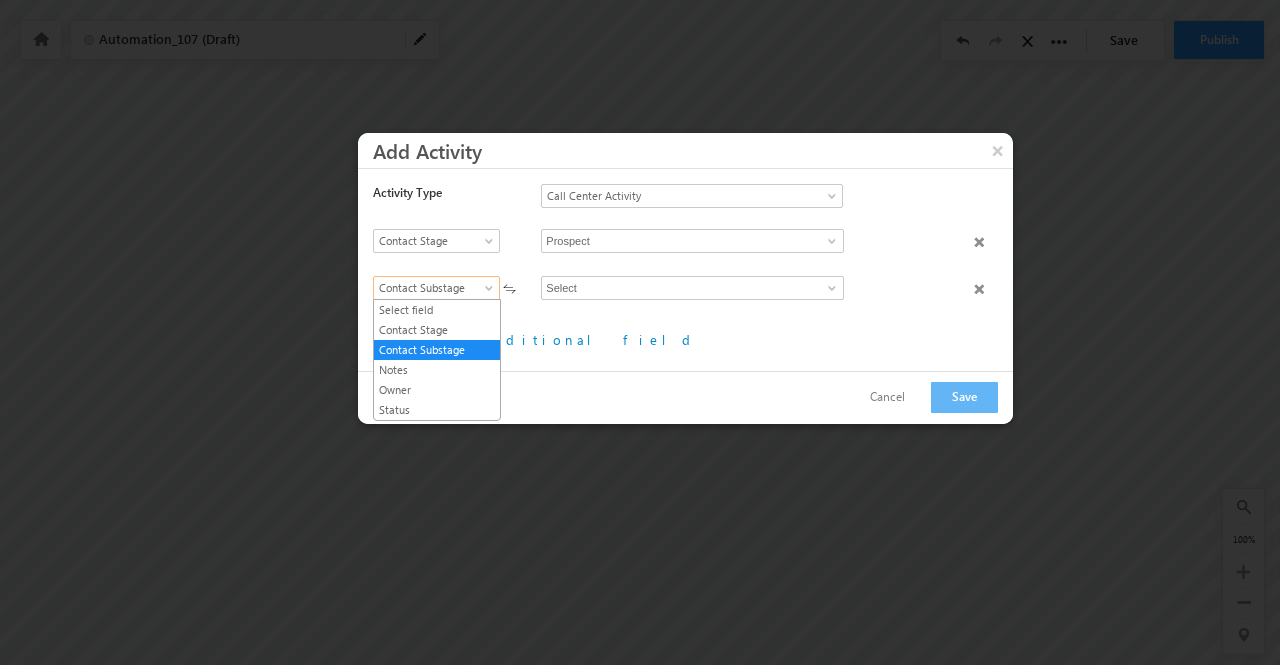 click at bounding box center [491, 292] 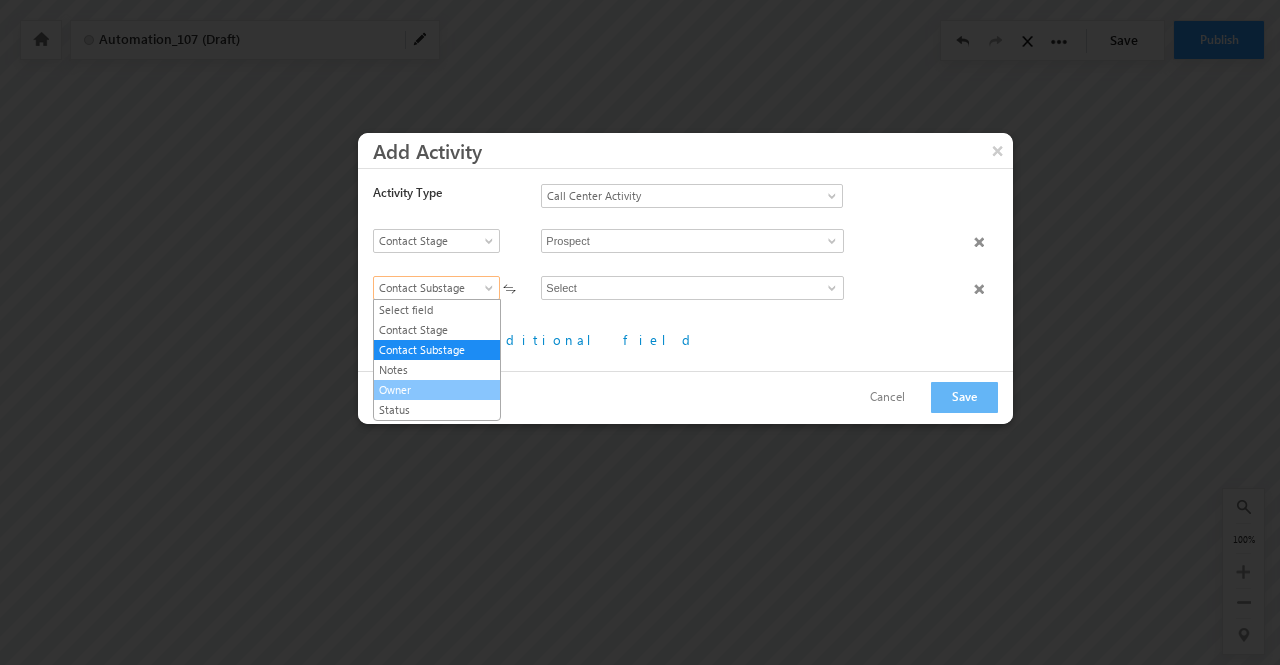 click on "Owner" at bounding box center [437, 390] 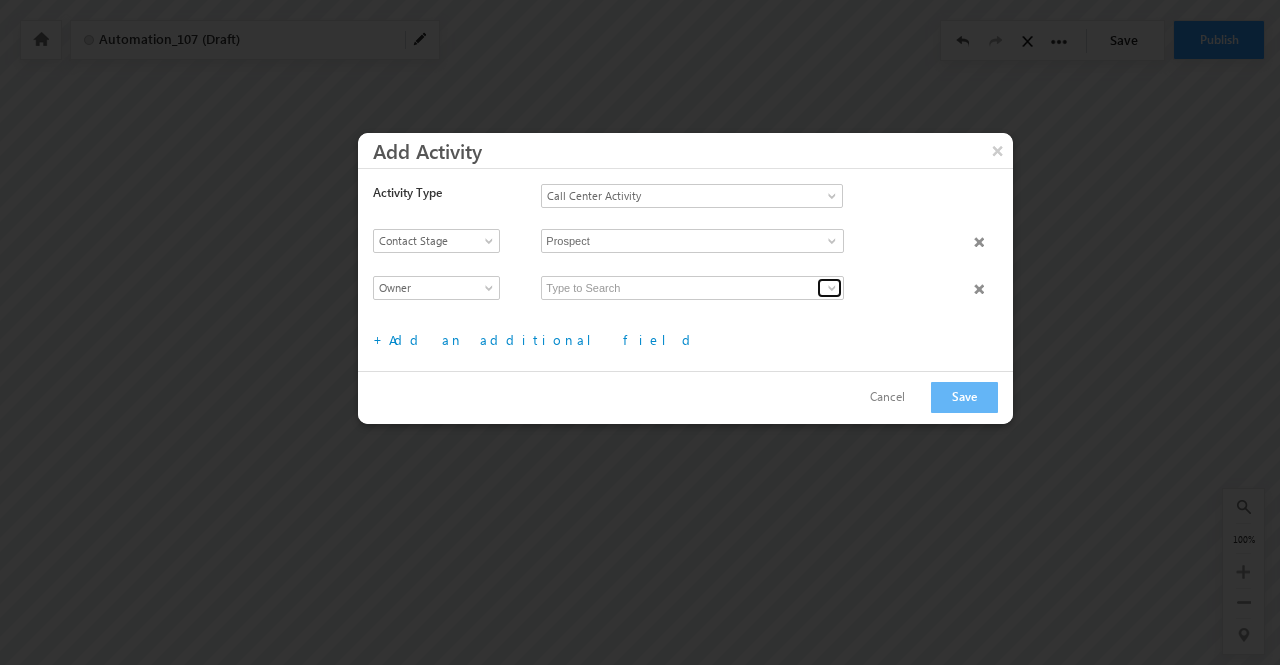 click at bounding box center (832, 288) 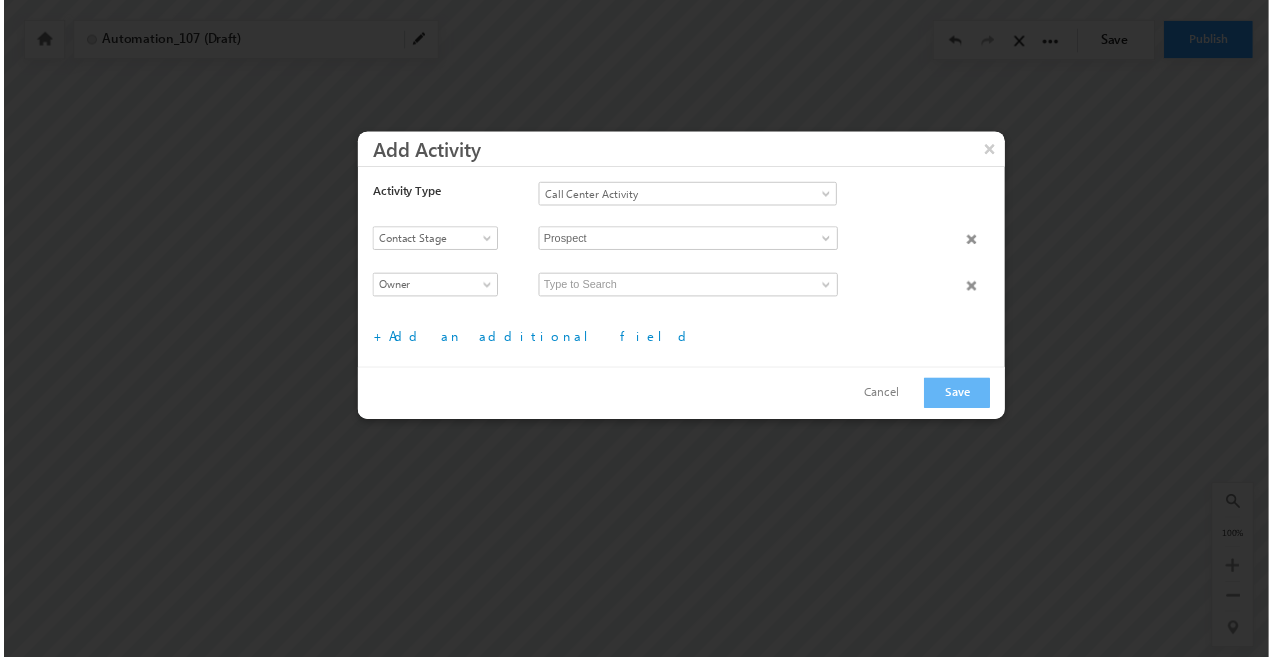 scroll, scrollTop: 0, scrollLeft: 0, axis: both 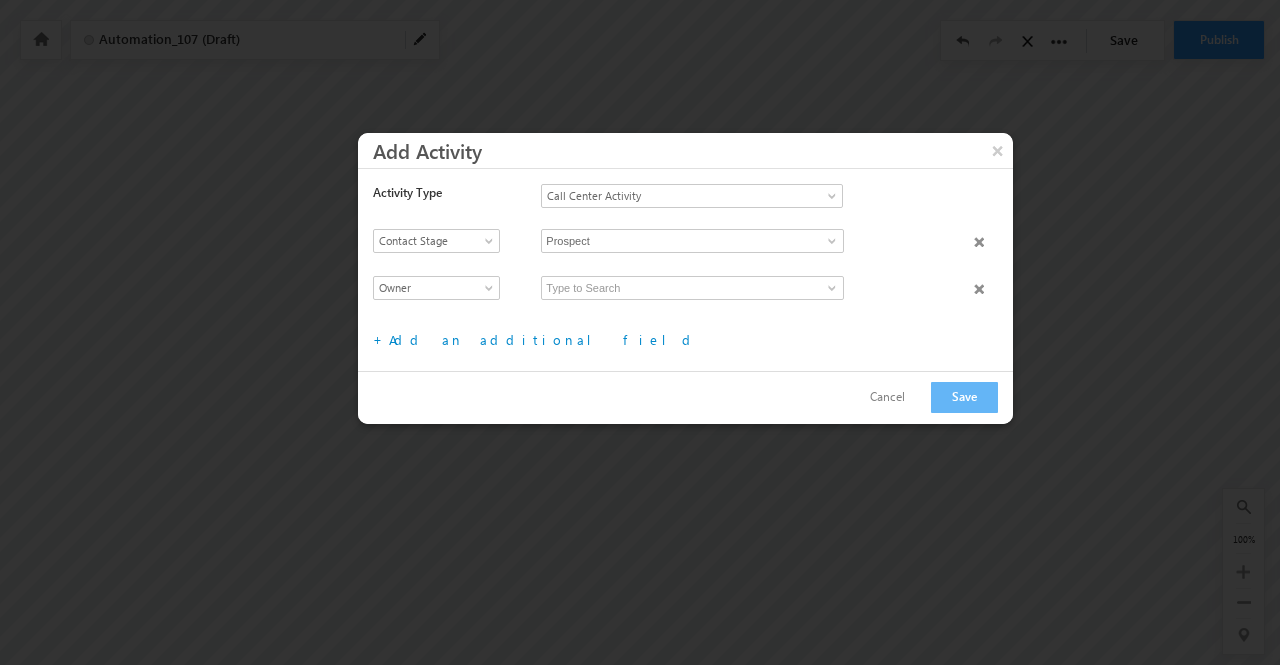 click on "Select field Contact Stage Contact Substage Notes Owner Status Contact Stage
Prospect
Opportunity
Aarti
Ashpreet
Prospect 4 results are available, use up and down arrow keys to navigate. Prospect Opportunity Aarti Ashpreet
Add mail merge
Select field Contact Stage Contact Substage Notes Owner Status Owner
[UUID]  Ansu ClicQA   [EMAIL]  ConneqtQ Akshay   [EMAIL]  Dynatrace UAT   [EMAIL]  Godrej Capital   [EMAIL]  LSQ CC   [EMAIL]  Maverik Fahim   [EMAIL]  Ranjan Barua    Sagar Bhingare" at bounding box center (700, 276) 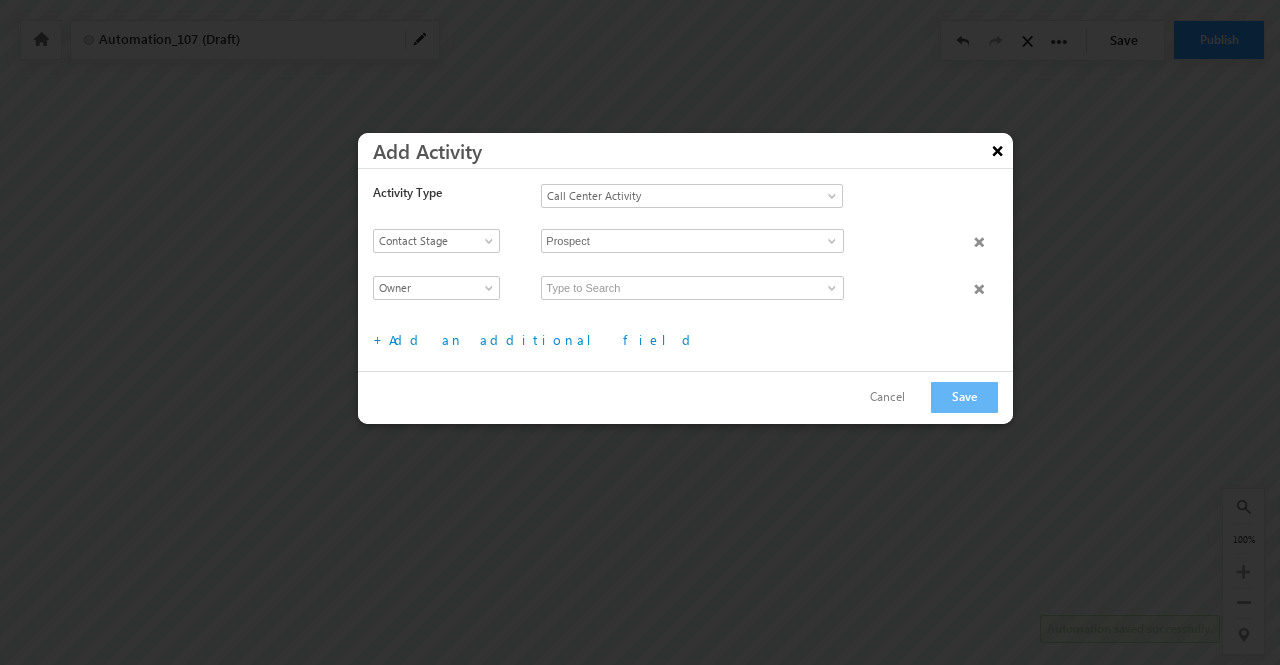 click on "×" at bounding box center [998, 150] 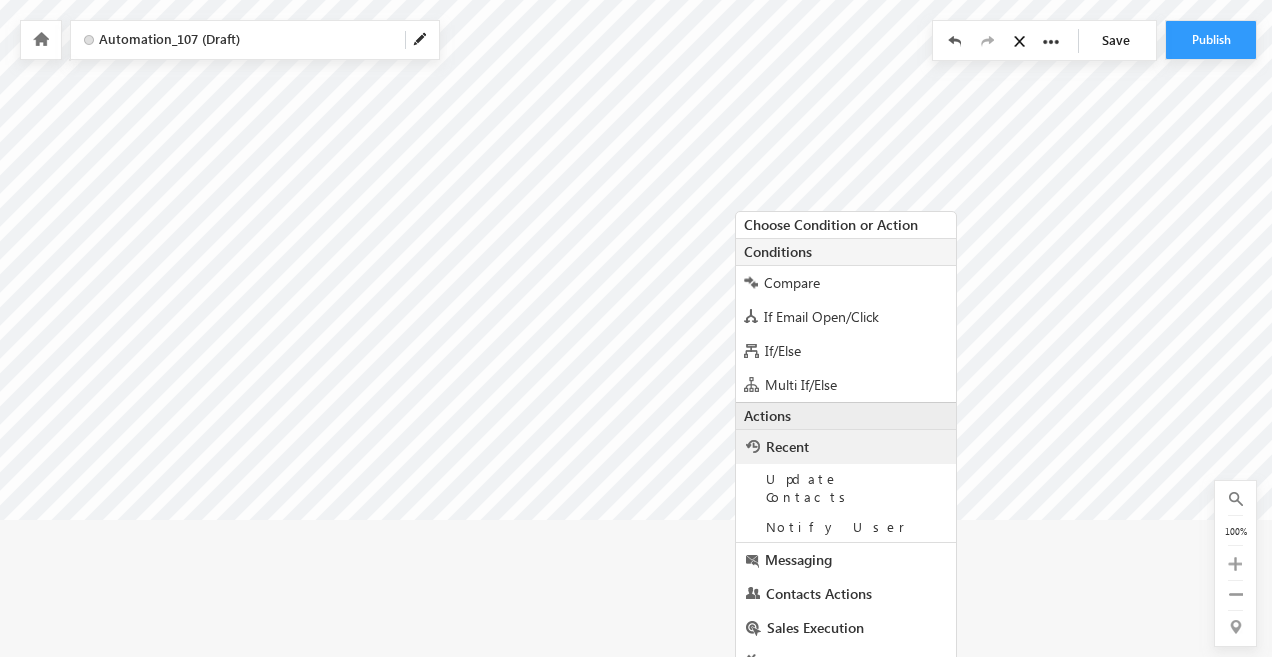scroll, scrollTop: 182, scrollLeft: 0, axis: vertical 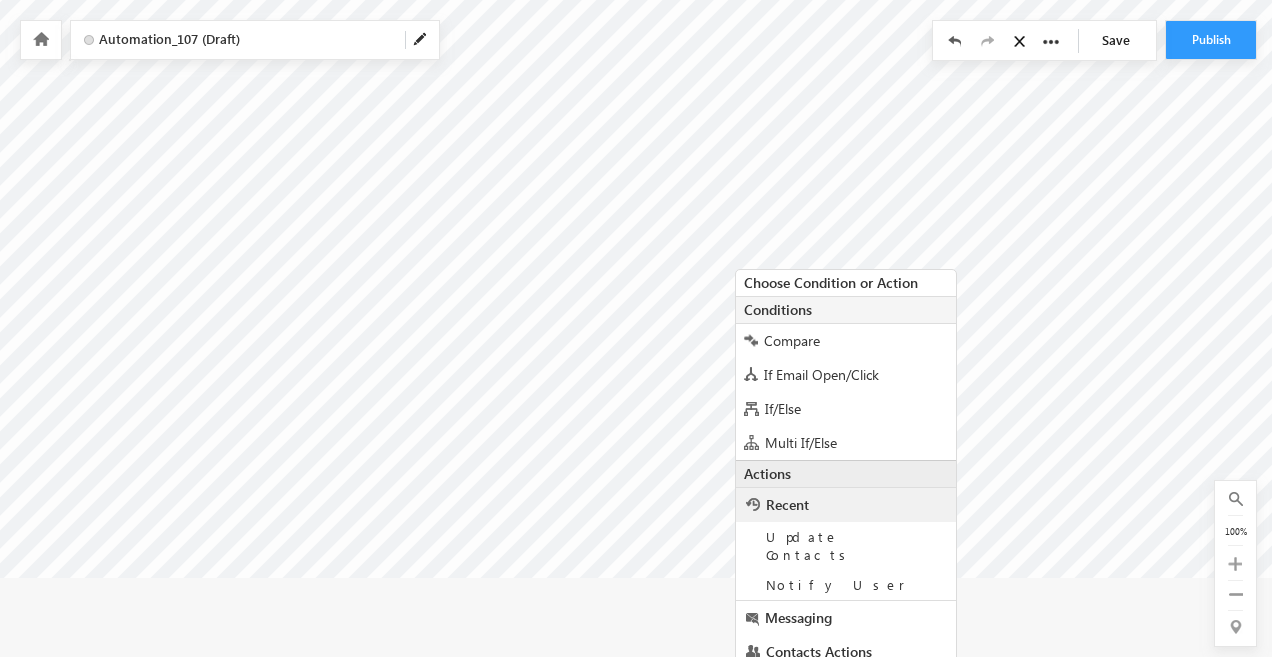 click on "Conditions Compare If Email Open/Click If/Else Multi If/Else Wait" at bounding box center (846, 378) 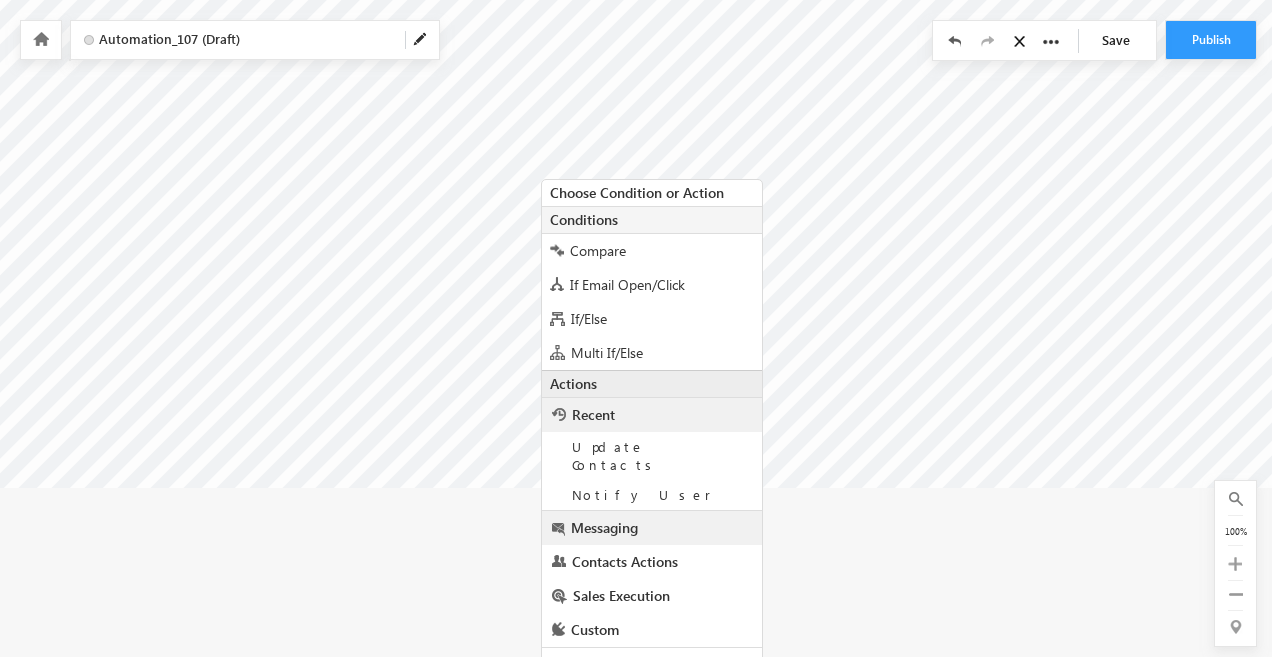 scroll, scrollTop: 370, scrollLeft: 0, axis: vertical 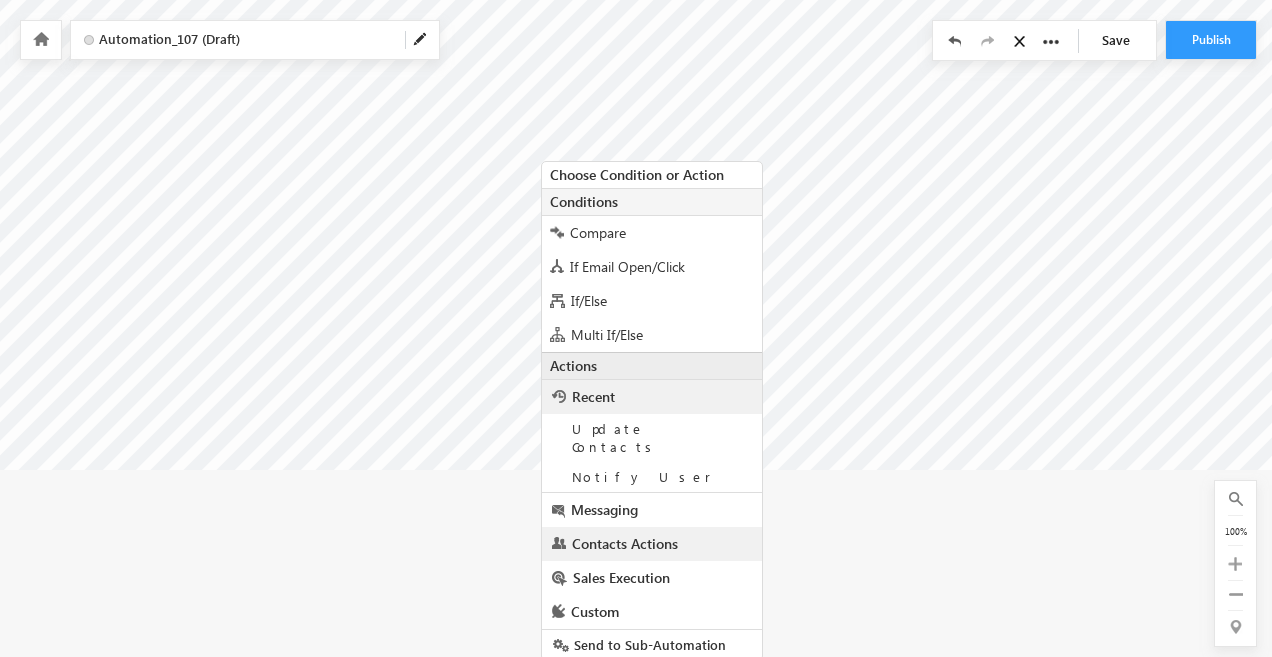 click on "Contacts Actions" at bounding box center [652, 544] 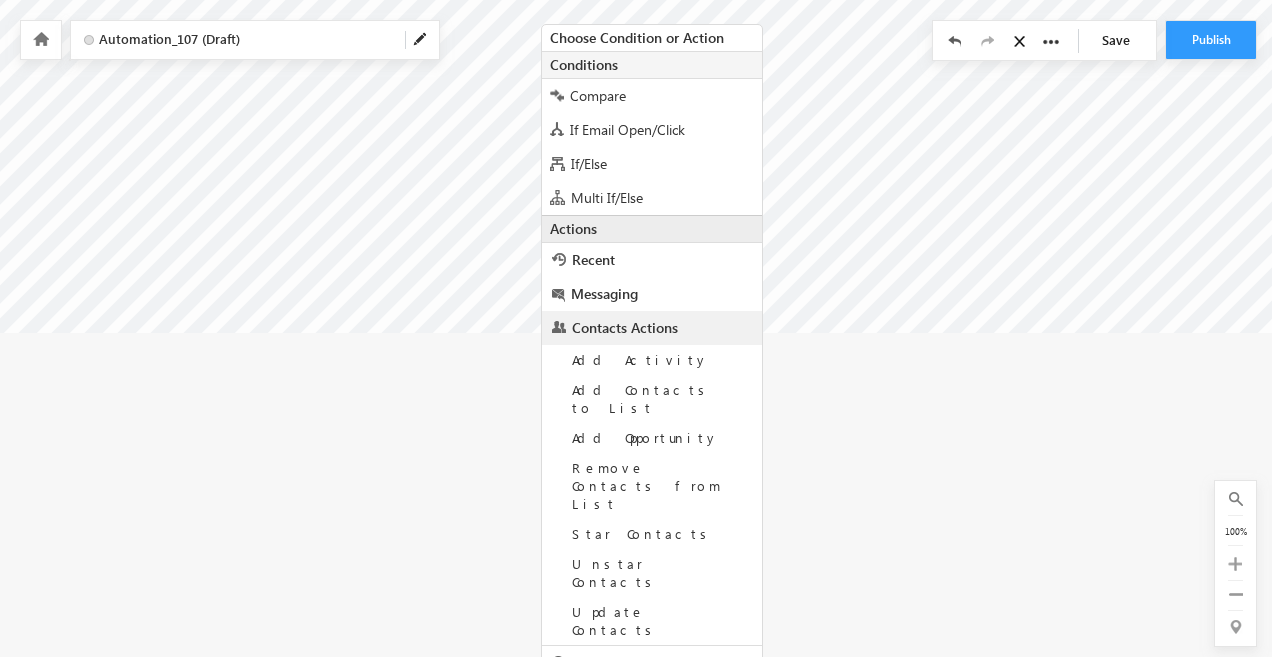 scroll, scrollTop: 512, scrollLeft: 0, axis: vertical 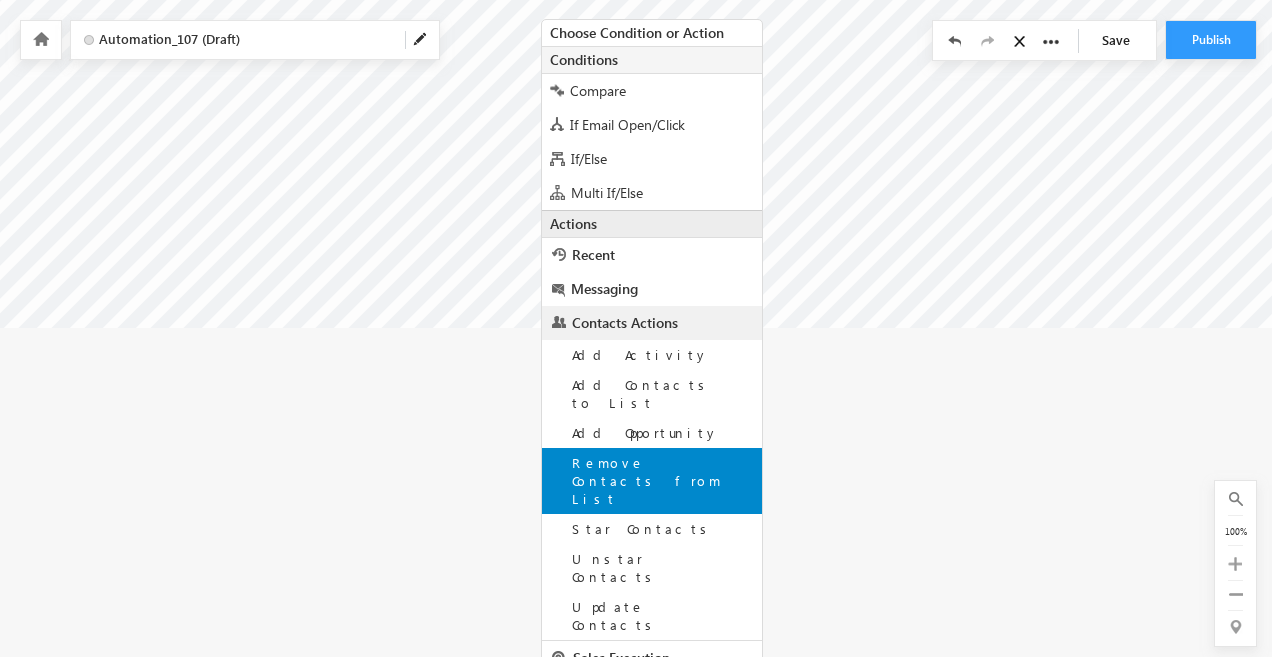 click on "Remove Contacts from List" at bounding box center [646, 480] 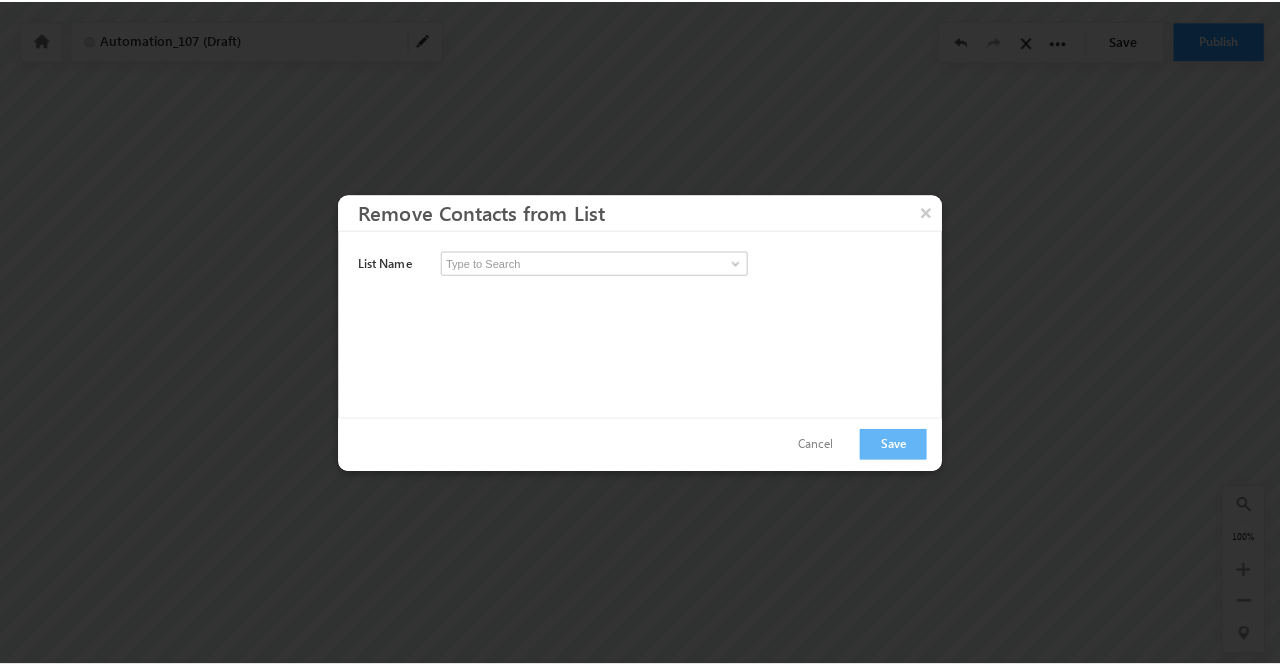 scroll, scrollTop: 174, scrollLeft: 0, axis: vertical 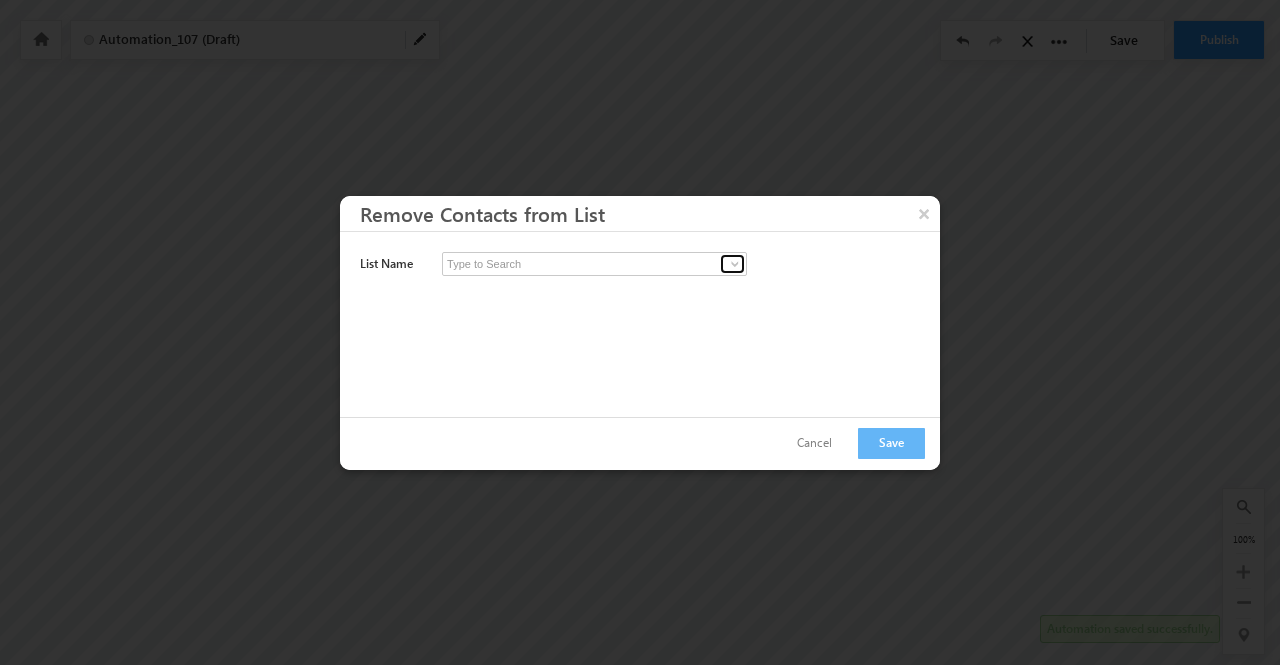 click at bounding box center [732, 264] 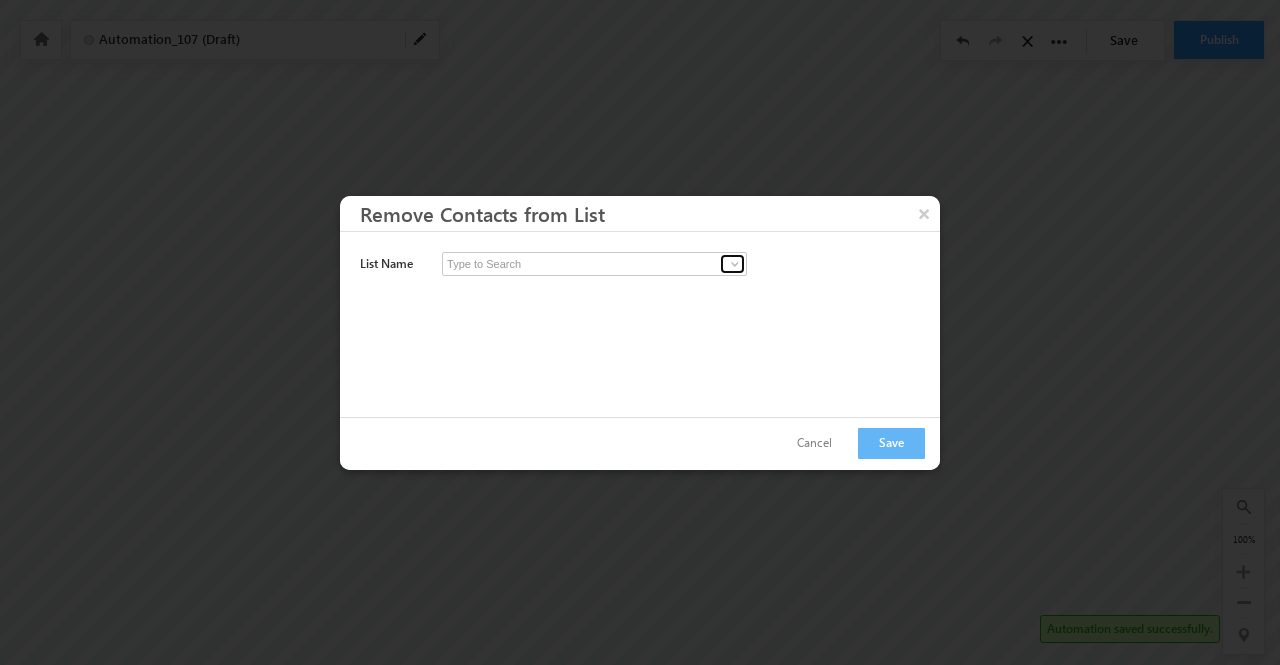 click at bounding box center [732, 264] 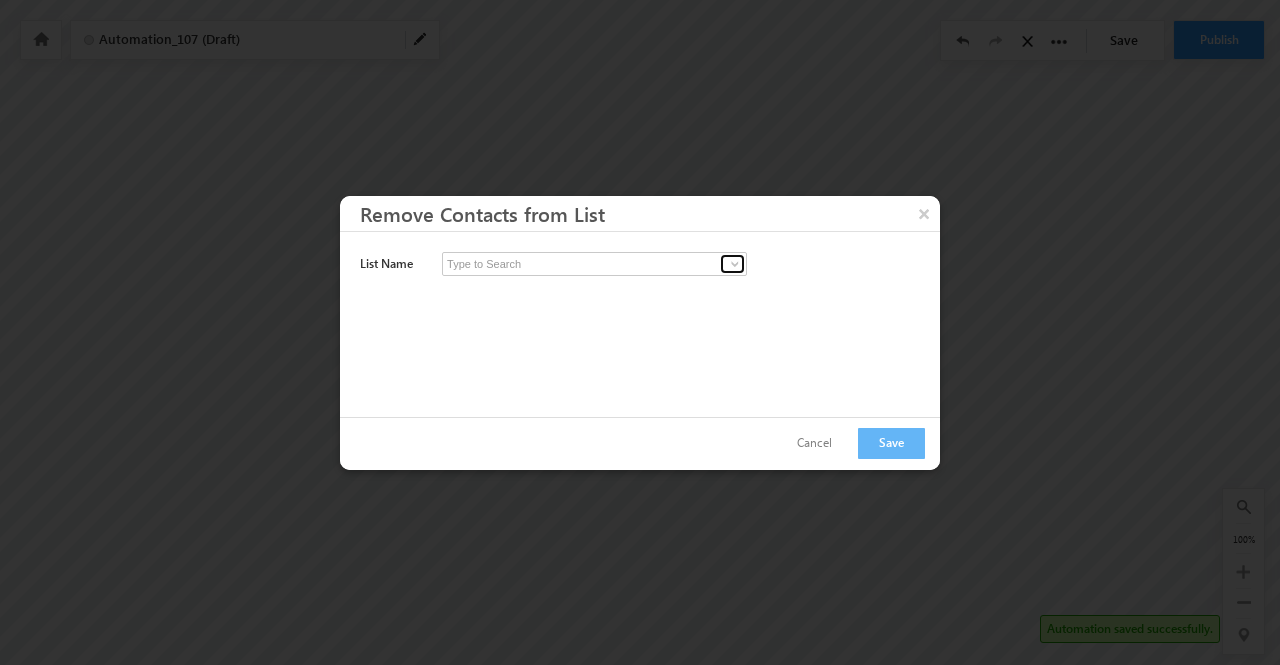 click at bounding box center (732, 264) 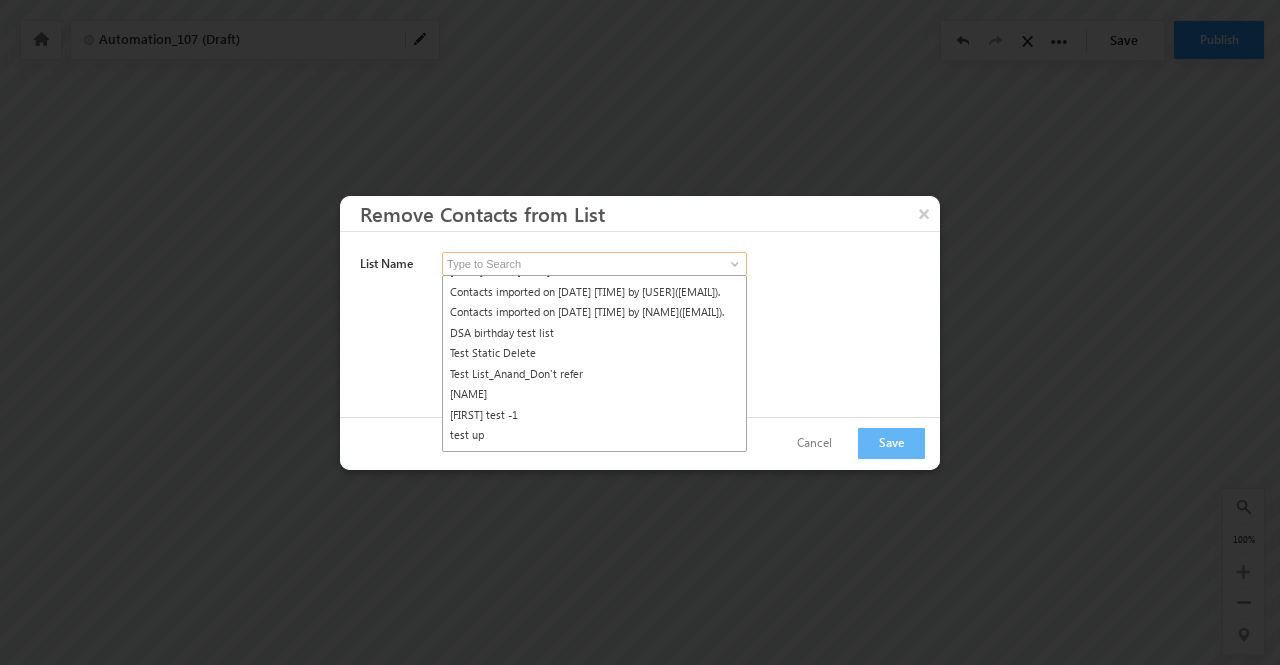 scroll, scrollTop: 118, scrollLeft: 0, axis: vertical 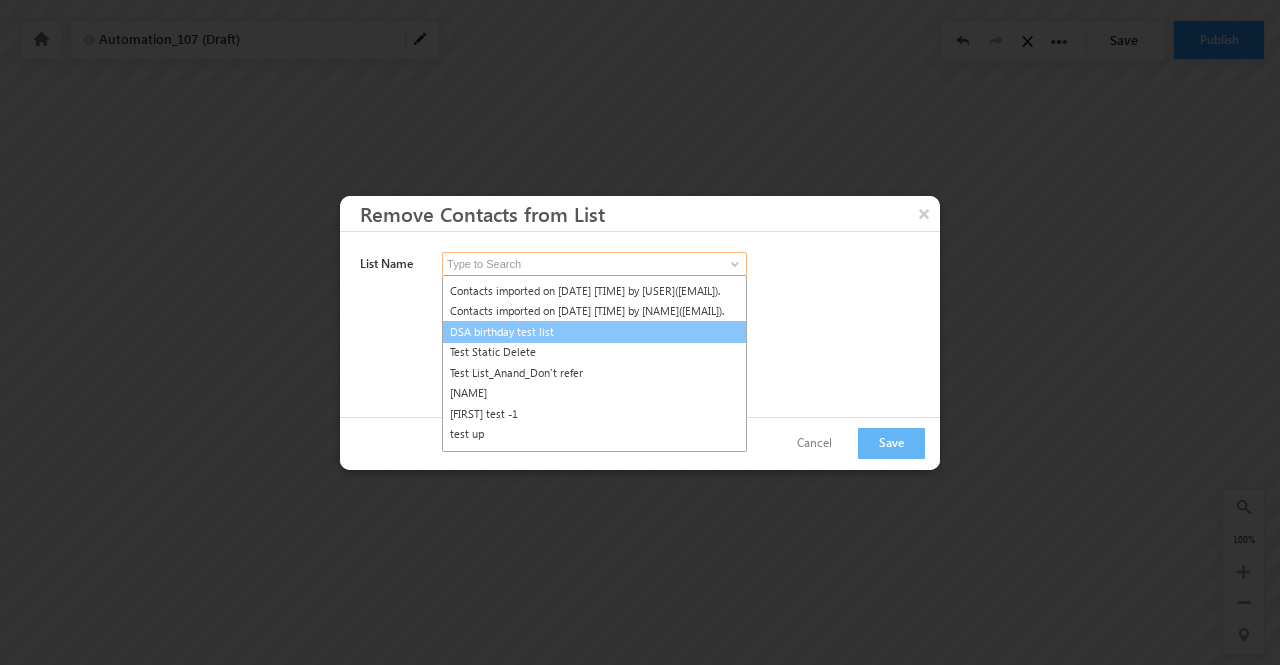 click on "DSA birthday test list" at bounding box center [594, 332] 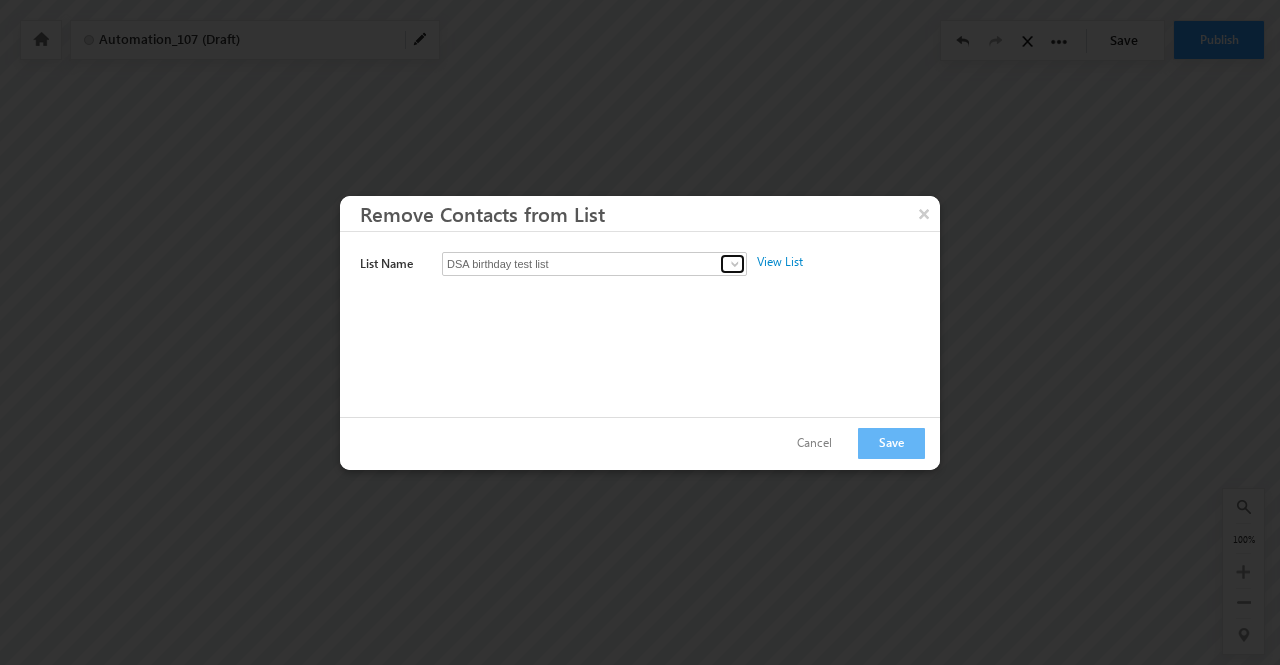 click at bounding box center [735, 264] 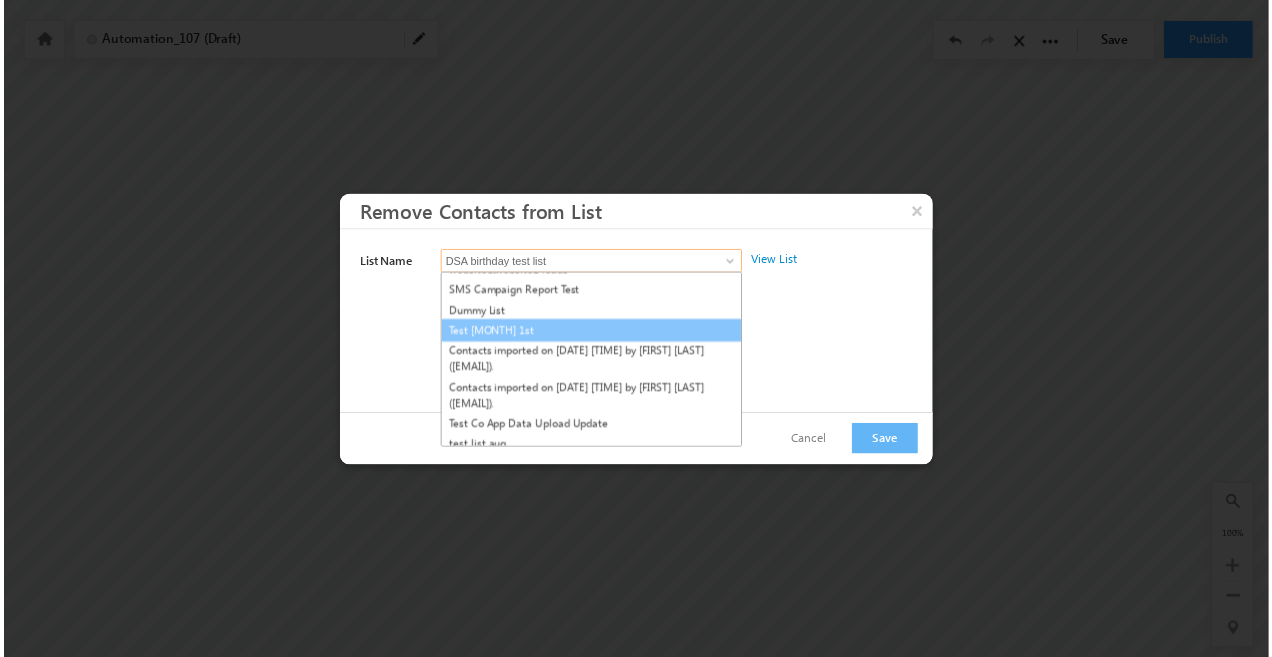 scroll, scrollTop: 385, scrollLeft: 0, axis: vertical 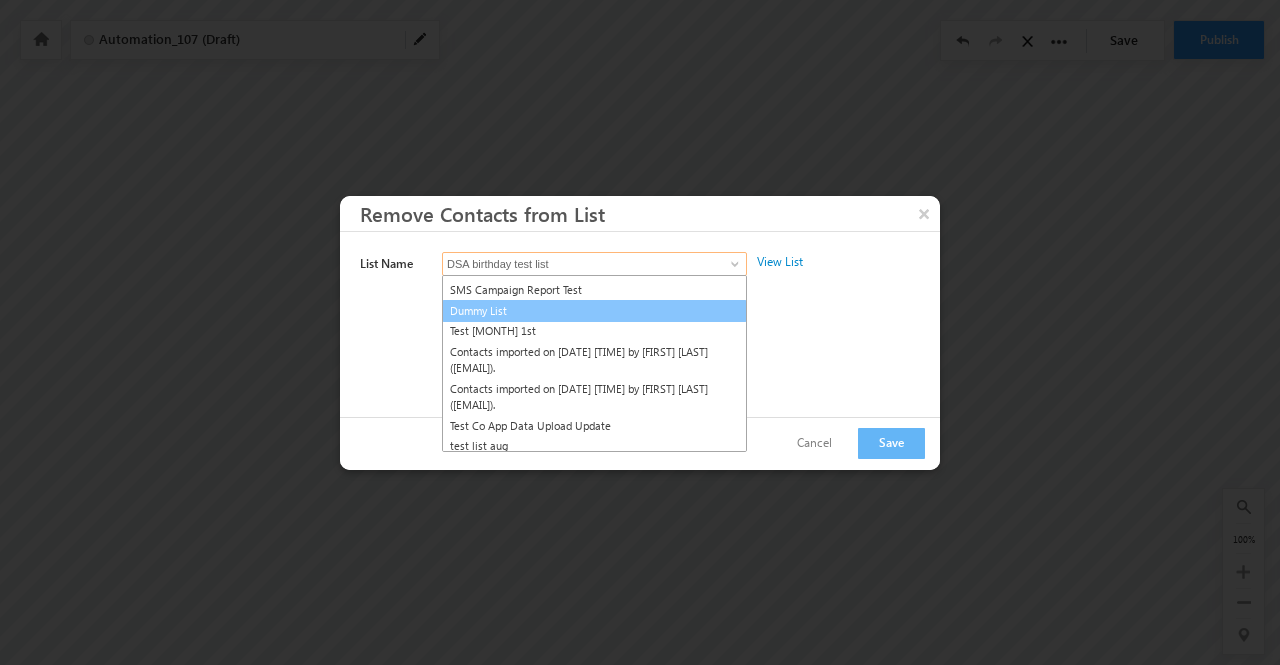 click on "Dummy List" at bounding box center [594, 311] 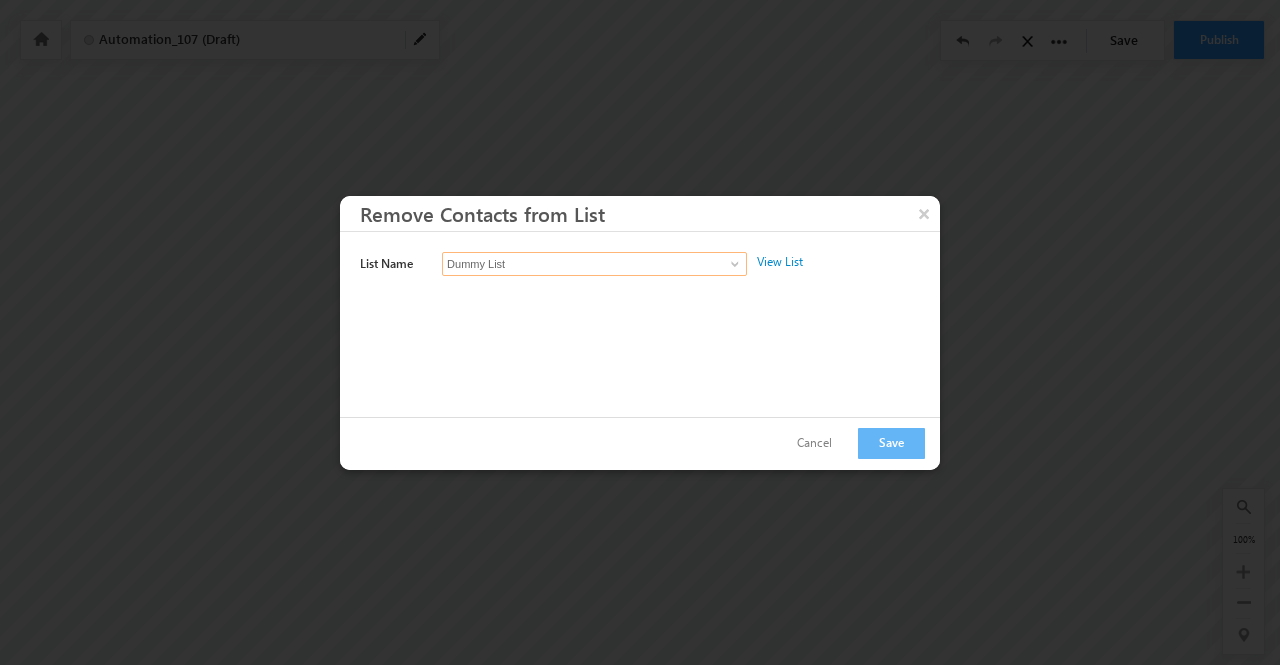 click on "Dummy List" at bounding box center [594, 264] 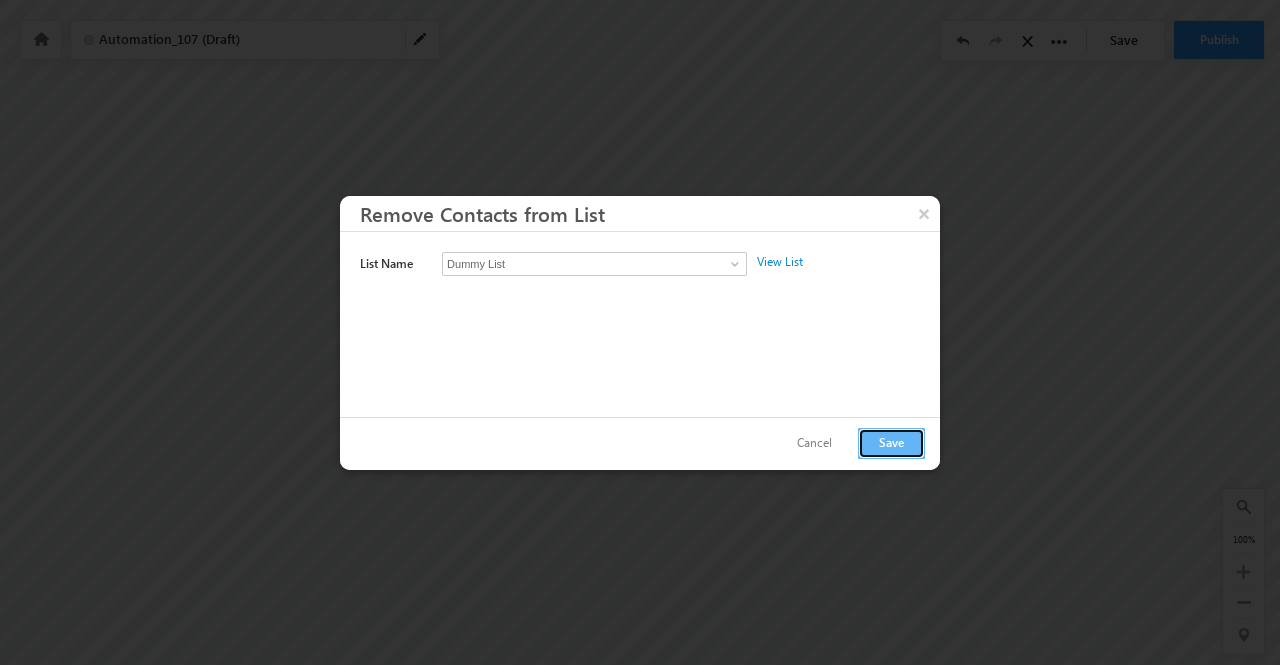 click on "Save" at bounding box center [891, 443] 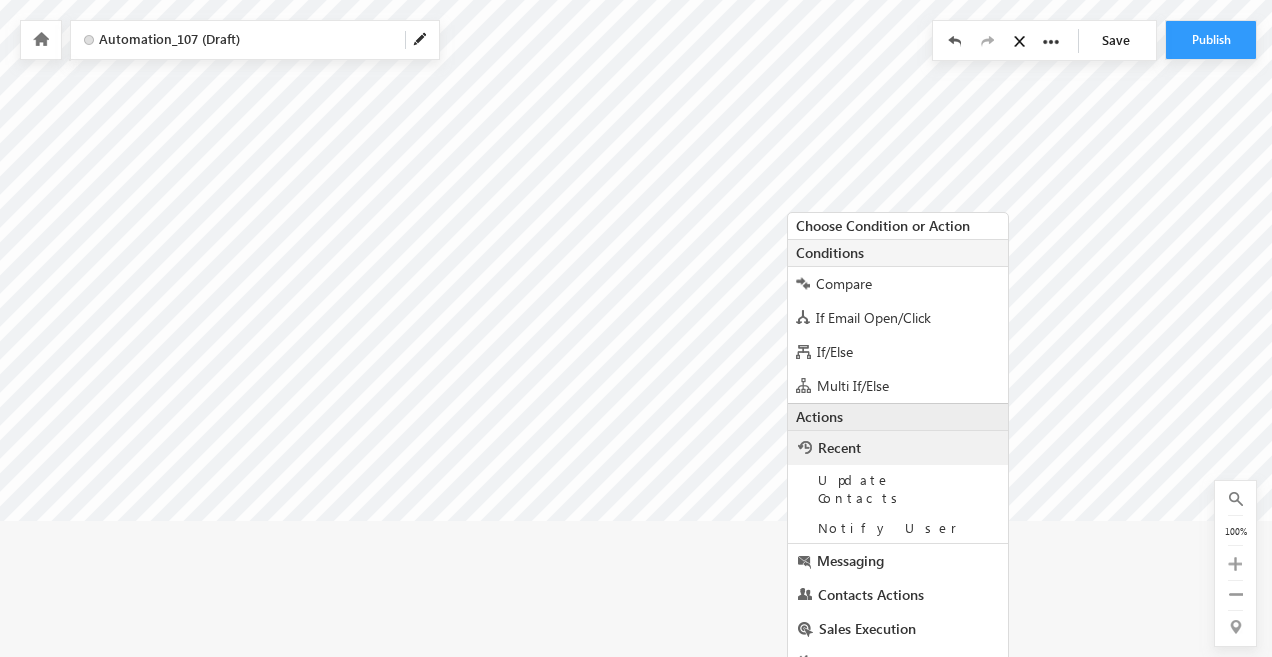 scroll, scrollTop: 358, scrollLeft: 0, axis: vertical 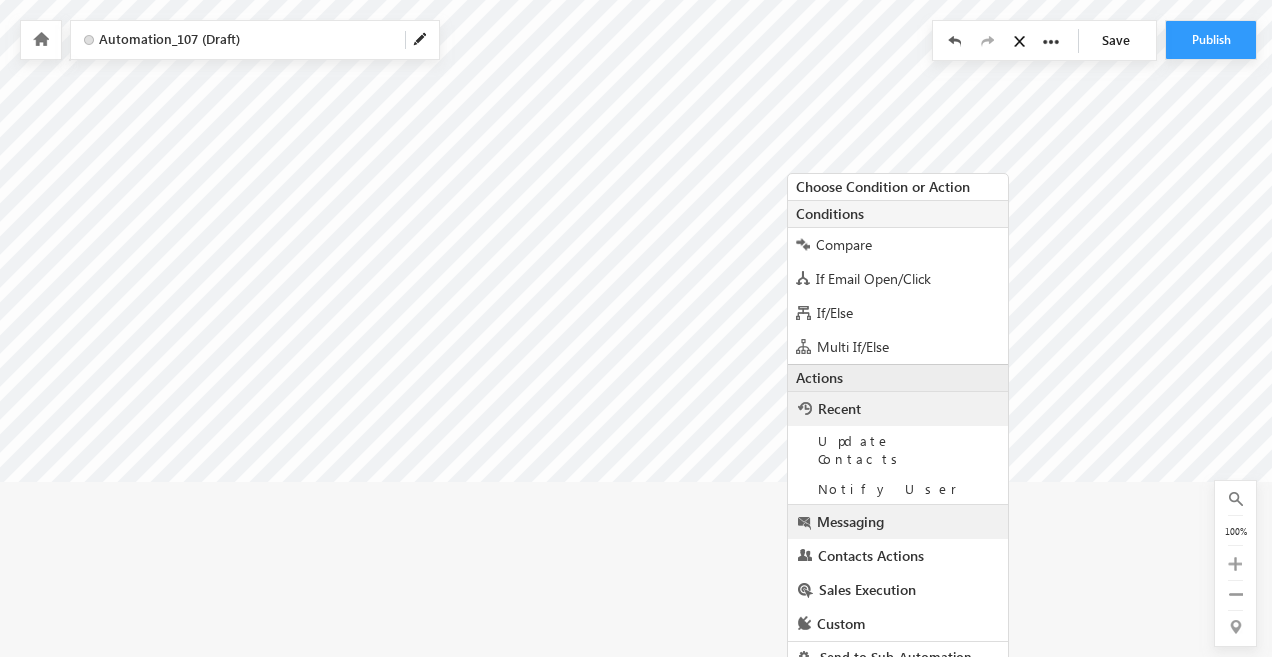click on "Messaging" at bounding box center (898, 522) 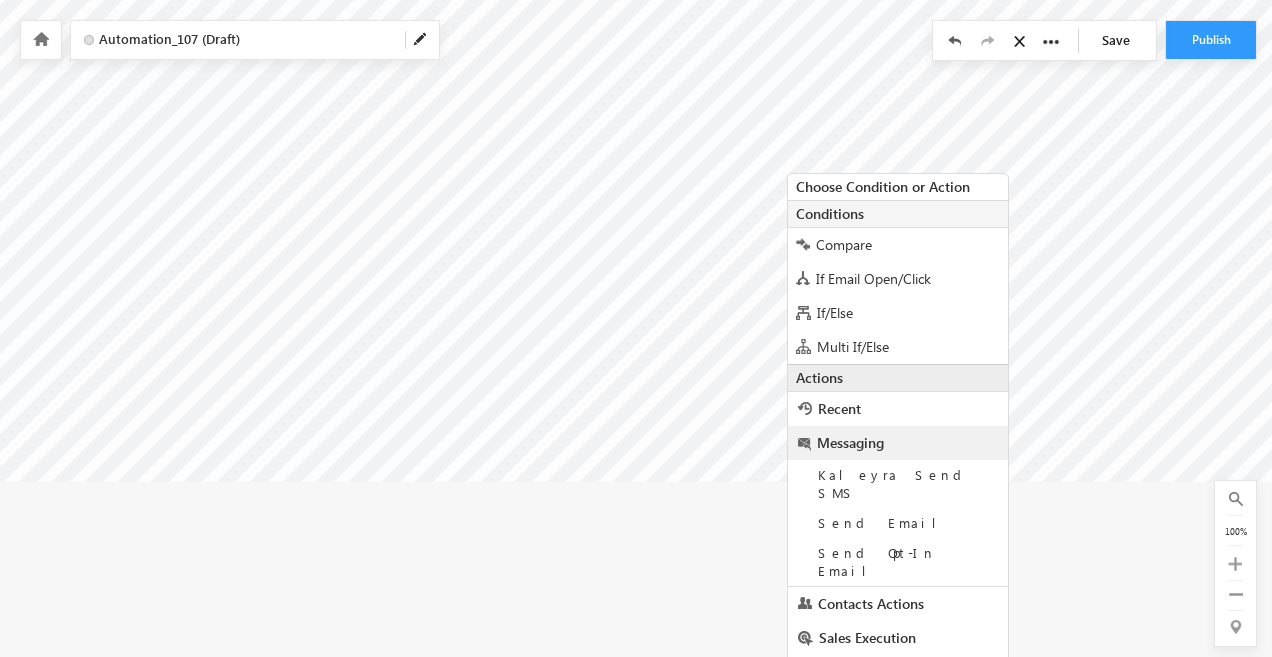 scroll, scrollTop: 389, scrollLeft: 0, axis: vertical 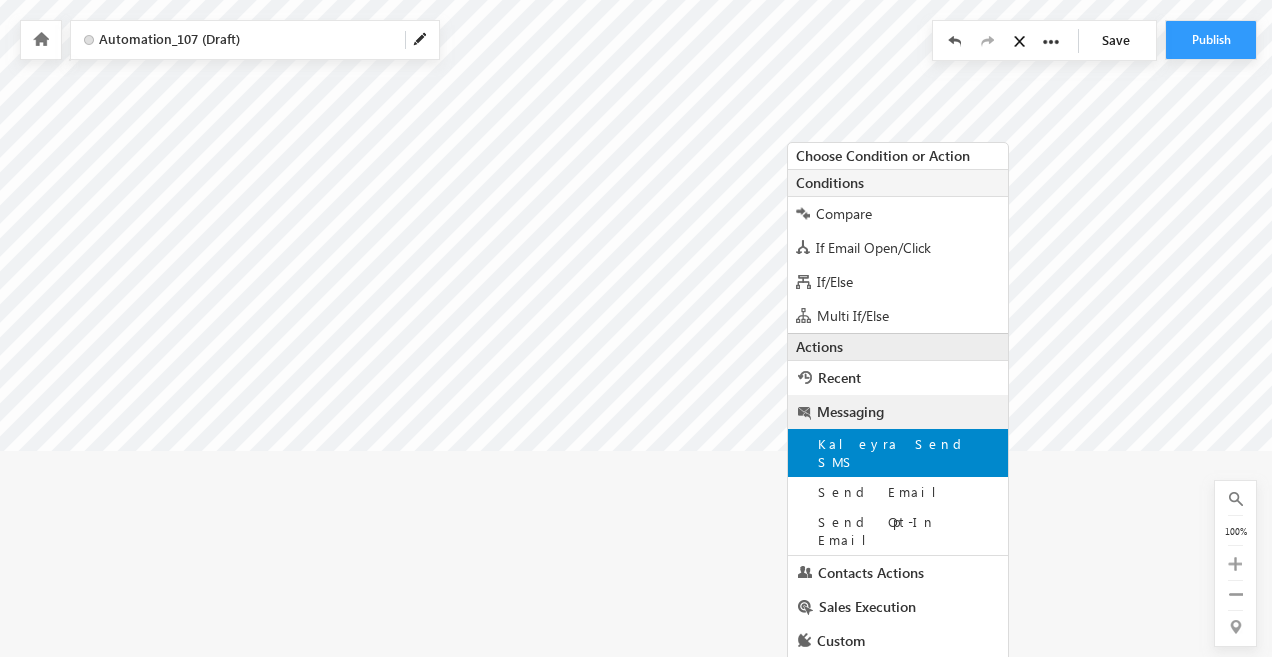 click on "Kaleyra Send SMS" at bounding box center [893, 452] 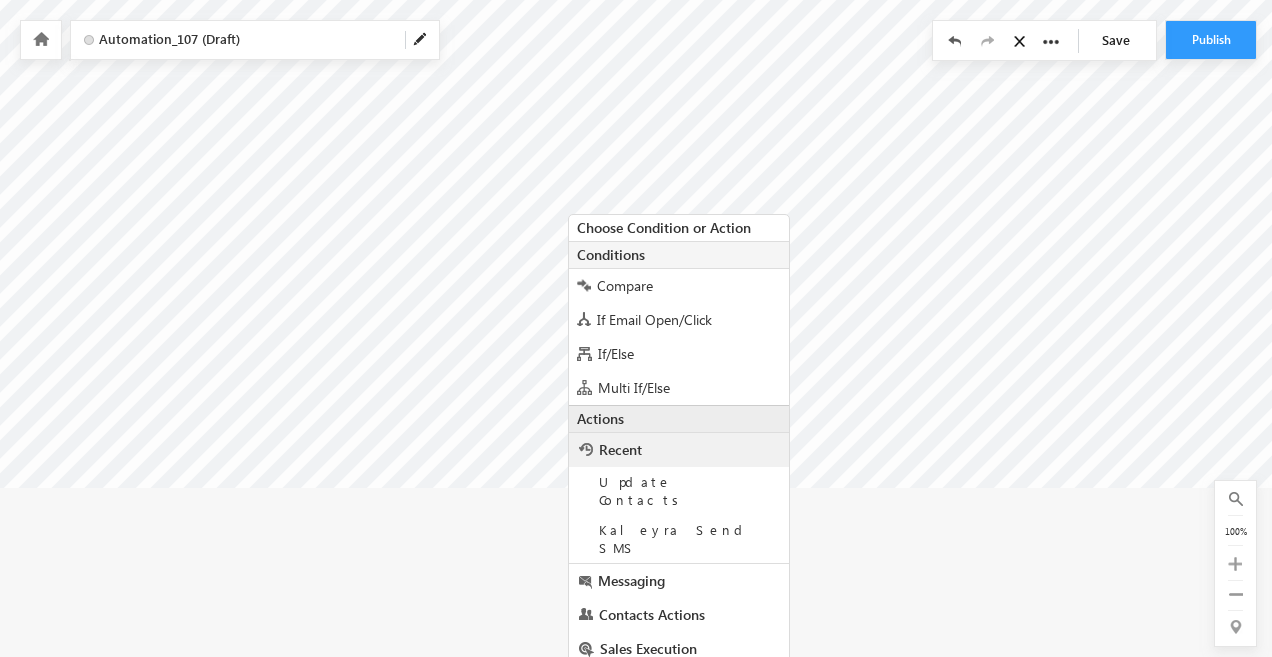 scroll, scrollTop: 362, scrollLeft: 0, axis: vertical 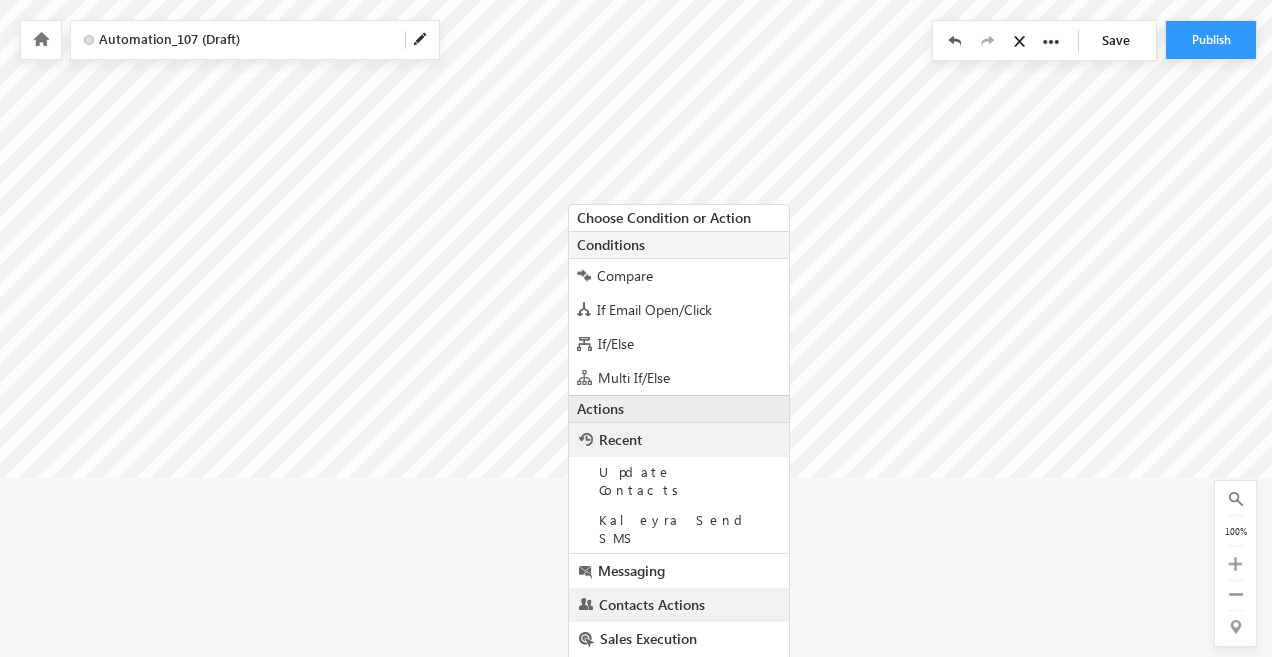 click on "Contacts Actions" at bounding box center [652, 604] 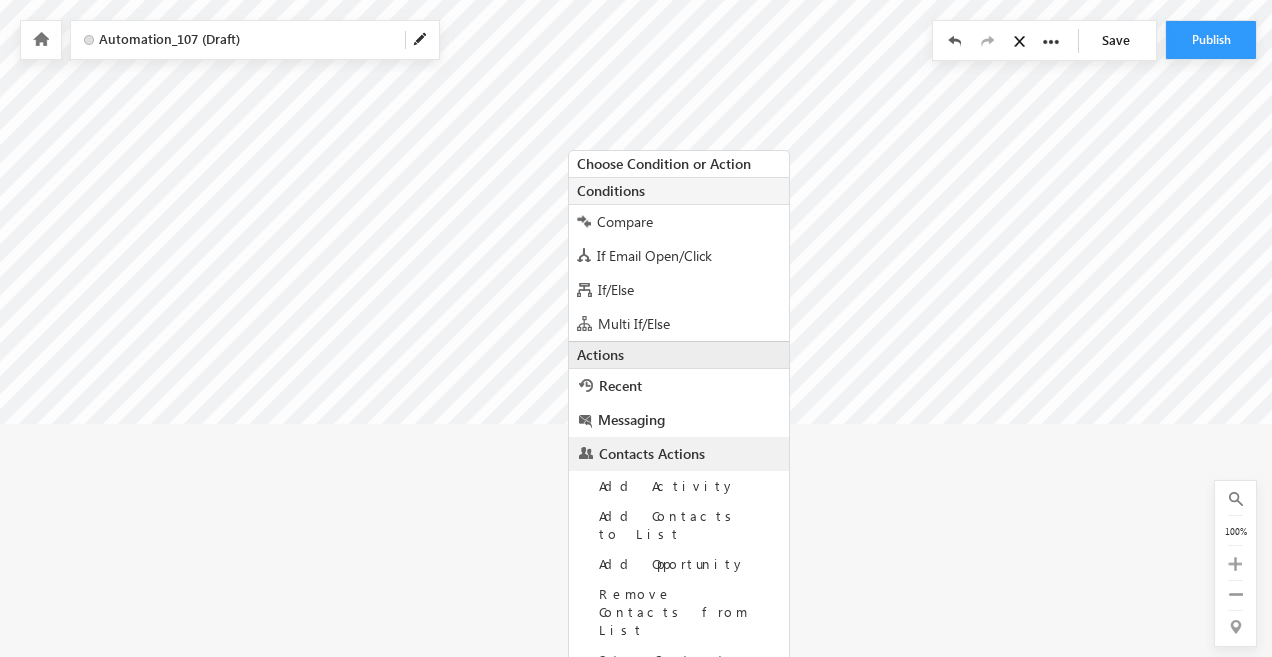 scroll, scrollTop: 515, scrollLeft: 0, axis: vertical 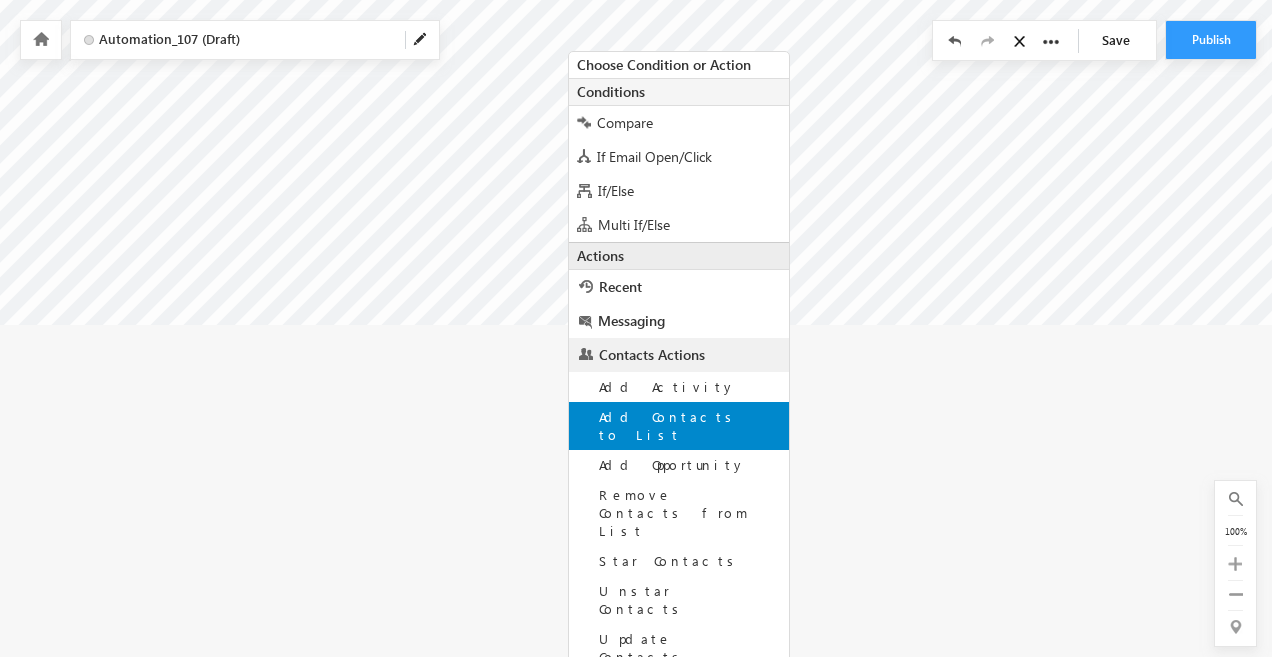 click on "Add Contacts to List" at bounding box center [669, 425] 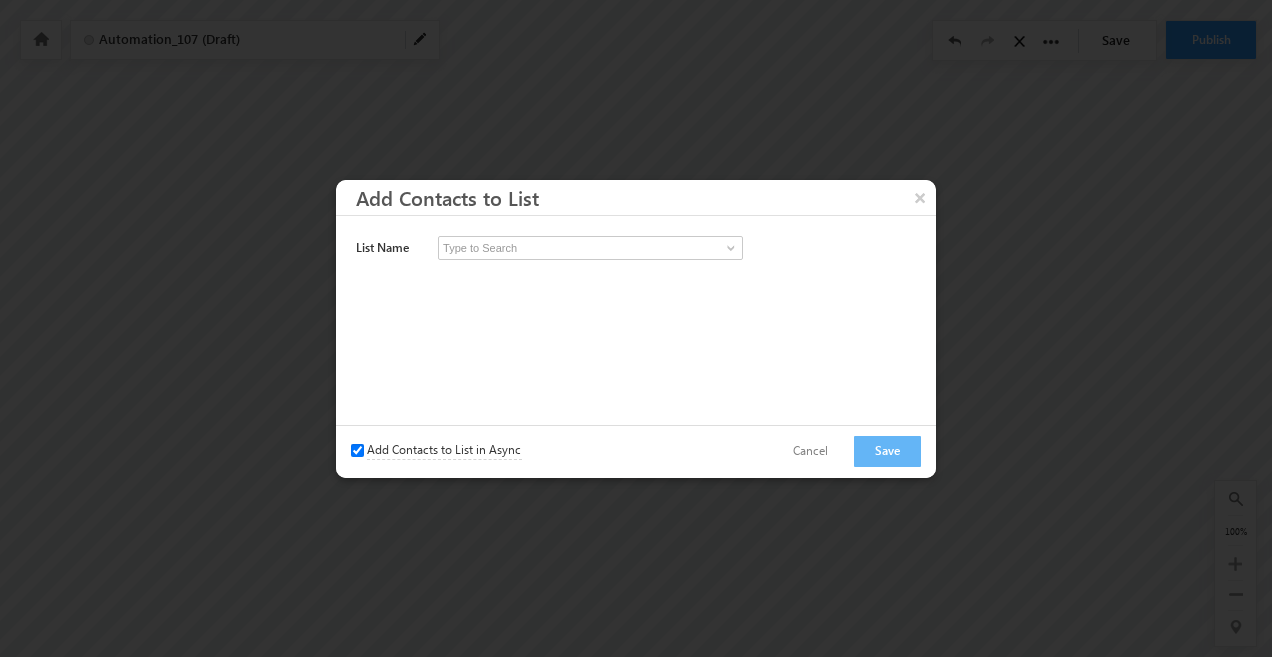 scroll, scrollTop: 294, scrollLeft: 0, axis: vertical 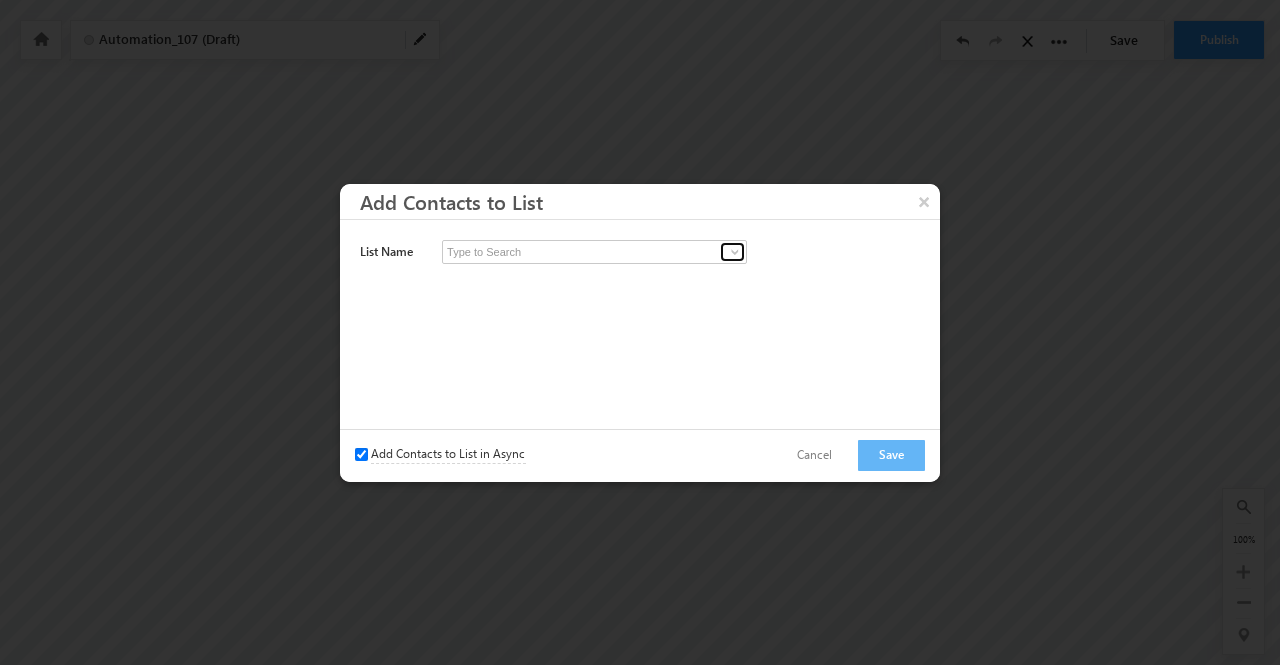 click at bounding box center [735, 252] 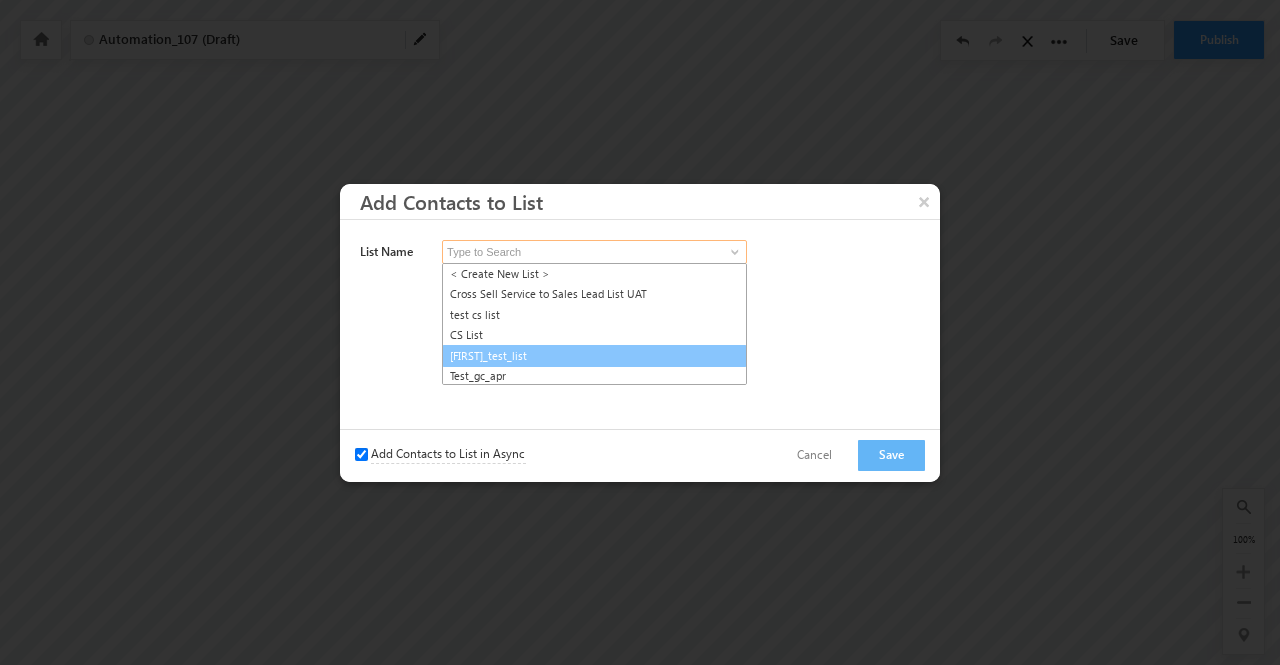 click on "[FIRST]_test_list" at bounding box center [594, 356] 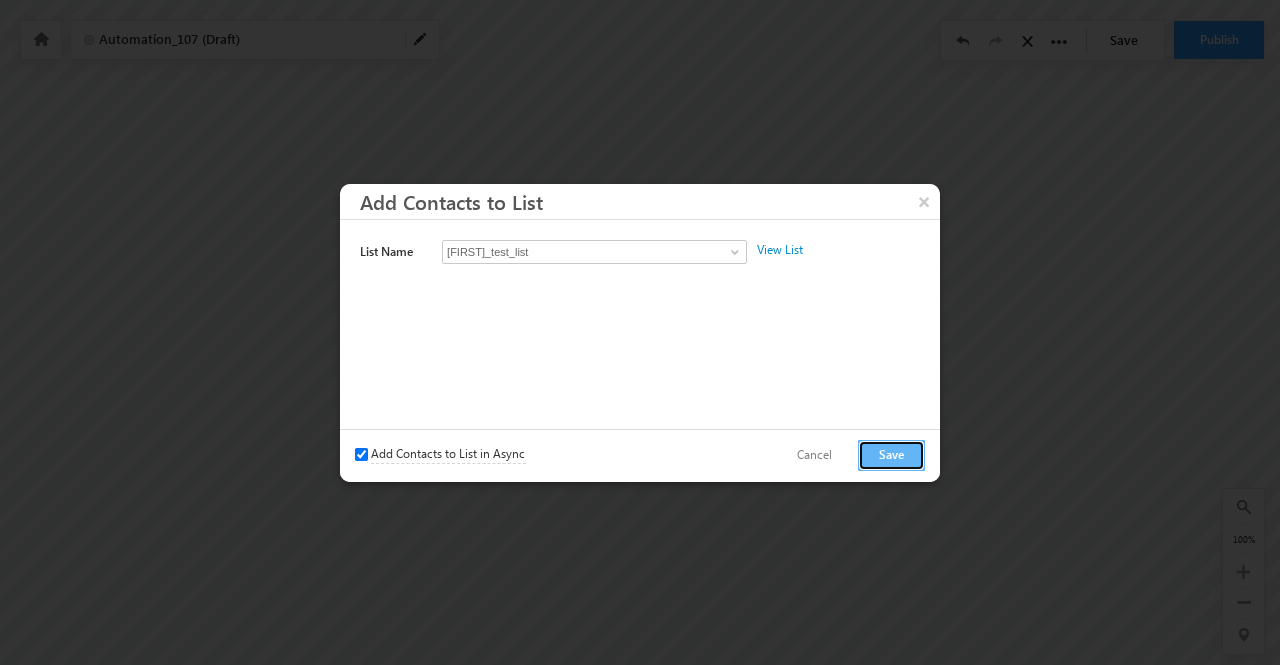 click on "Save" at bounding box center [891, 455] 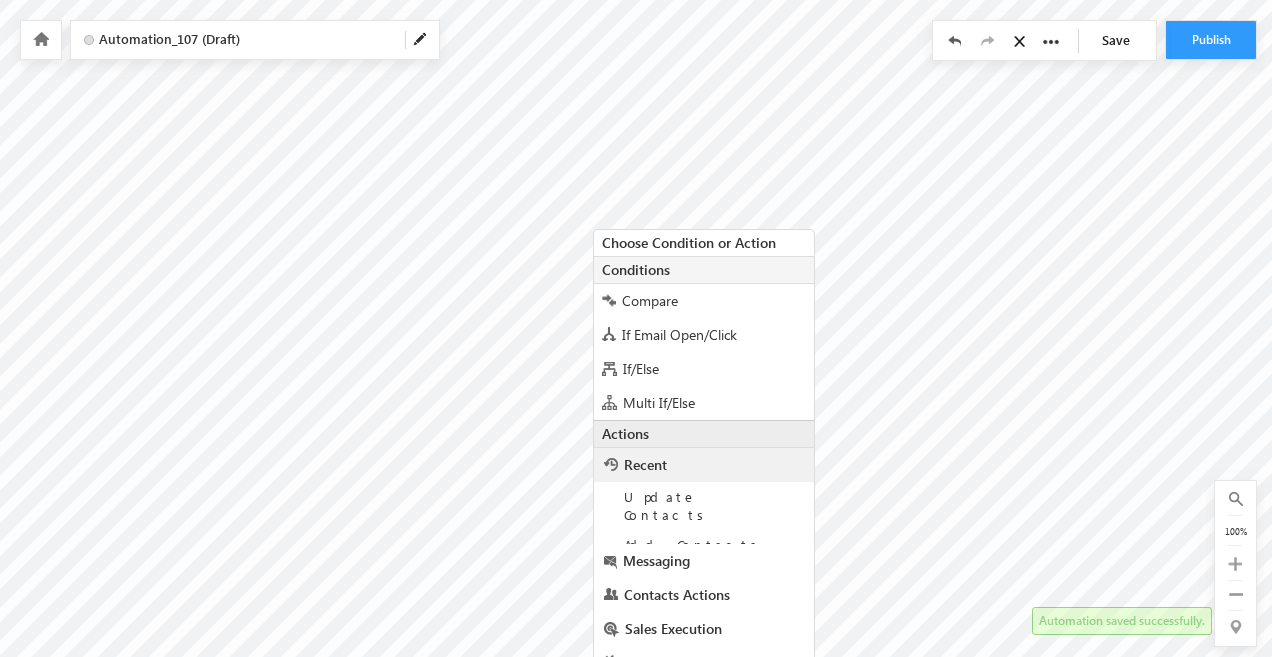 scroll, scrollTop: 358, scrollLeft: 0, axis: vertical 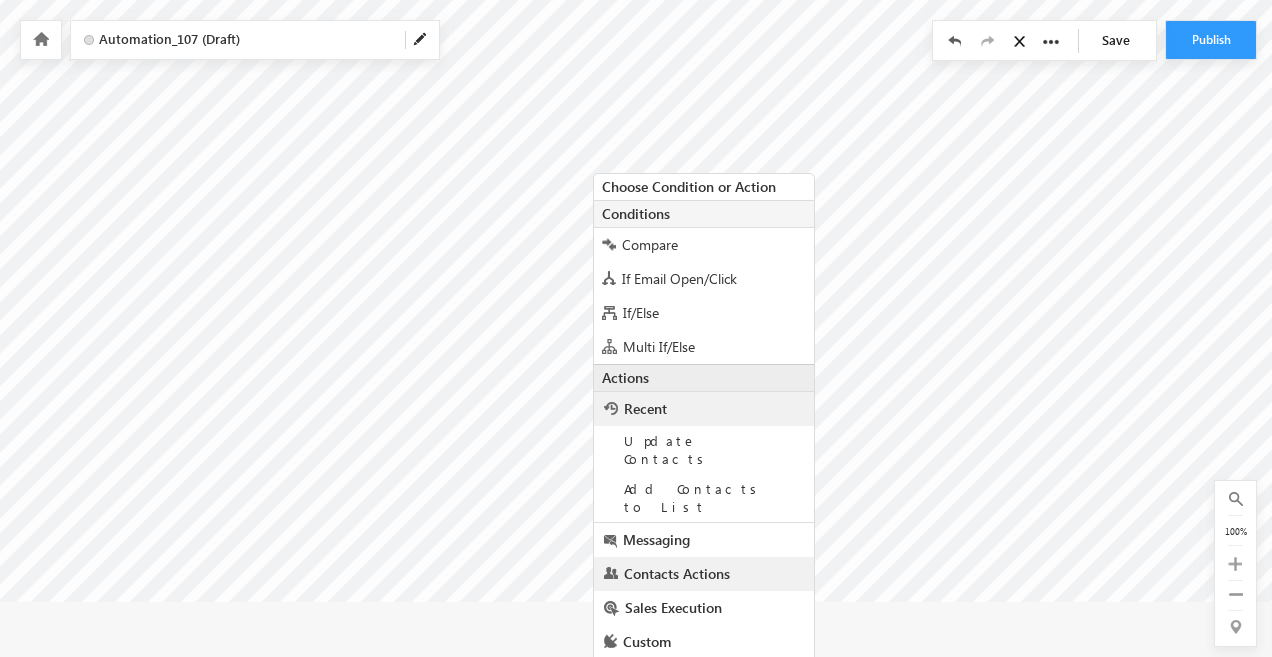 click on "Contacts Actions" at bounding box center [704, 574] 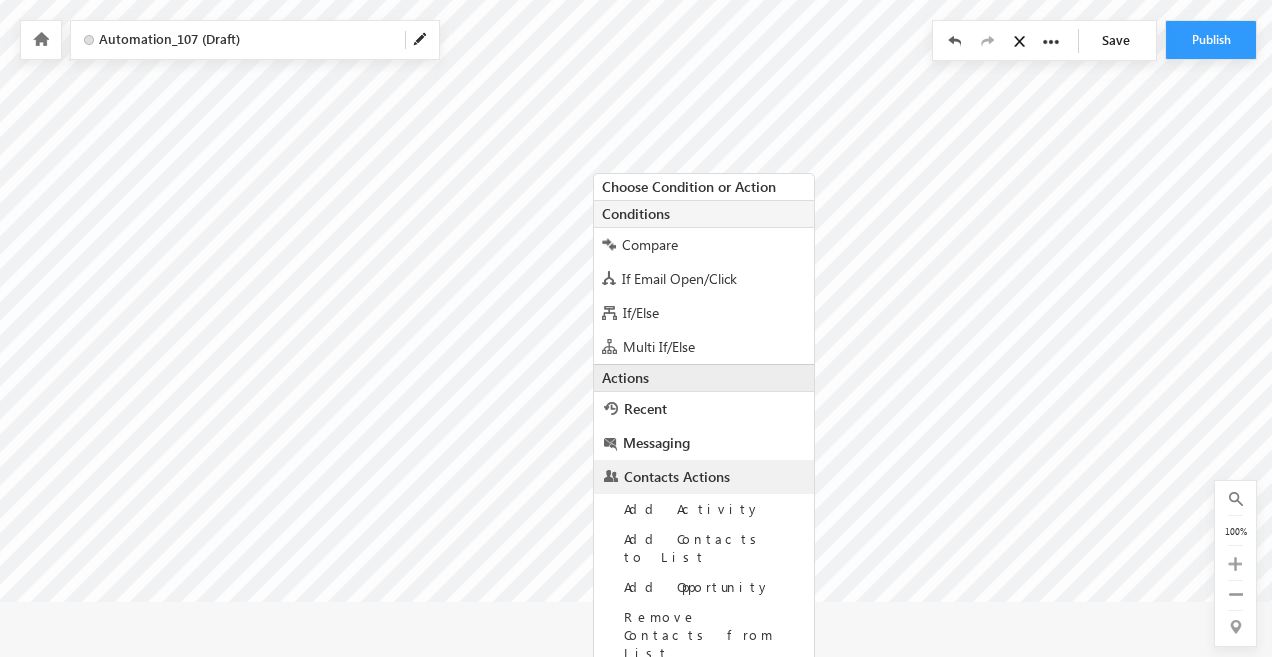 scroll, scrollTop: 512, scrollLeft: 0, axis: vertical 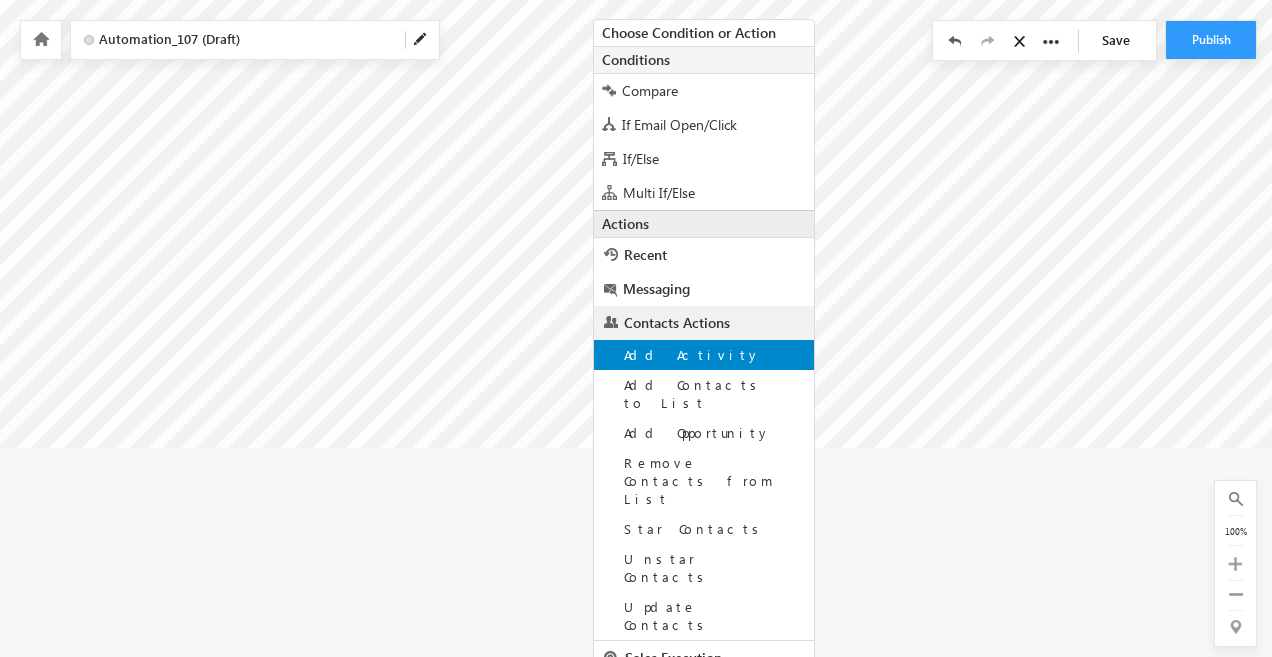 click on "Add Activity" at bounding box center [704, 355] 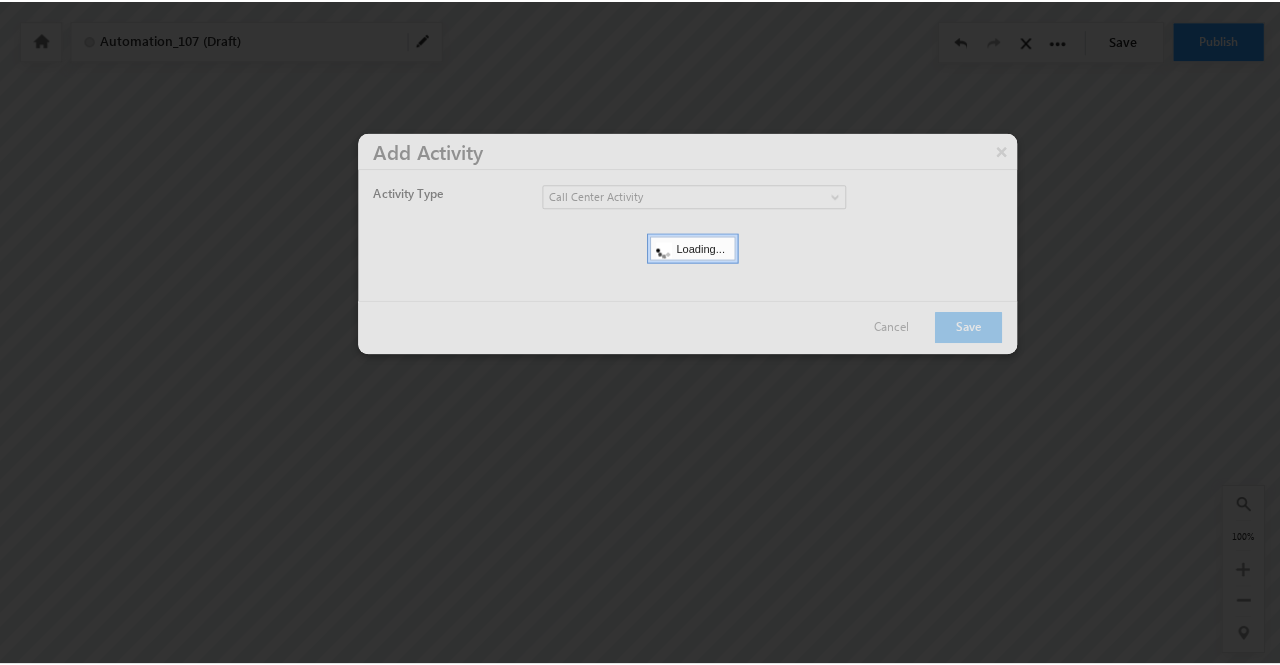 scroll, scrollTop: 294, scrollLeft: 0, axis: vertical 